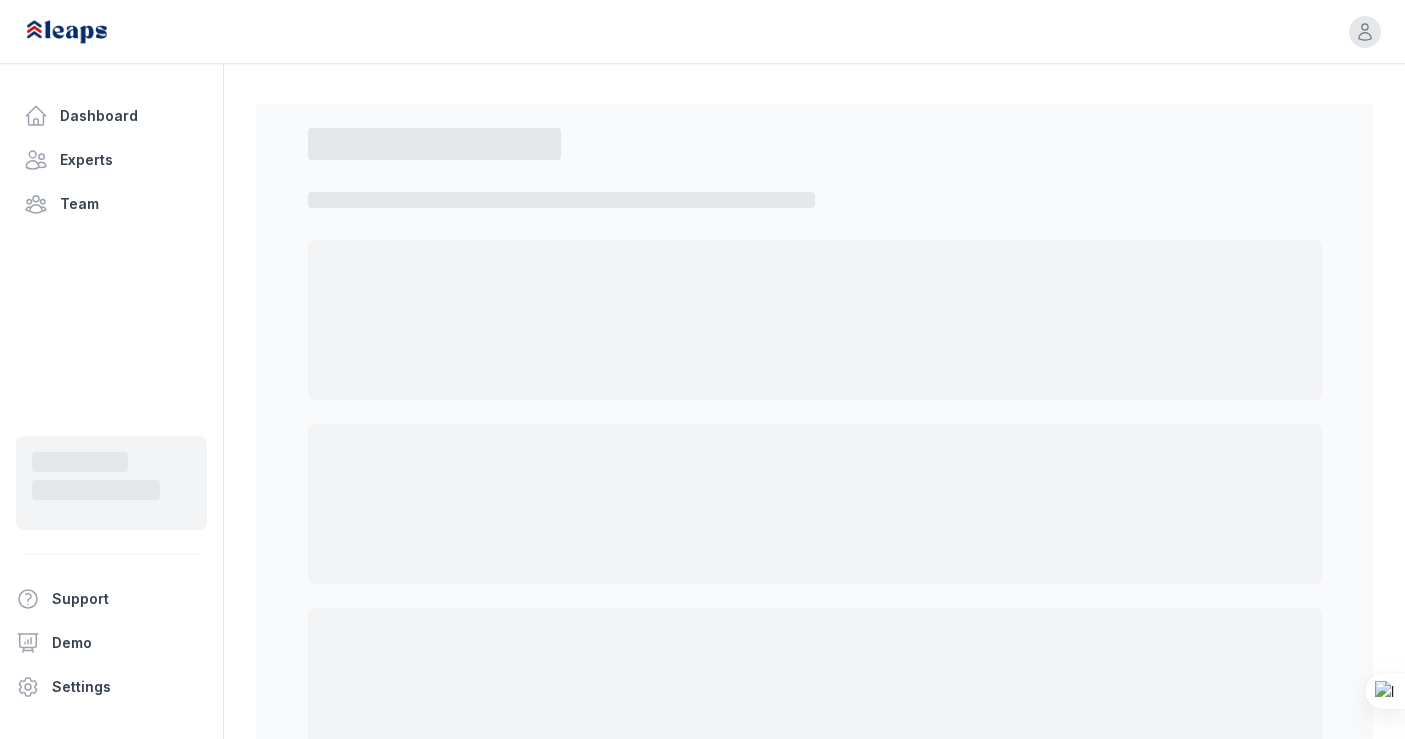 select on "*" 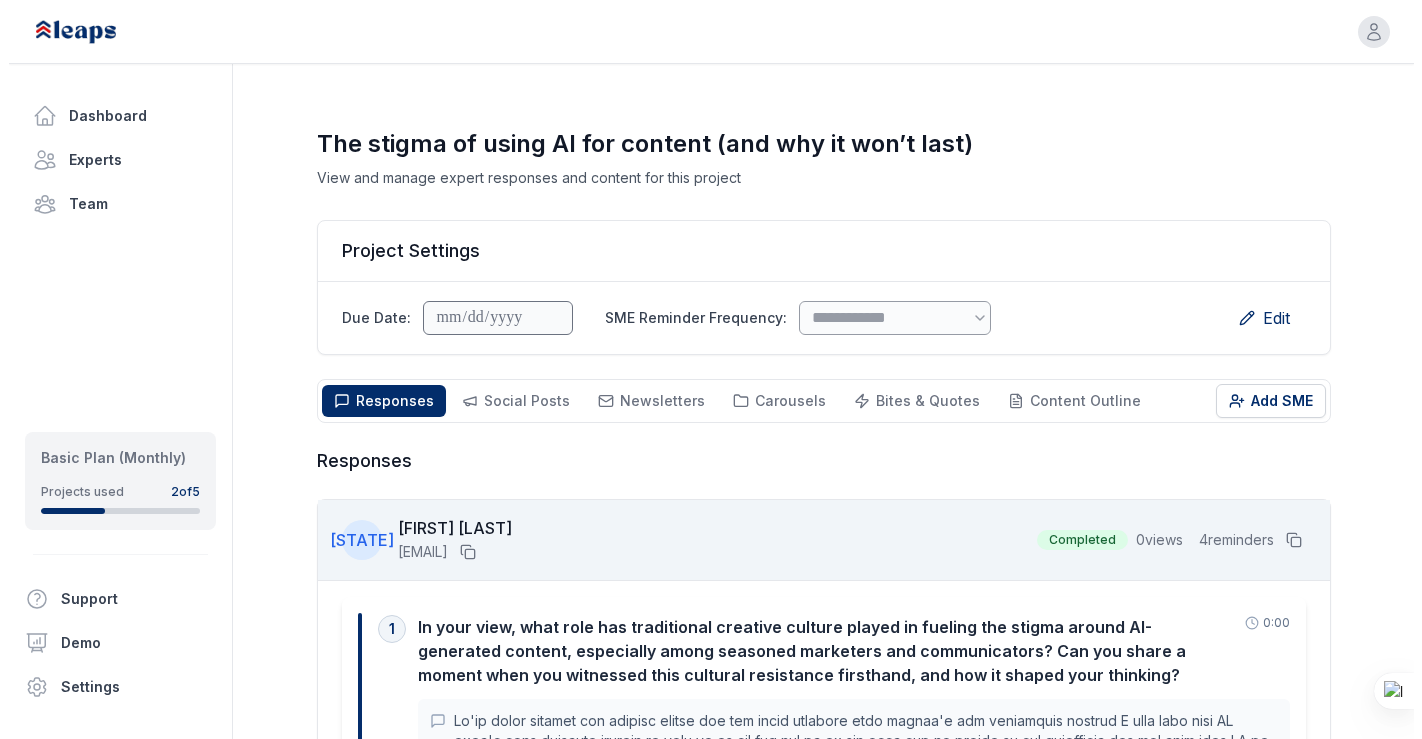 scroll, scrollTop: 0, scrollLeft: 0, axis: both 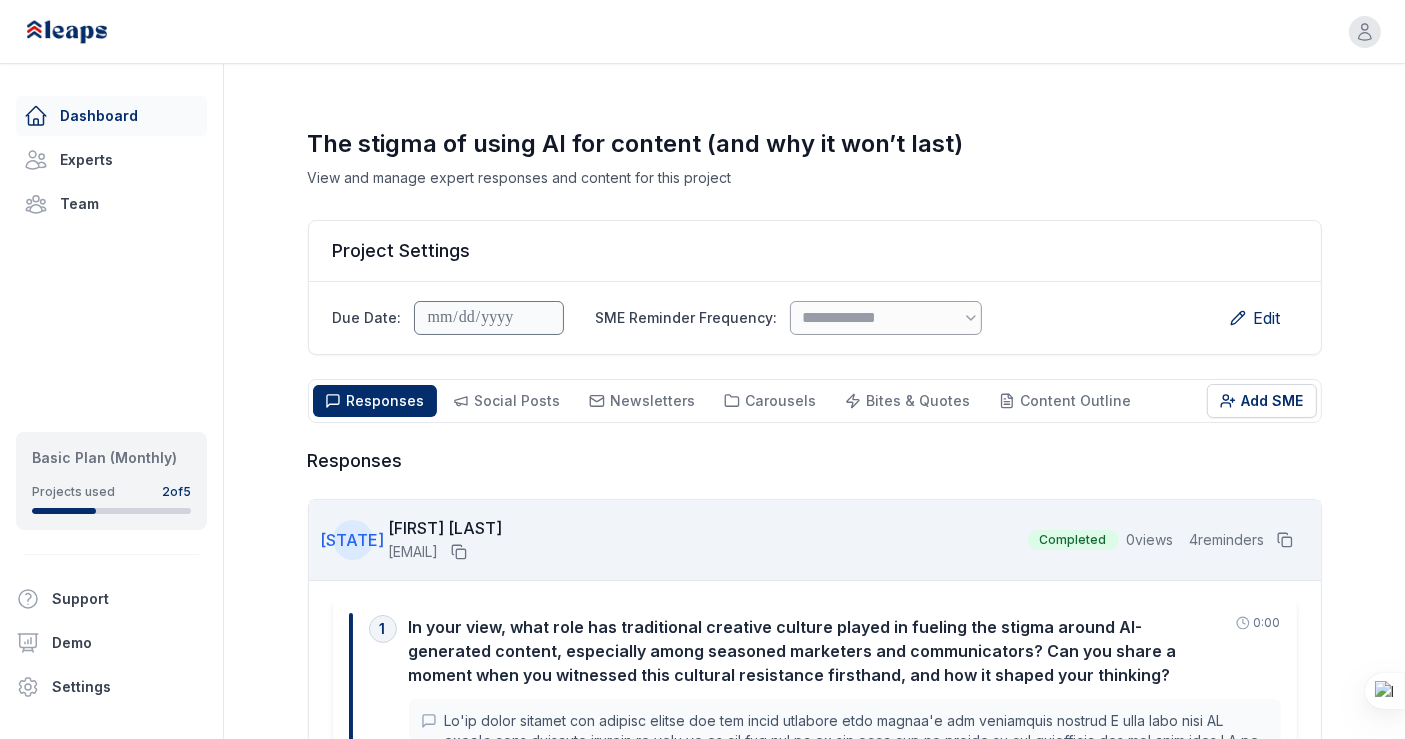 click on "Dashboard" at bounding box center [111, 116] 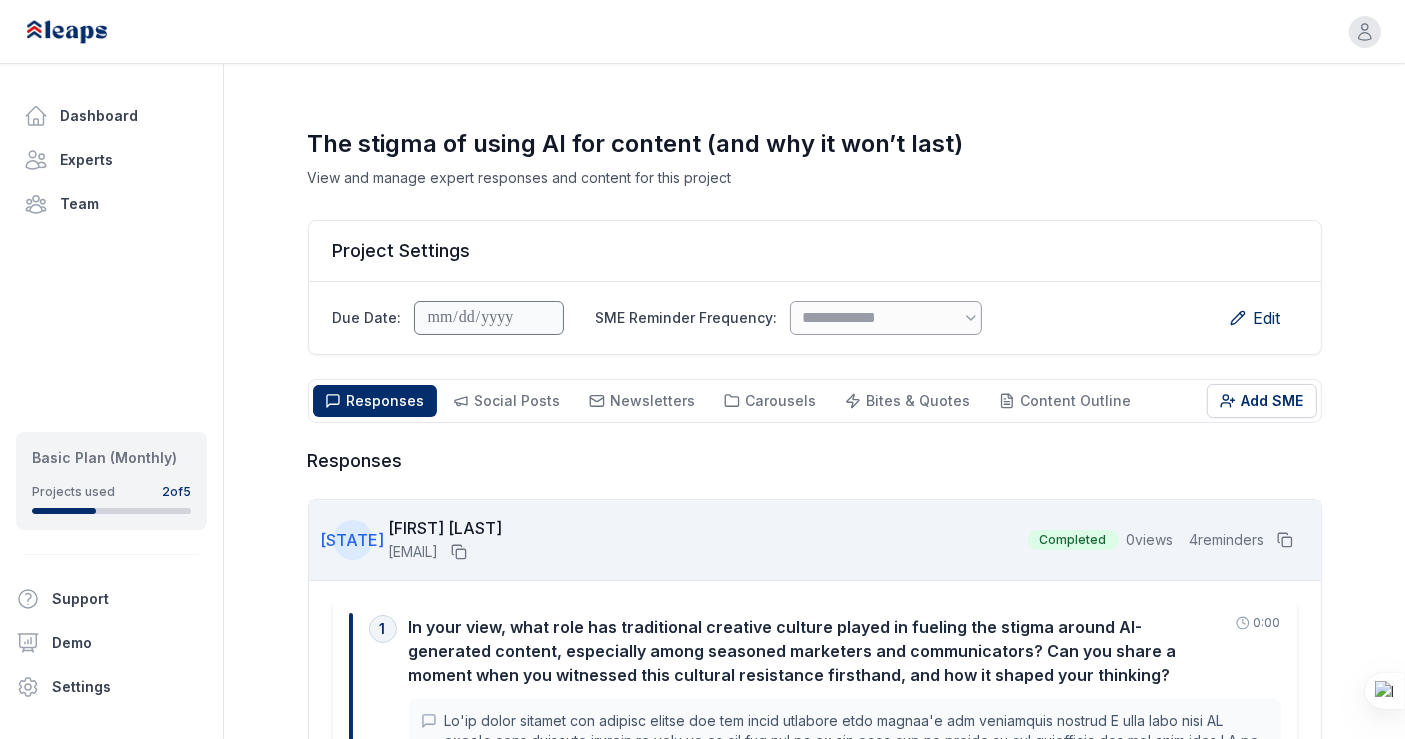 click on "Dashboard" at bounding box center [111, 116] 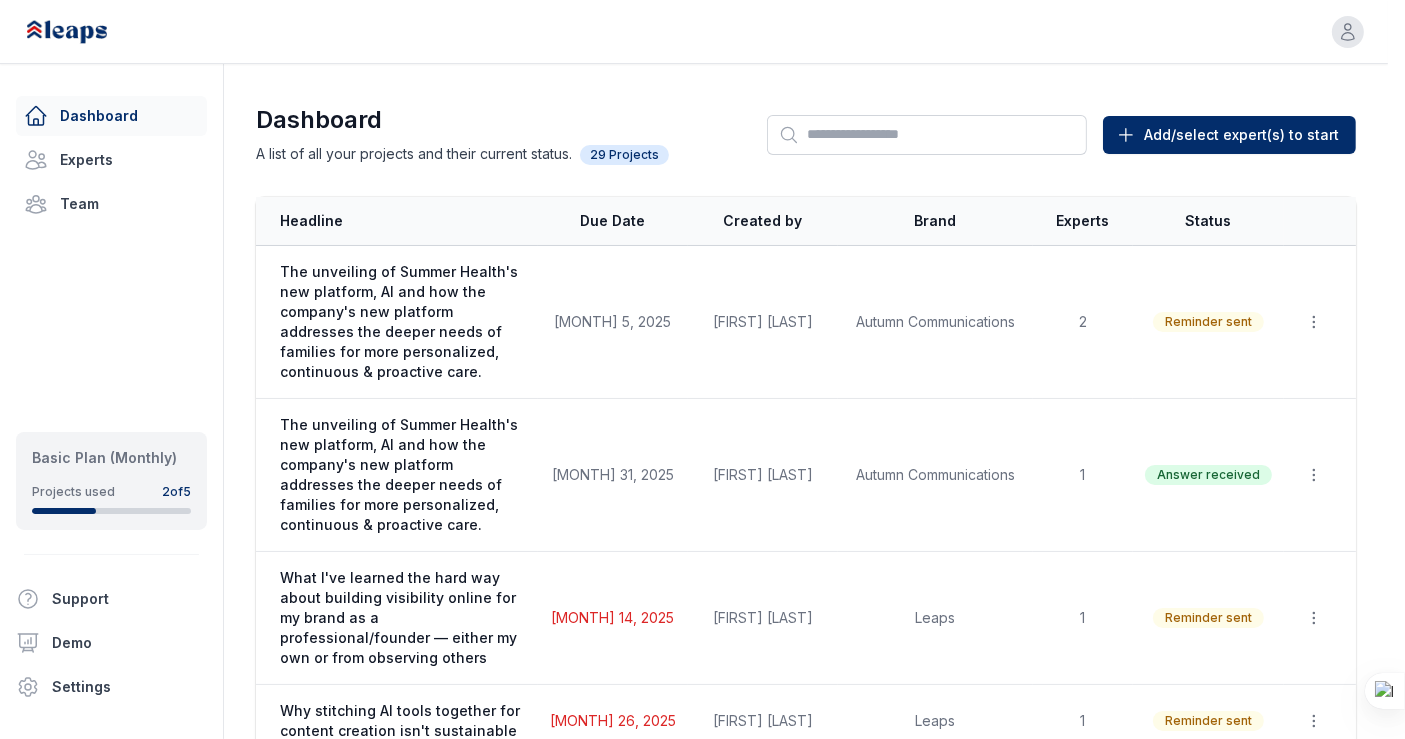 click on "Open user menu [EMAIL] Your profile Sign out" at bounding box center (694, 32) 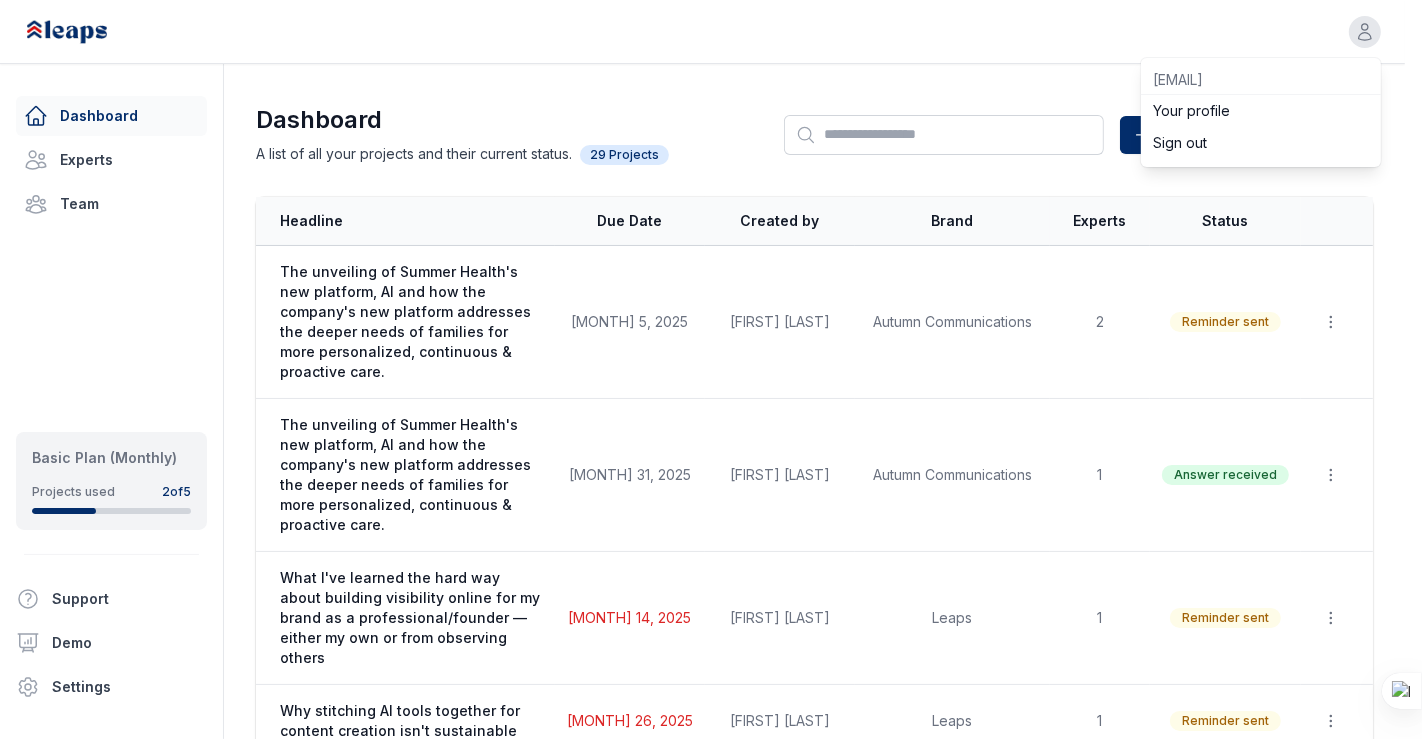 click 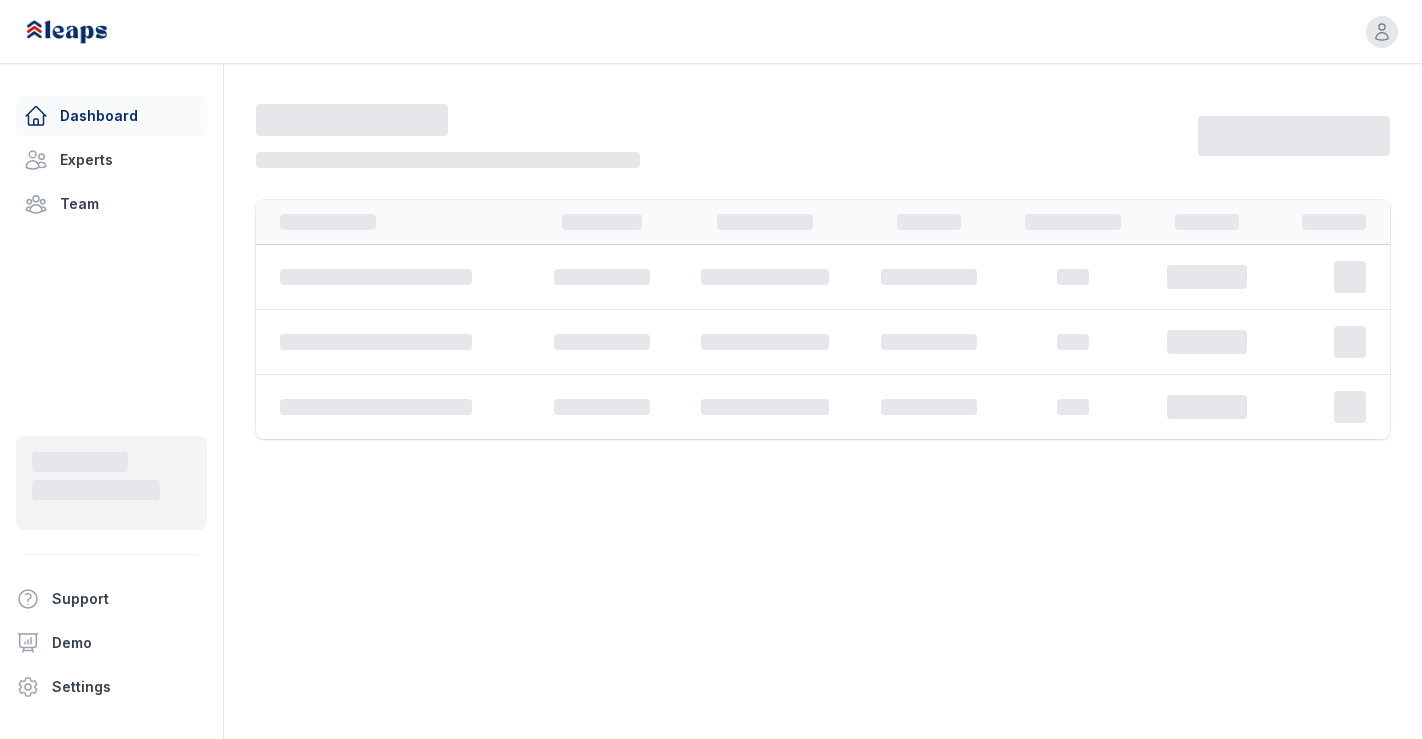 scroll, scrollTop: 0, scrollLeft: 0, axis: both 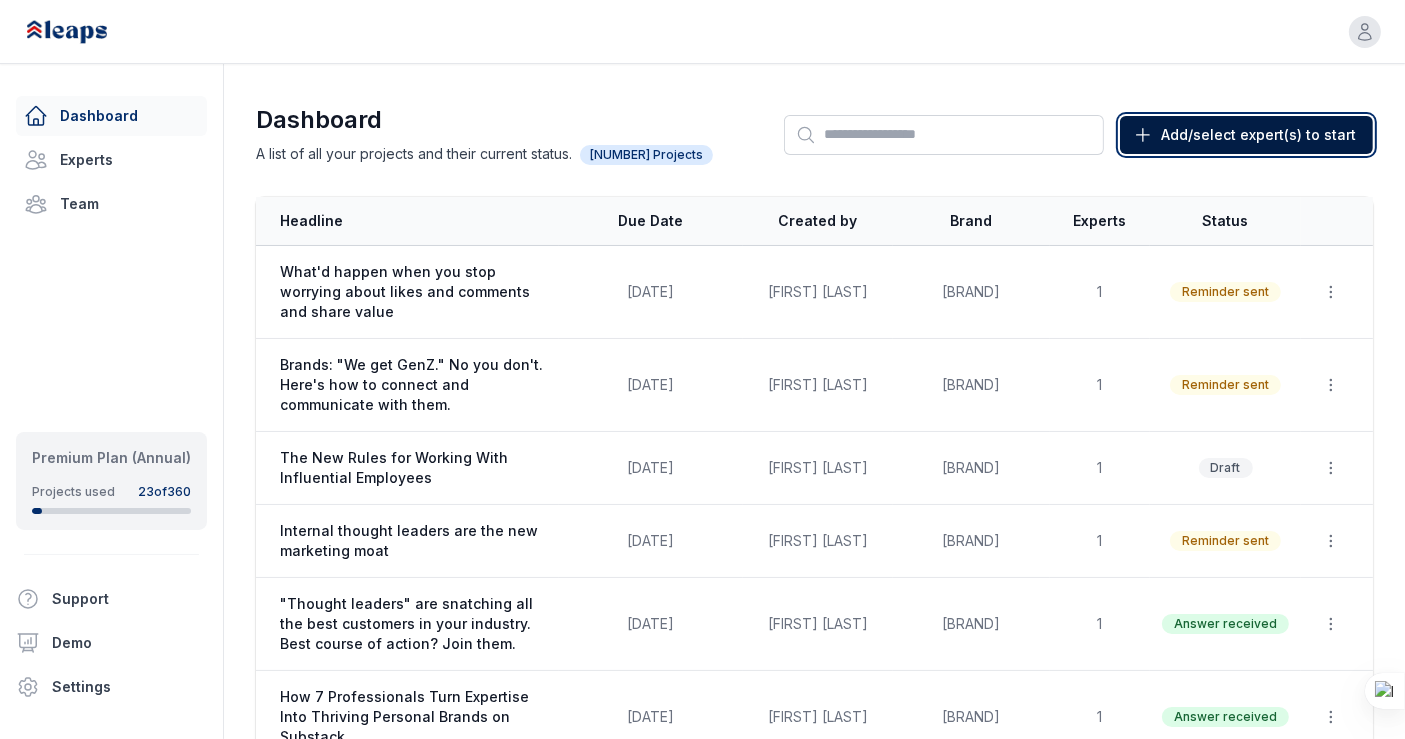 click on "Add/select expert(s) to start" at bounding box center (1258, 135) 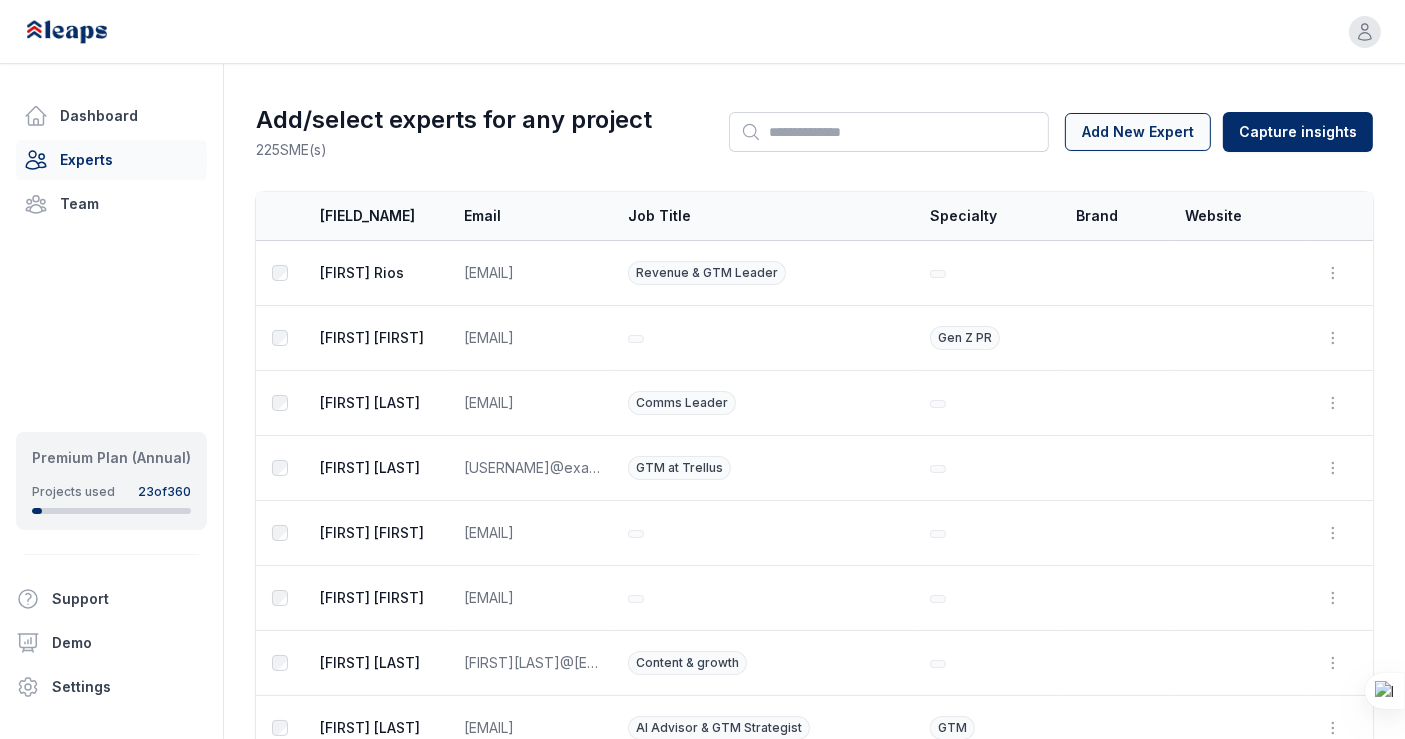 click on "Add New Expert" at bounding box center (1138, 132) 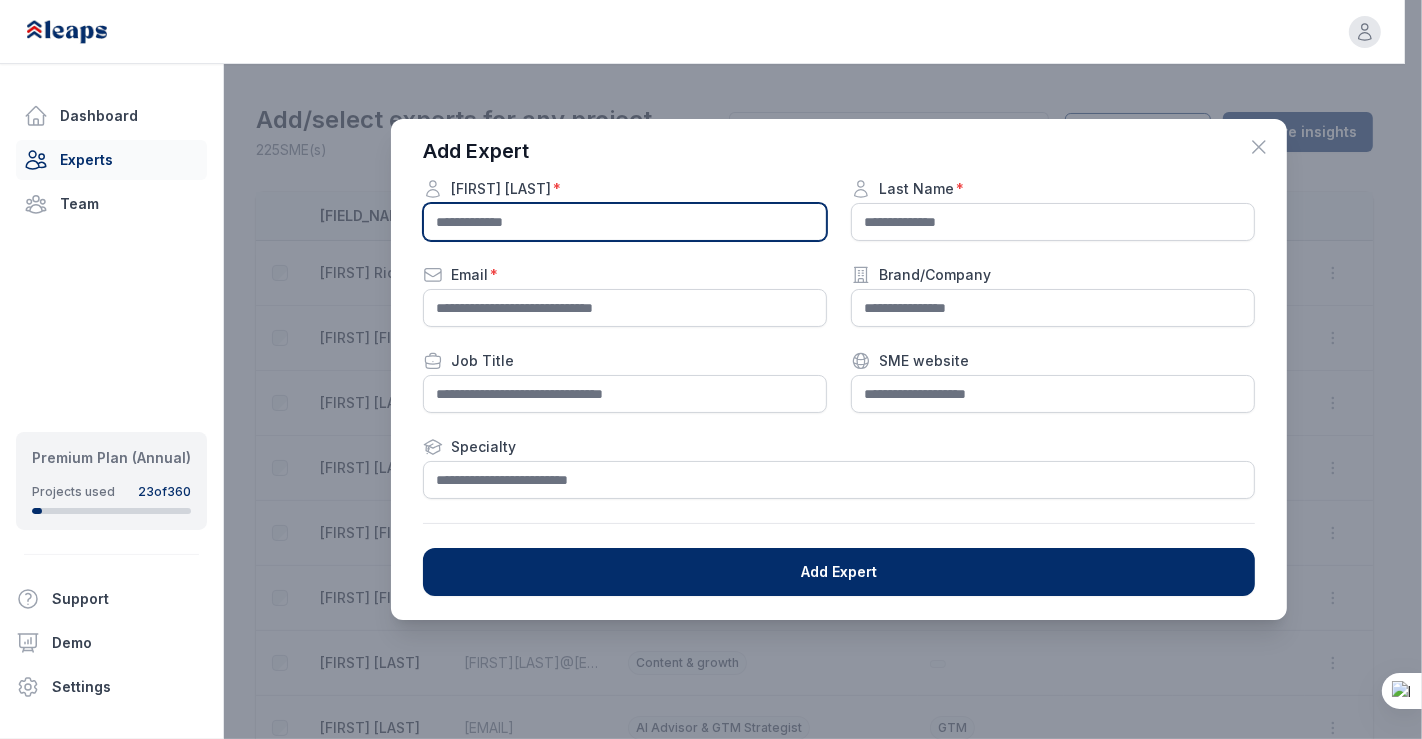 click at bounding box center (625, 222) 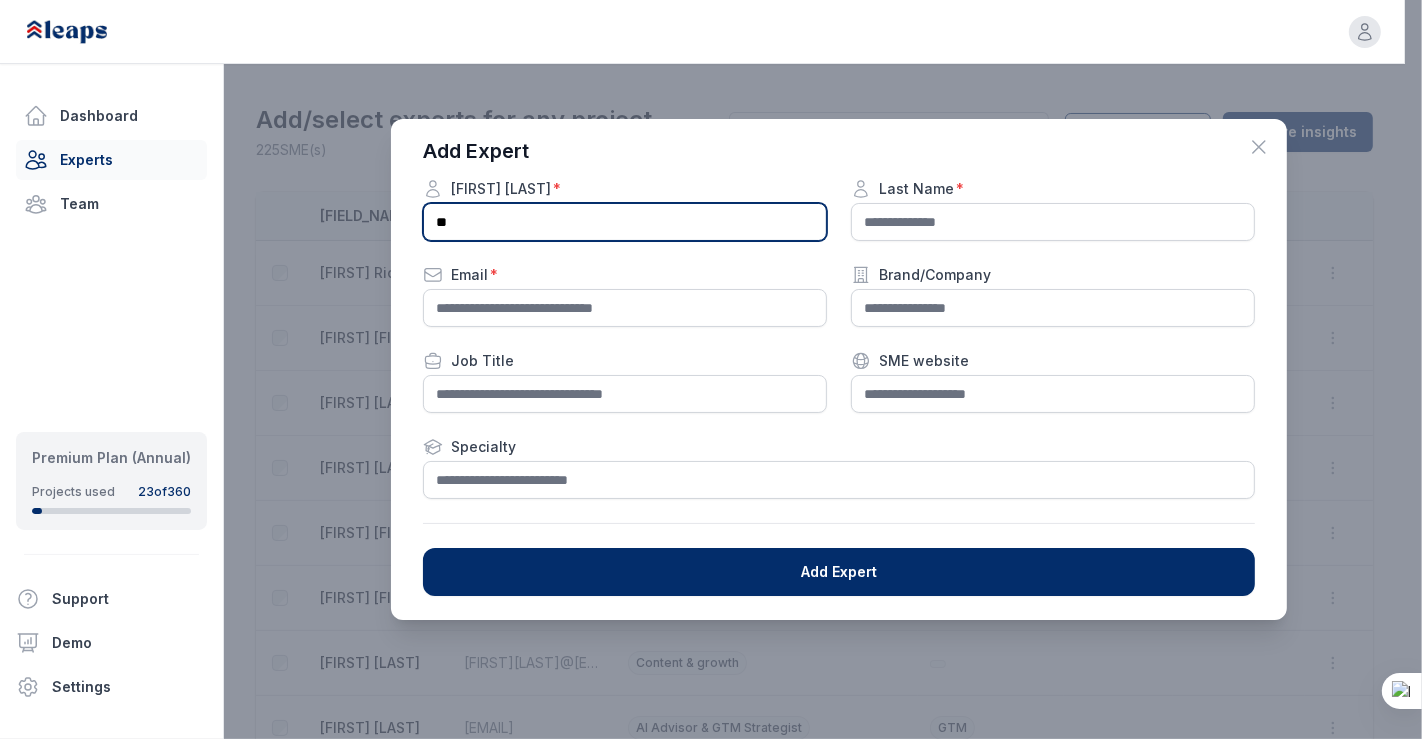 type on "*" 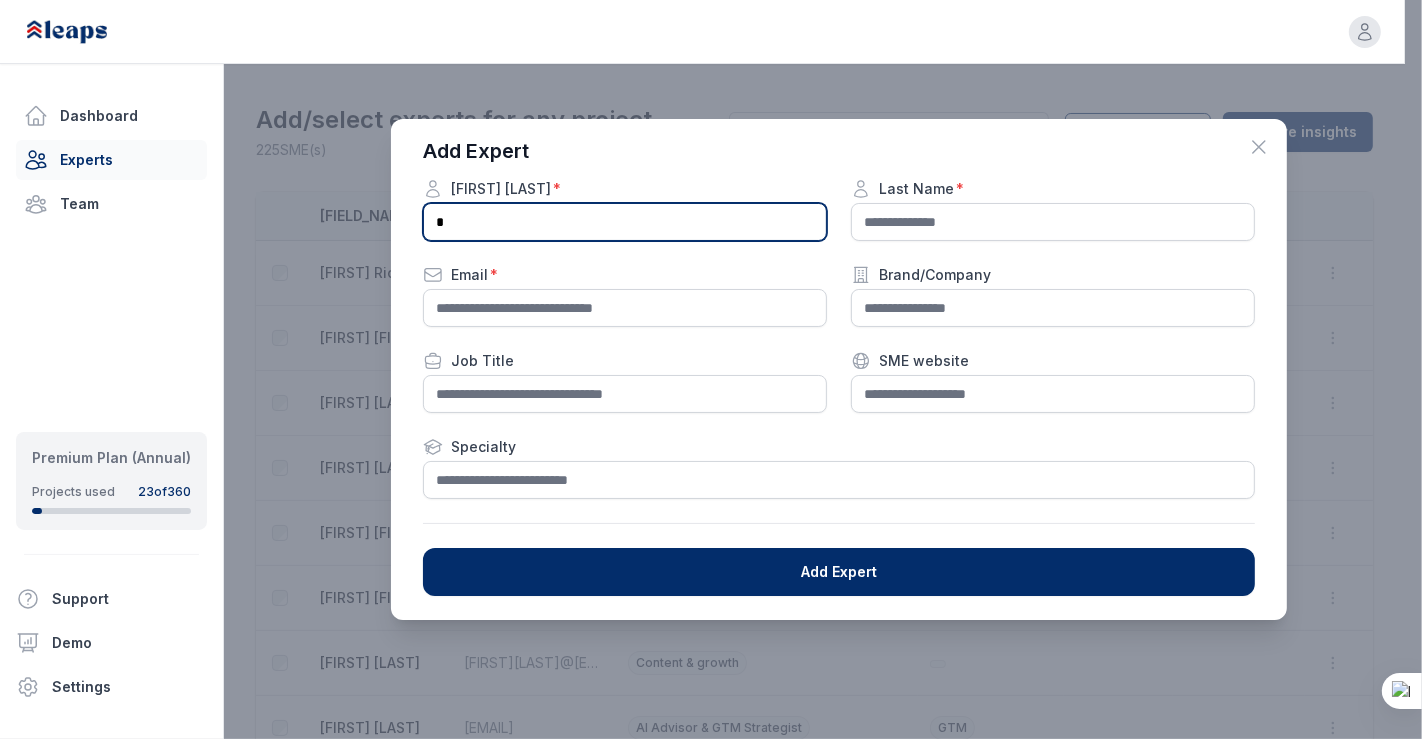 type 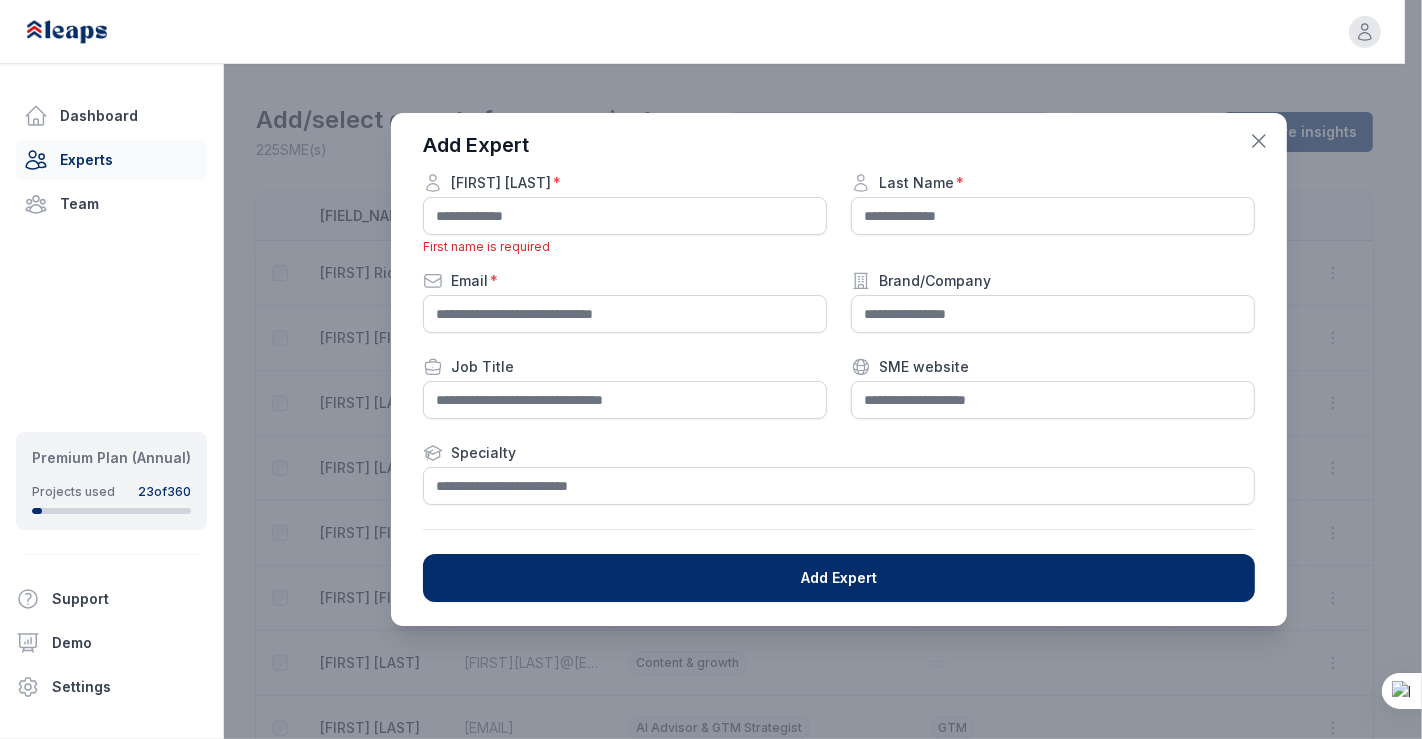click 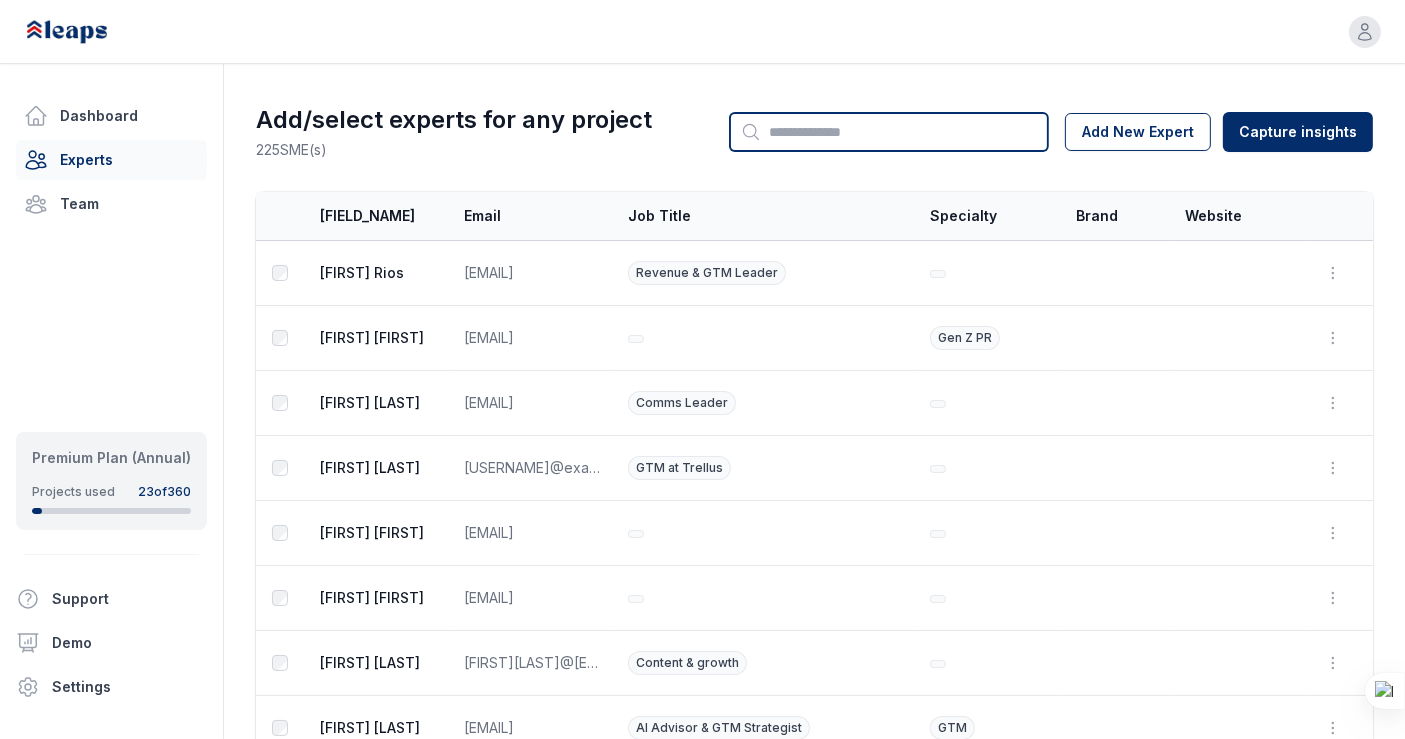 click on "Search" at bounding box center [889, 132] 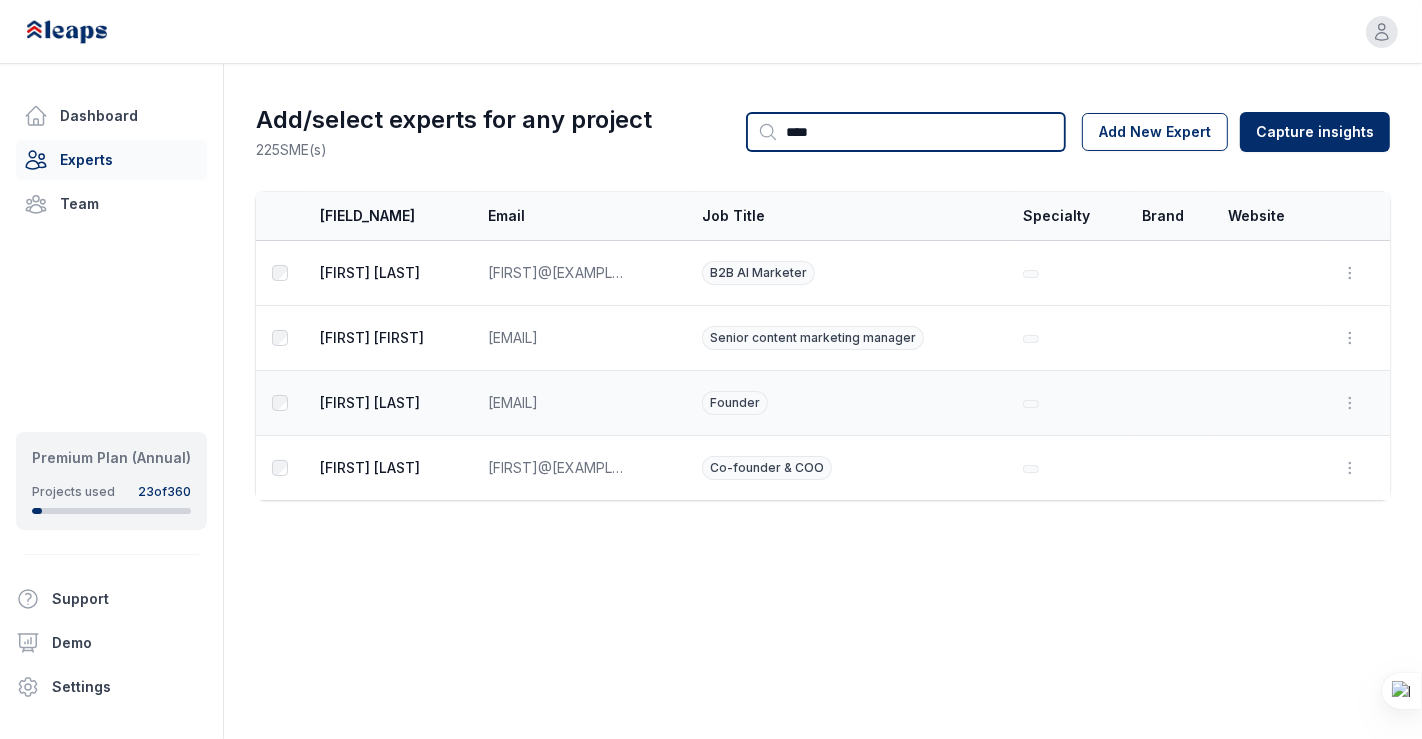type on "****" 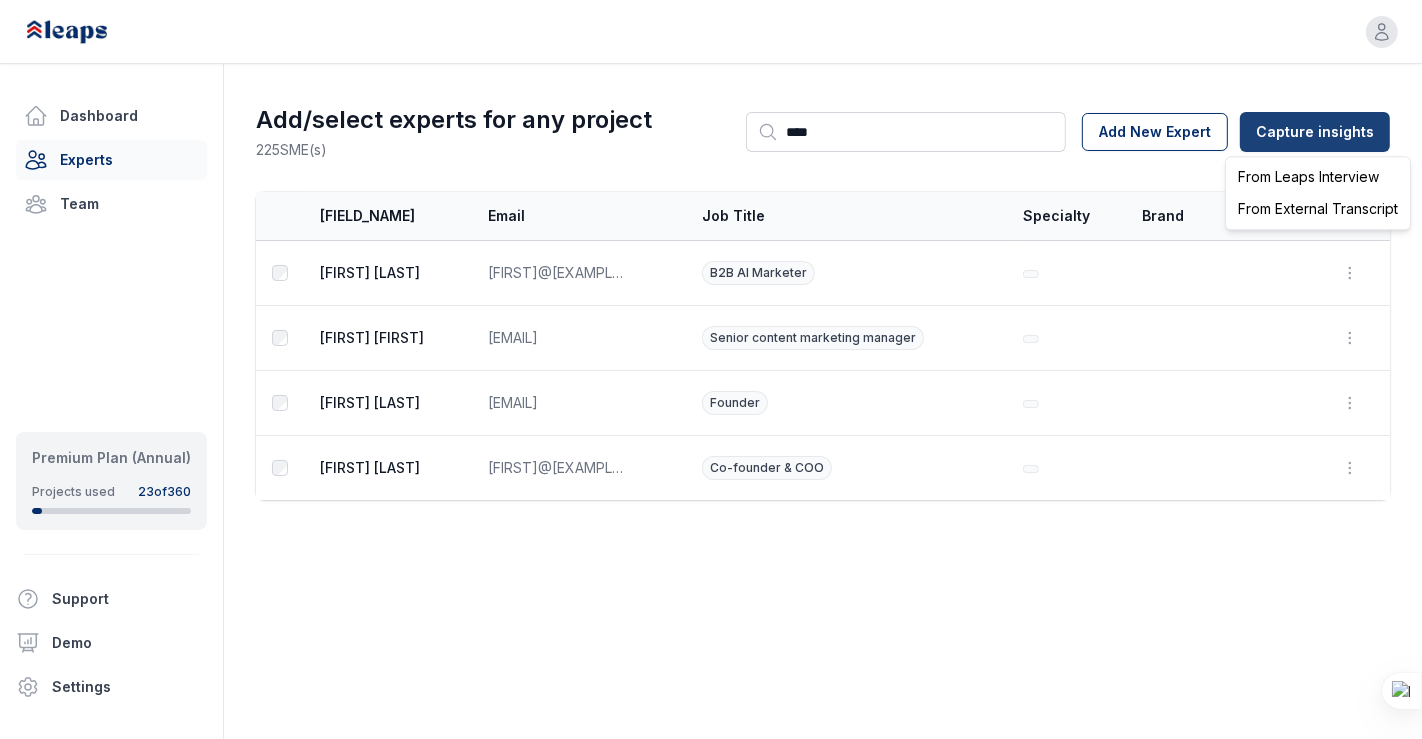 click on "Created by
Open user menu Dashboard Experts Team Premium Plan (Annual) Projects used 23  of  360 Support Demo Settings Open sidebar Open user menu Add/select experts for any project 225  SME(s) Search **** Add New Expert Capture insights Select Name Email Job Title Specialty Brand Website Actions Brenna    [LAST] [USERNAME]@example.com B2B AI Marketer Open options Edit Delete Amy   [LAST] [USERNAME]@example.com Senior content marketing manager Open options Edit Delete Morenike   Sanusi [USERNAME]@example.com Founder Open options Edit Delete Rennie   Ijidola [USERNAME]@example.com Co-founder & COO Open options Edit Delete     From Leaps Interview From External Transcript" at bounding box center (711, 369) 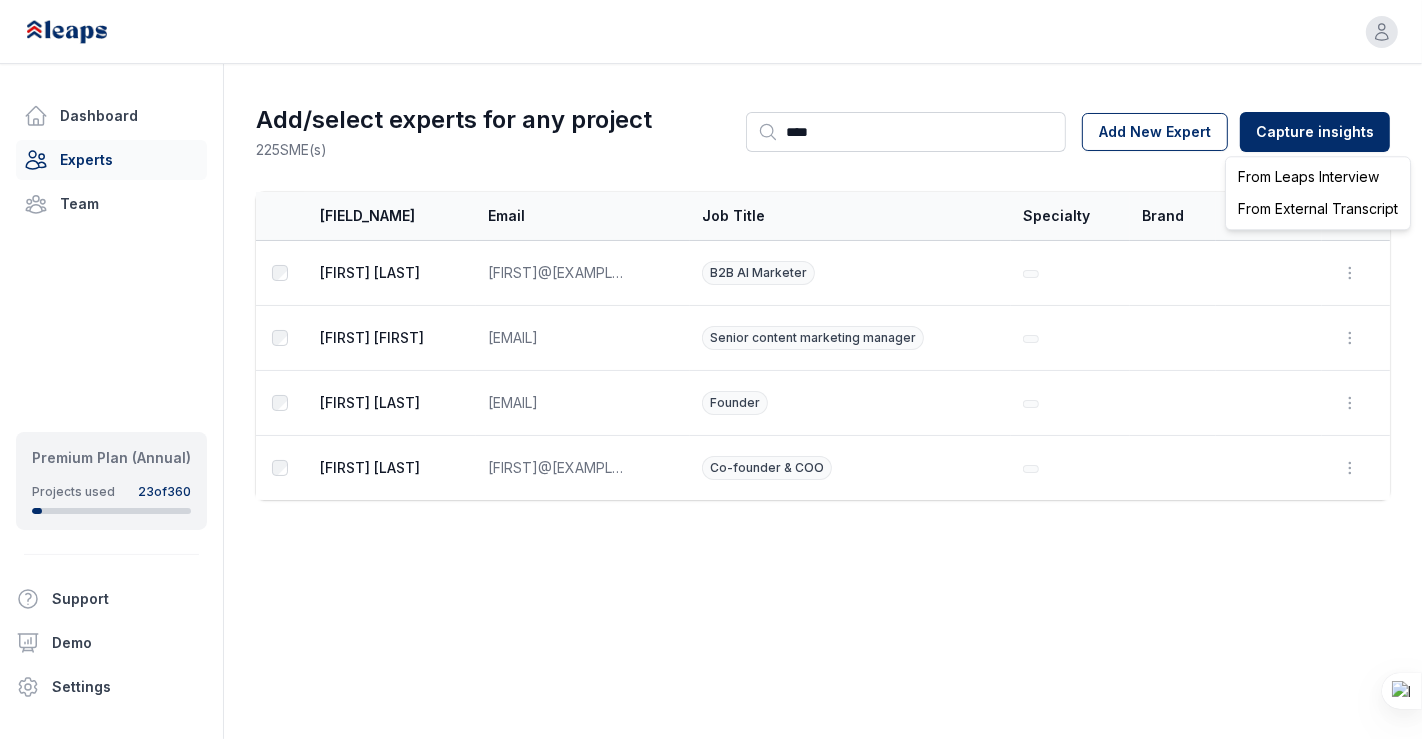 click on "From Leaps Interview" at bounding box center [1318, 177] 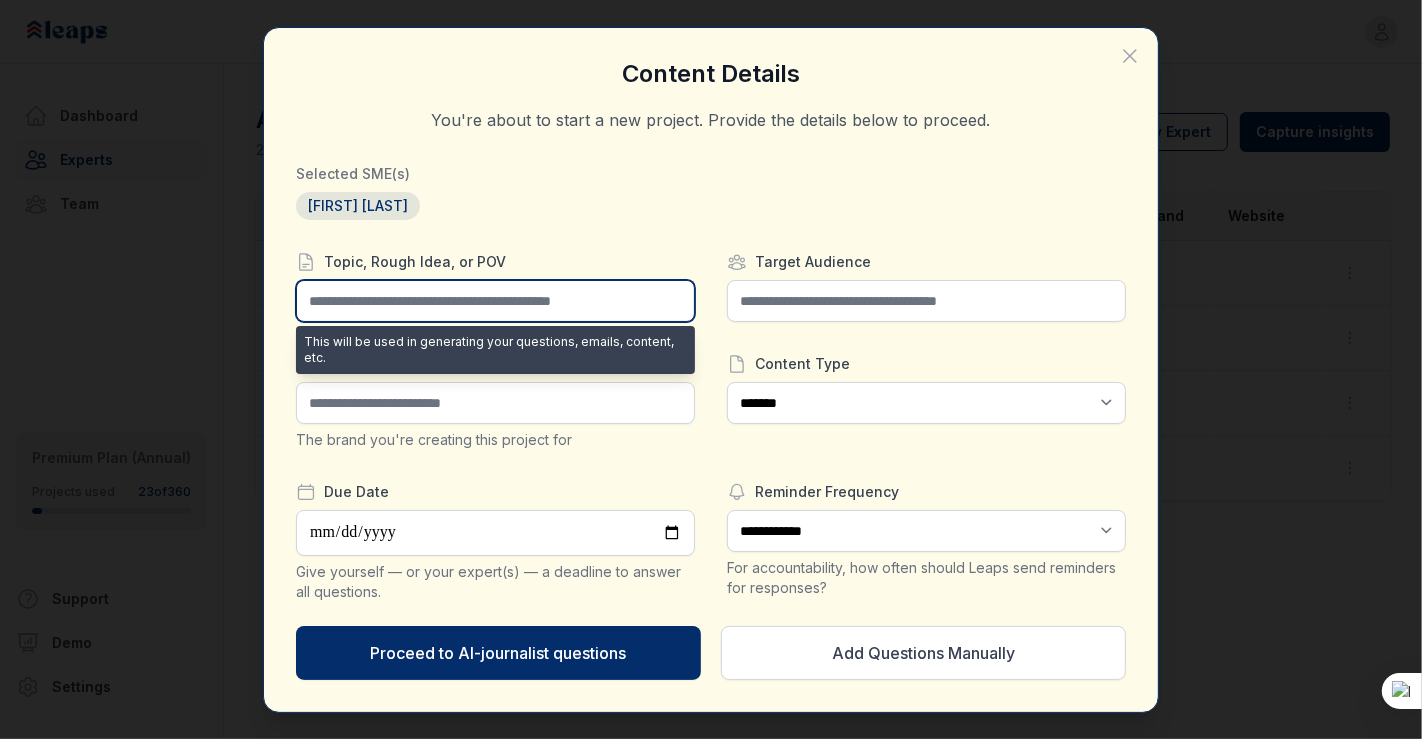 click at bounding box center [495, 301] 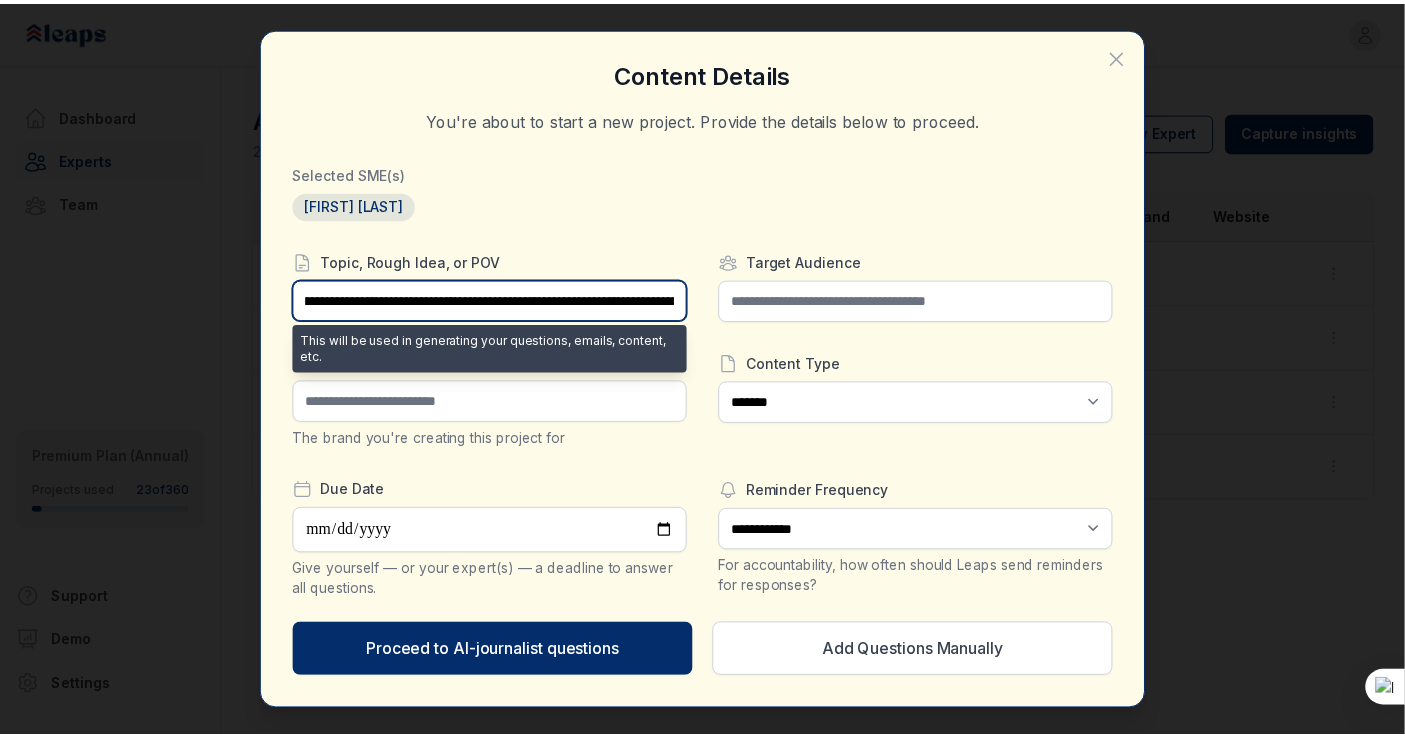 scroll, scrollTop: 0, scrollLeft: 0, axis: both 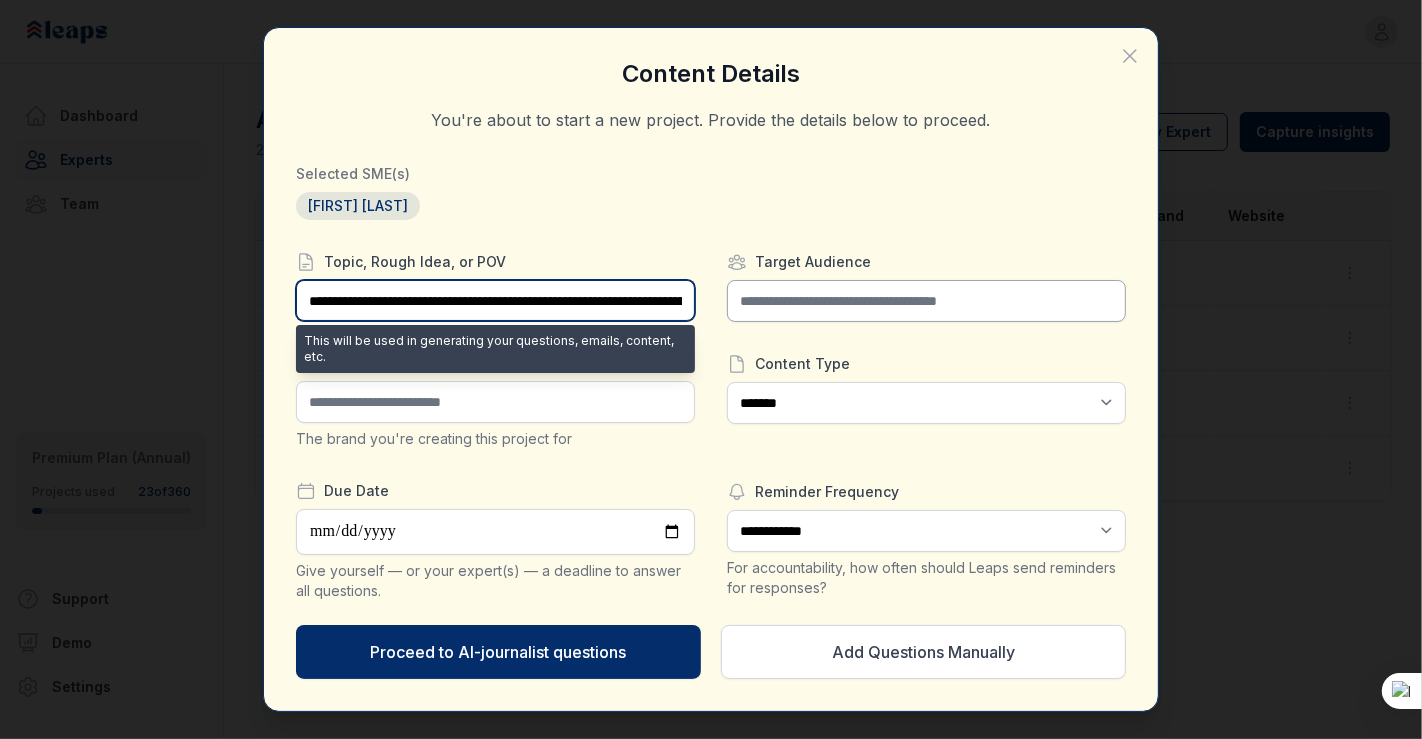 type on "**********" 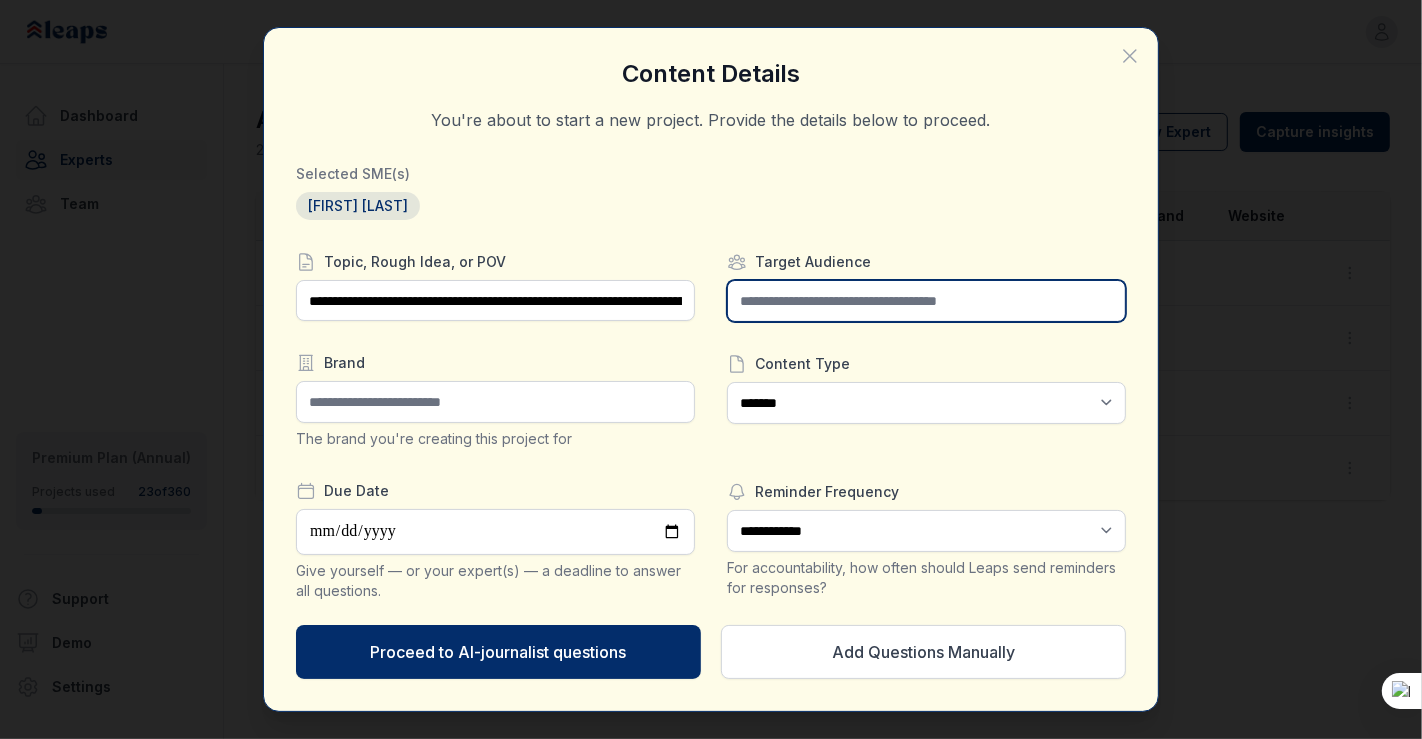 click at bounding box center [926, 301] 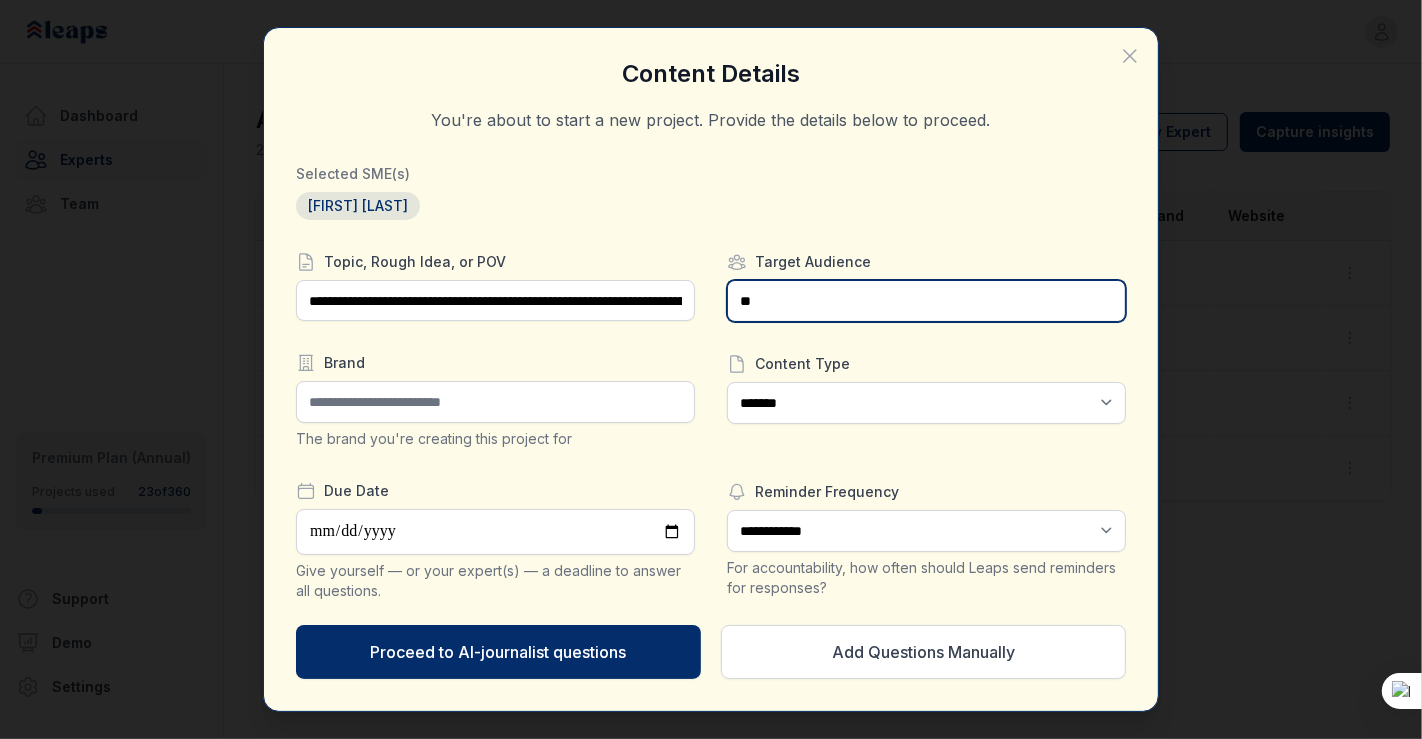 type on "*" 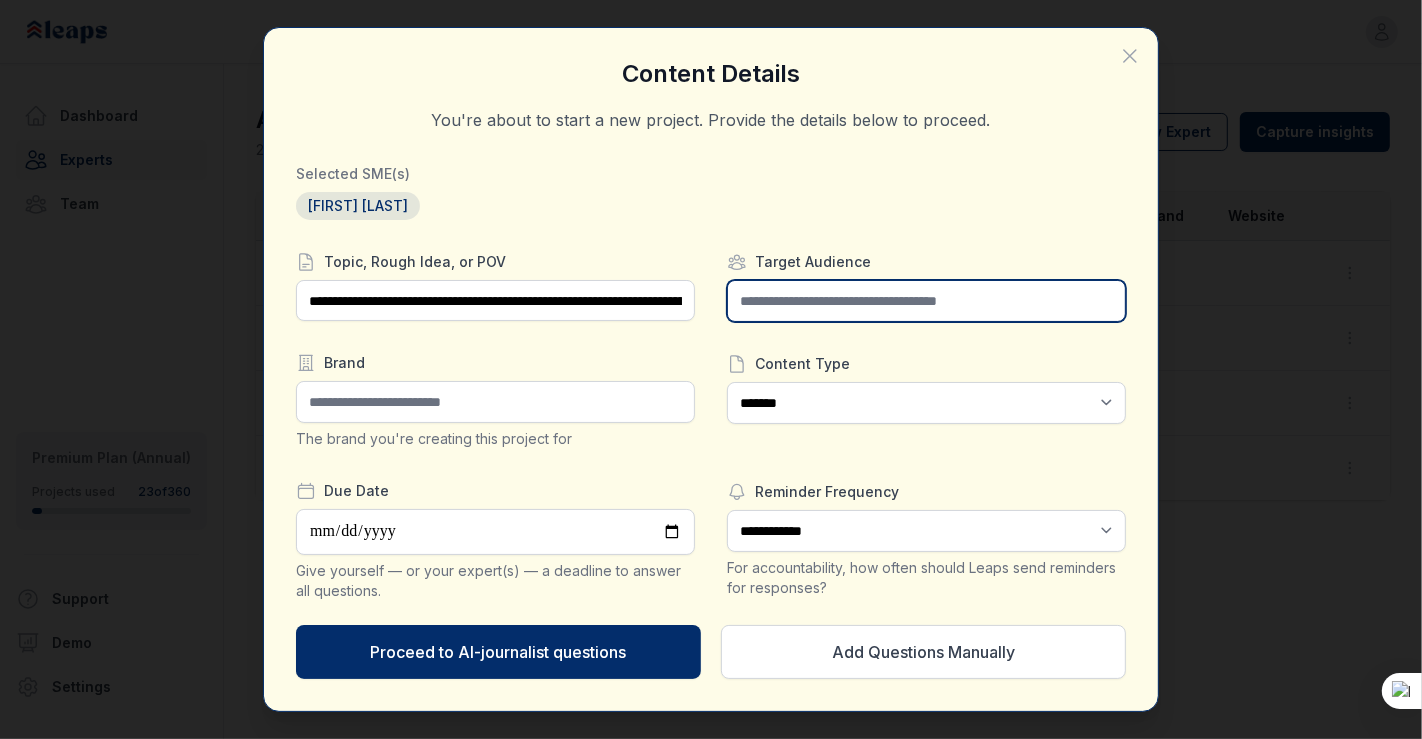 click at bounding box center [926, 301] 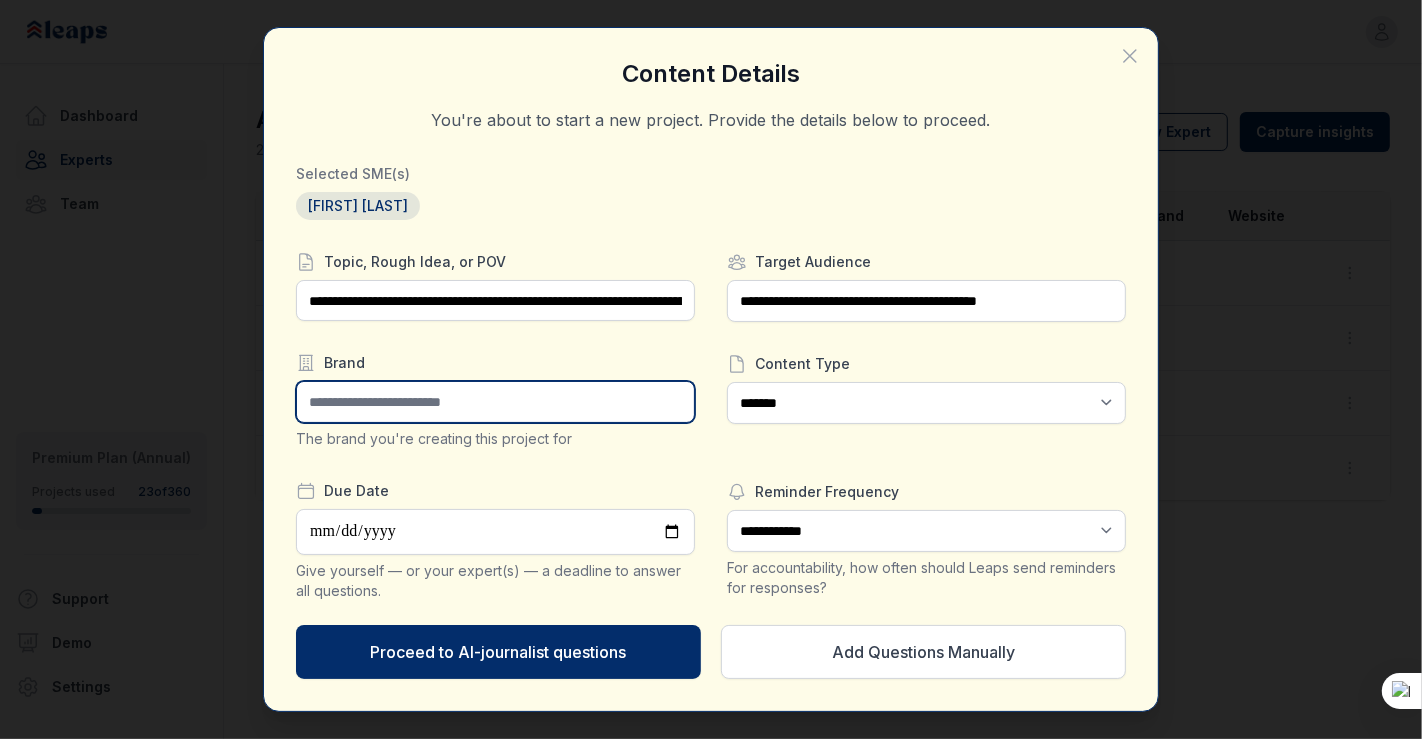 click at bounding box center [495, 402] 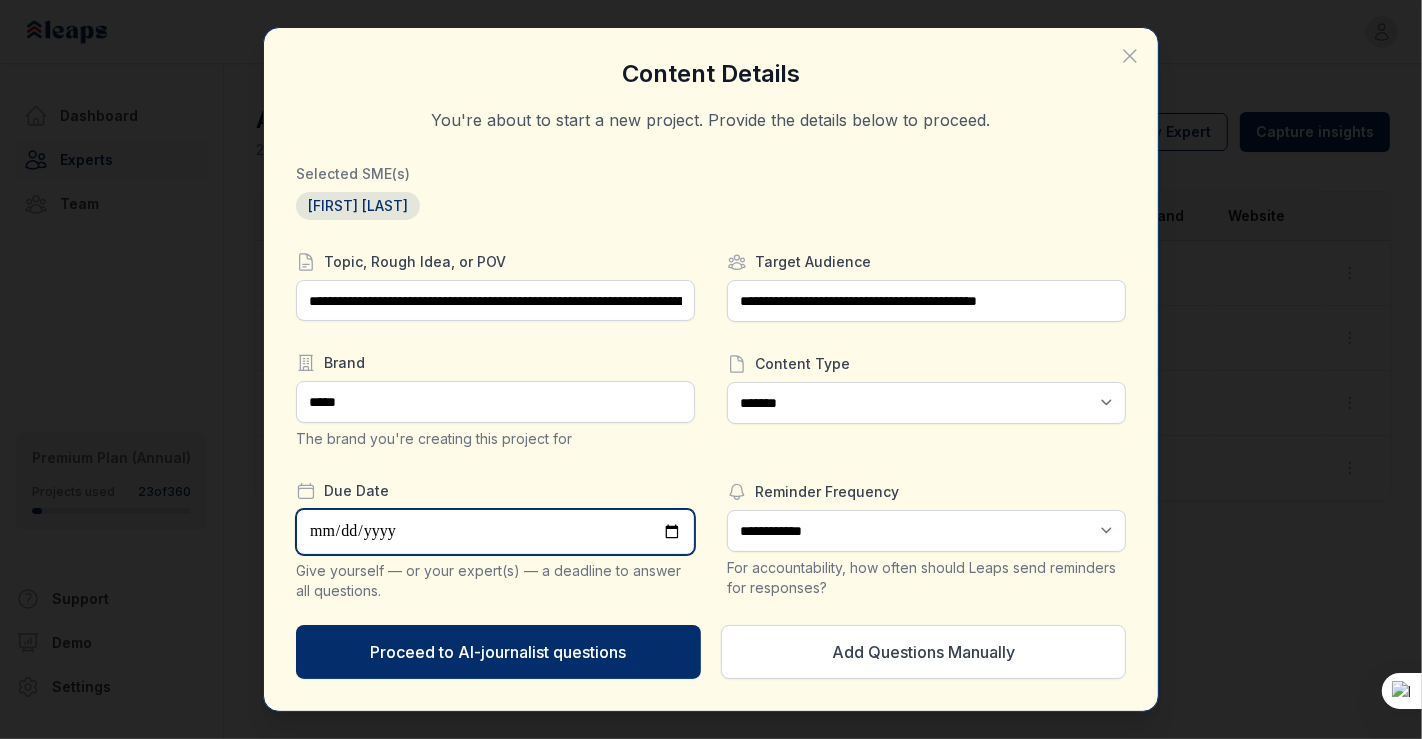 click at bounding box center (495, 532) 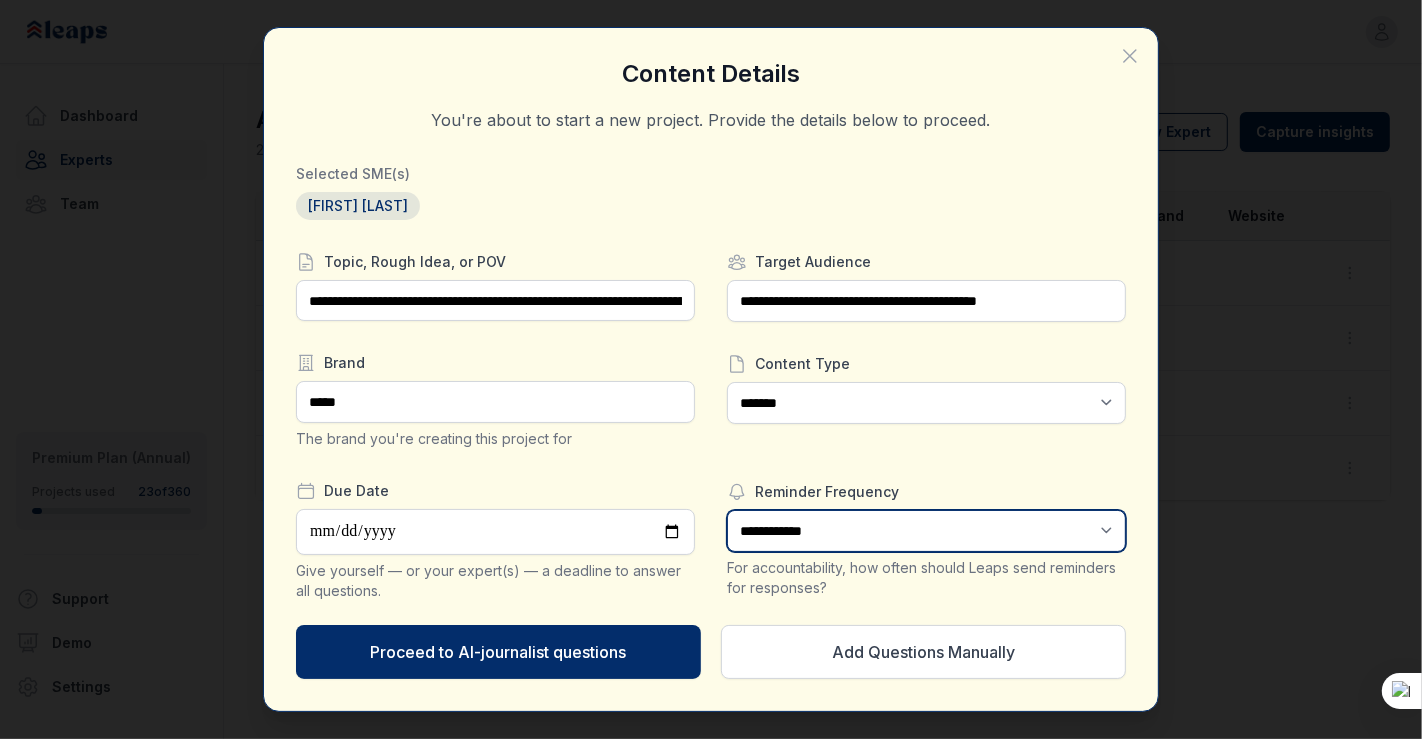 click on "**********" at bounding box center (926, 531) 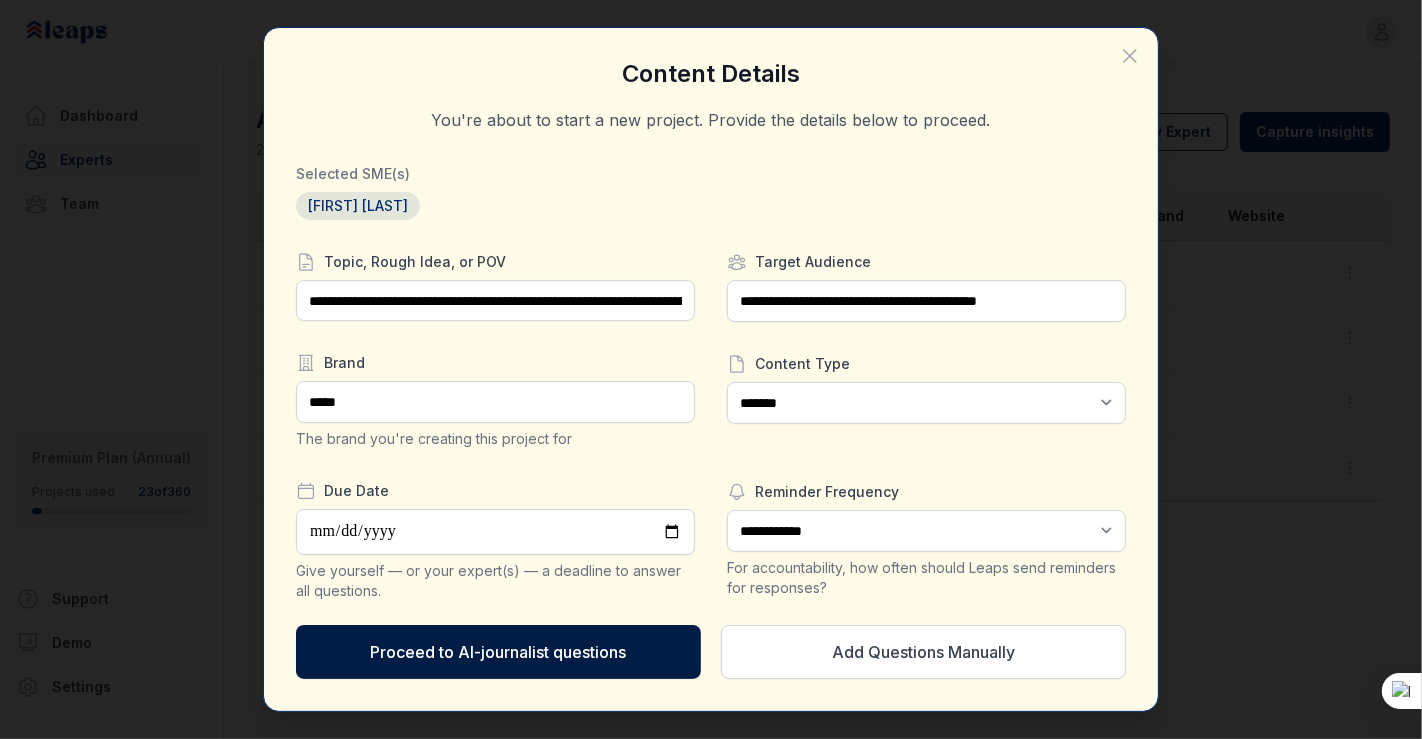 click on "Proceed to AI-journalist questions" at bounding box center [498, 652] 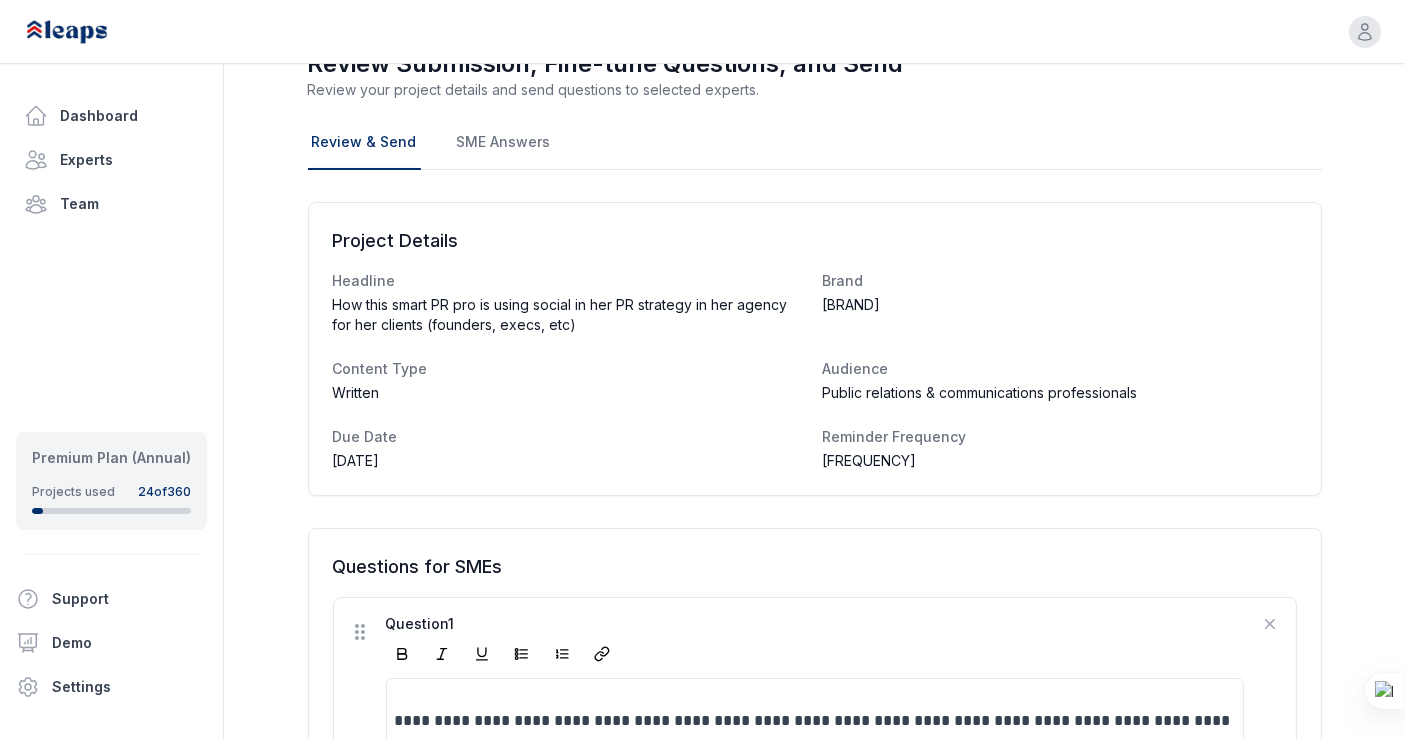 scroll, scrollTop: 0, scrollLeft: 0, axis: both 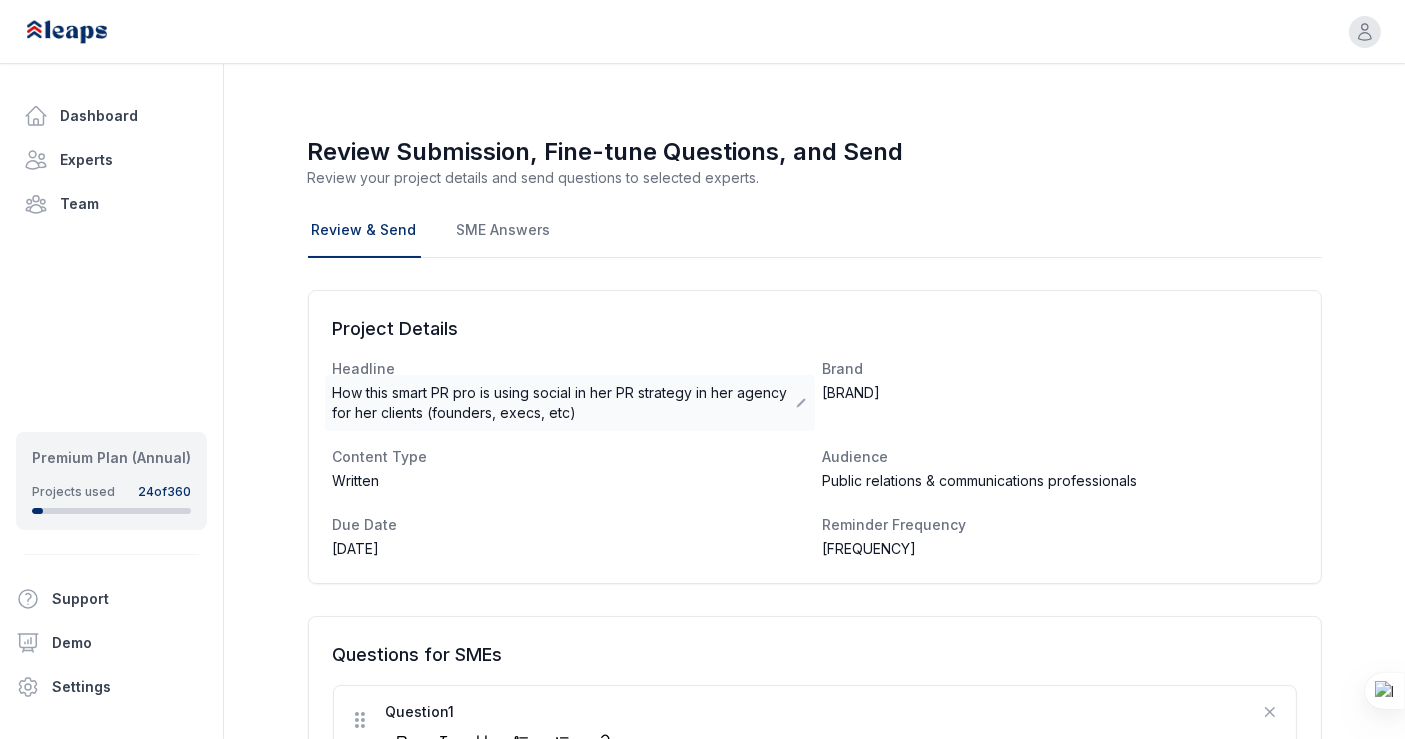 click on "How this smart PR pro is using social in her PR strategy in her agency for her clients (founders, execs, etc)" at bounding box center (564, 403) 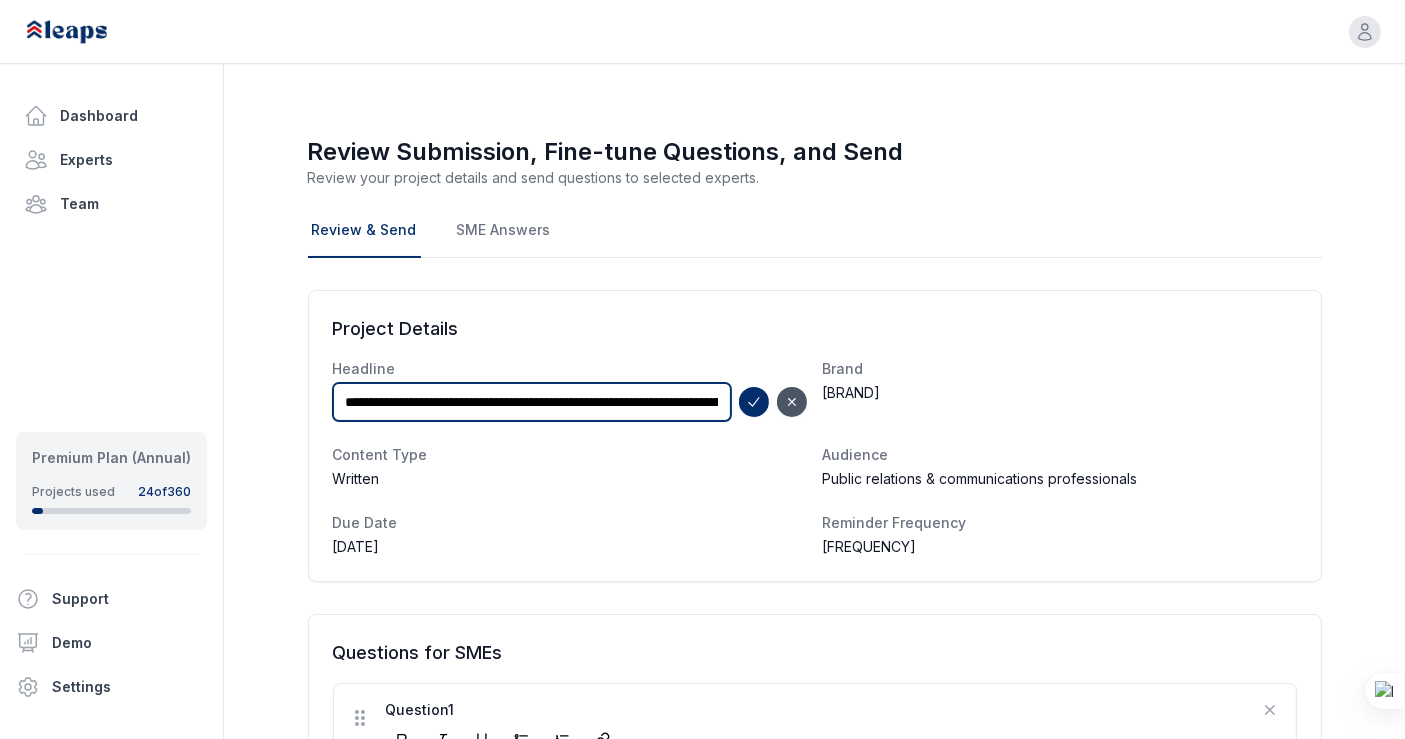 click on "**********" at bounding box center [532, 402] 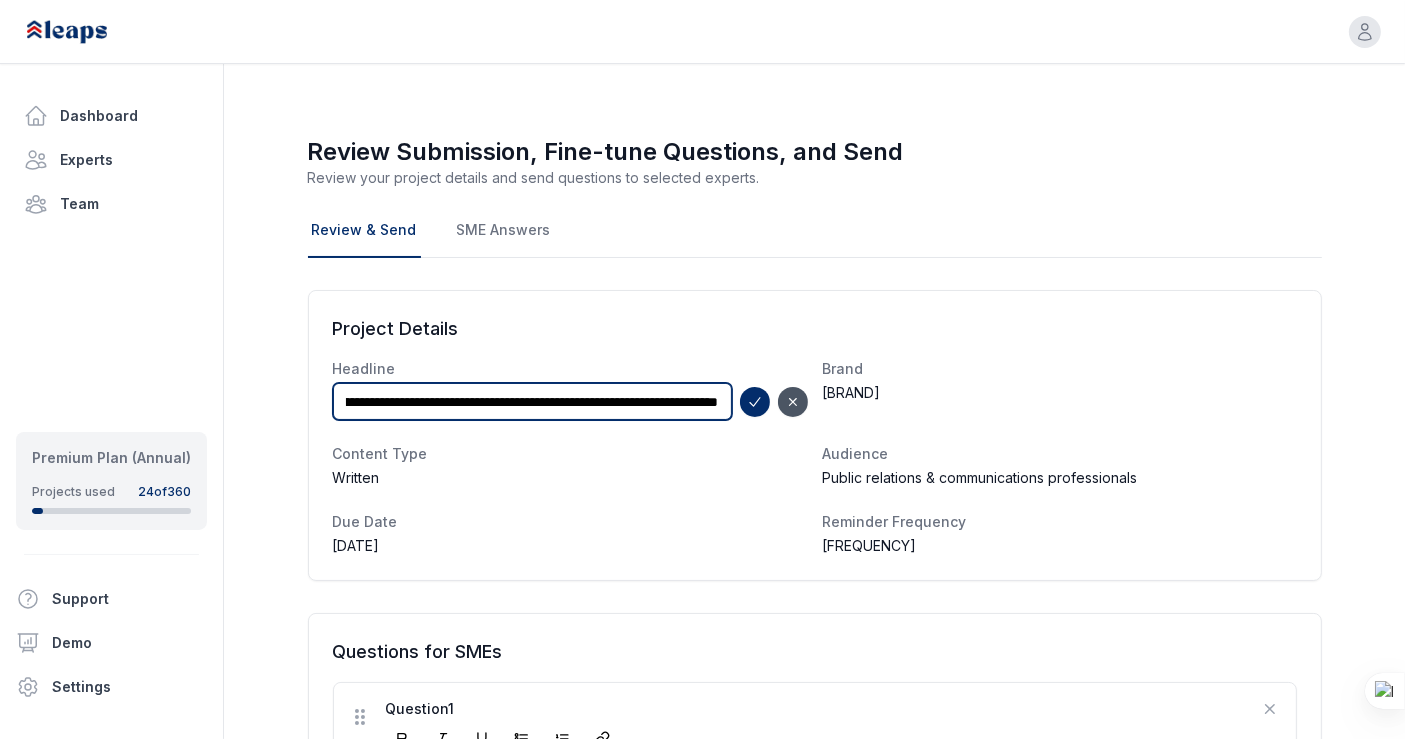 scroll, scrollTop: 0, scrollLeft: 327, axis: horizontal 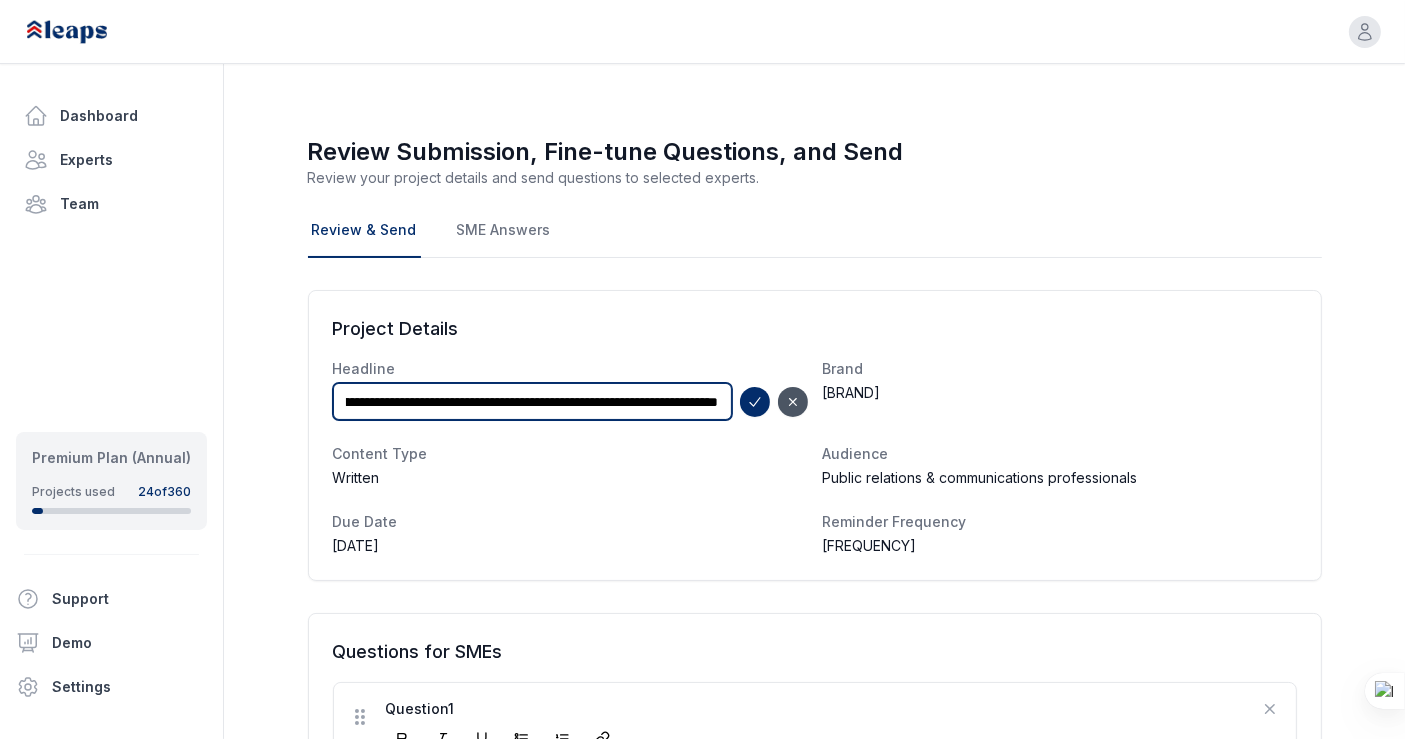 click on "**********" at bounding box center (532, 401) 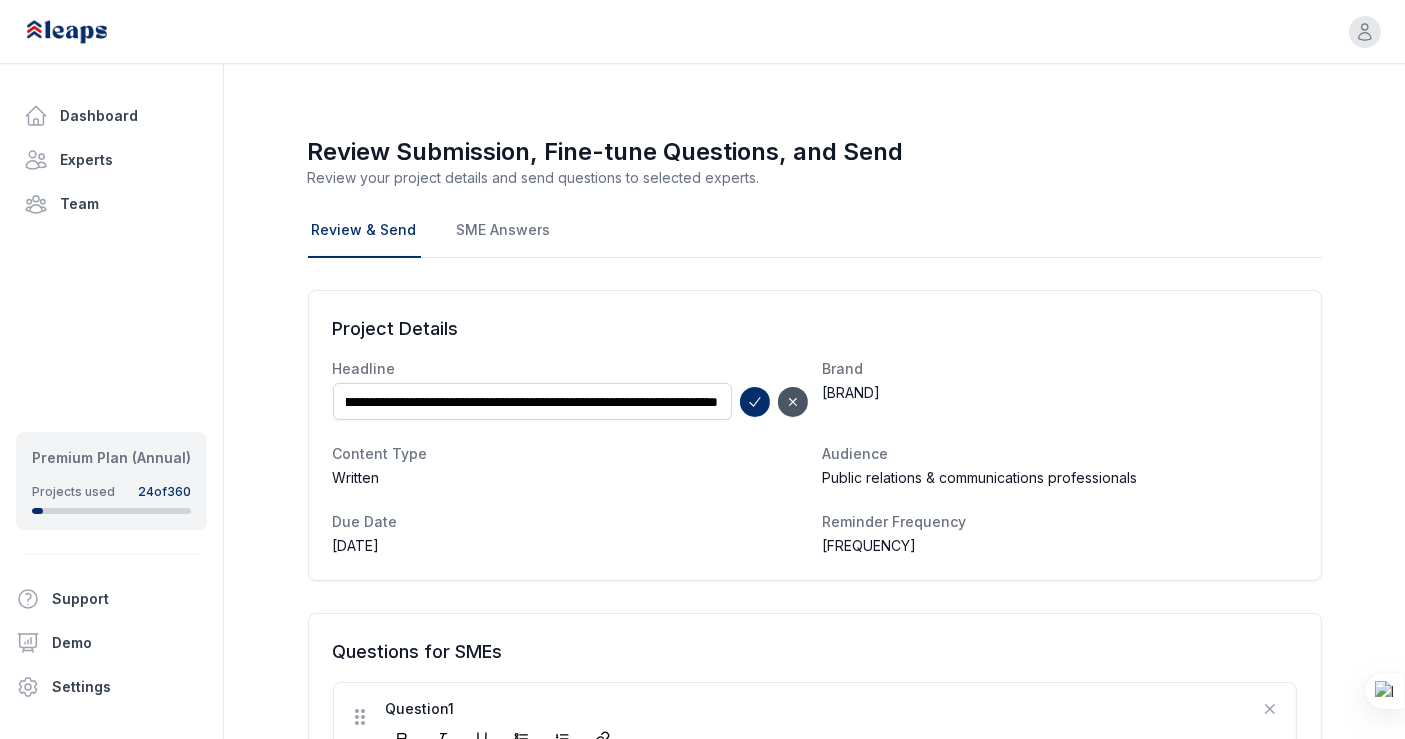 scroll, scrollTop: 0, scrollLeft: 0, axis: both 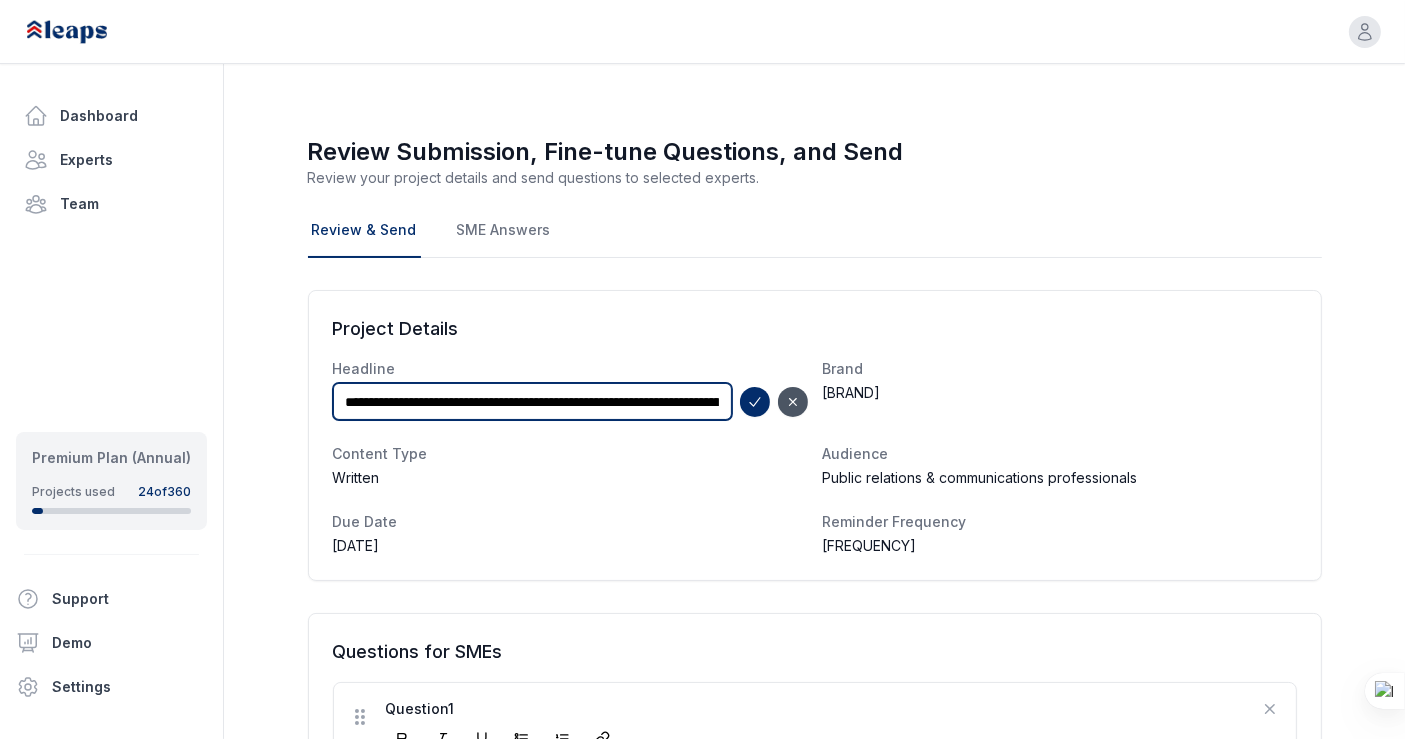 click on "**********" at bounding box center (532, 401) 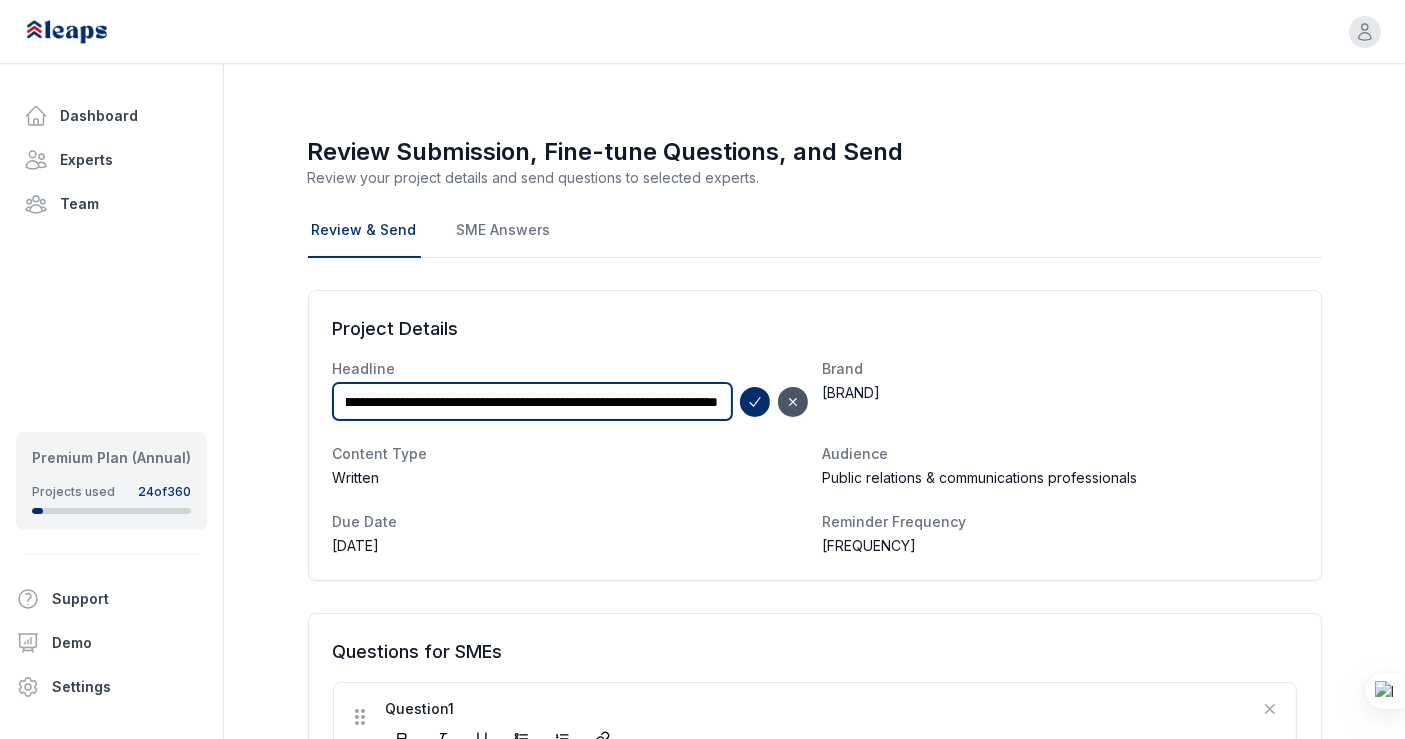 scroll, scrollTop: 0, scrollLeft: 406, axis: horizontal 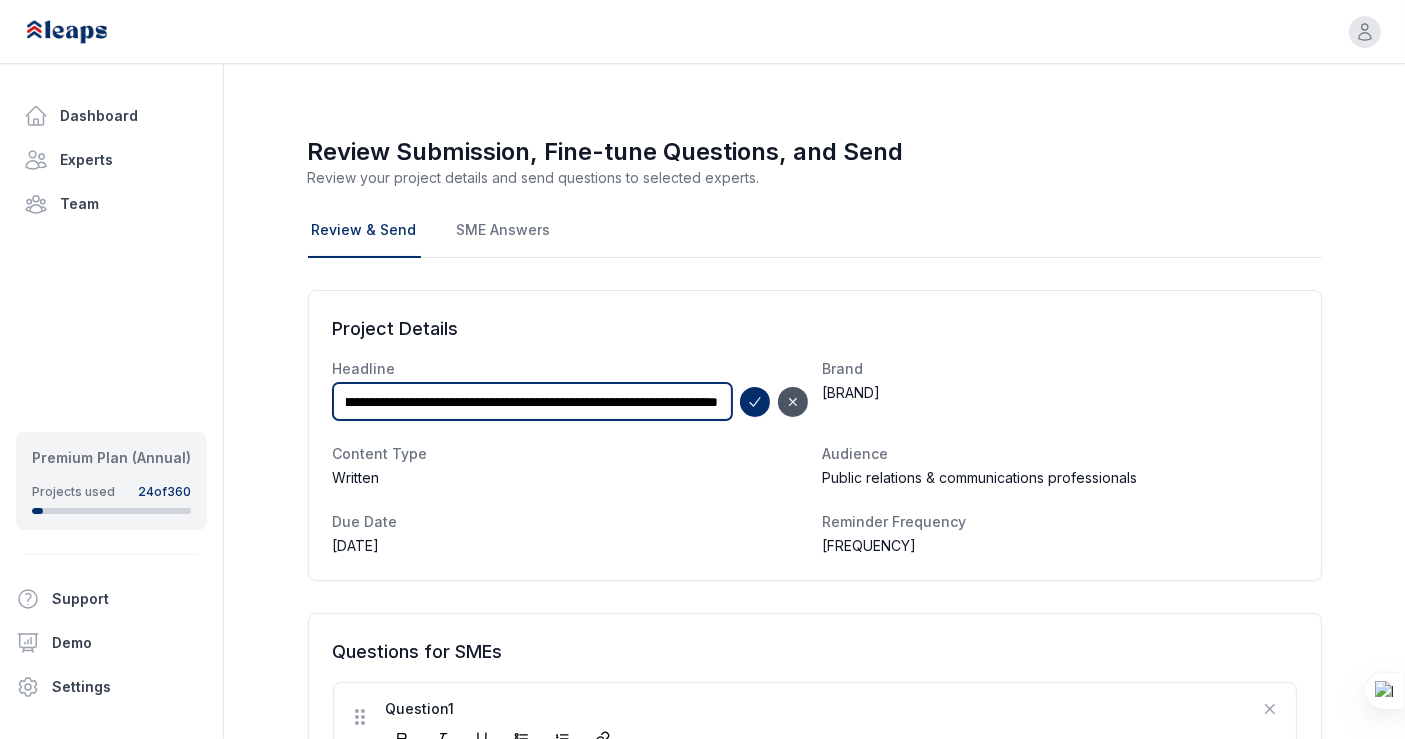 click on "**********" at bounding box center [532, 401] 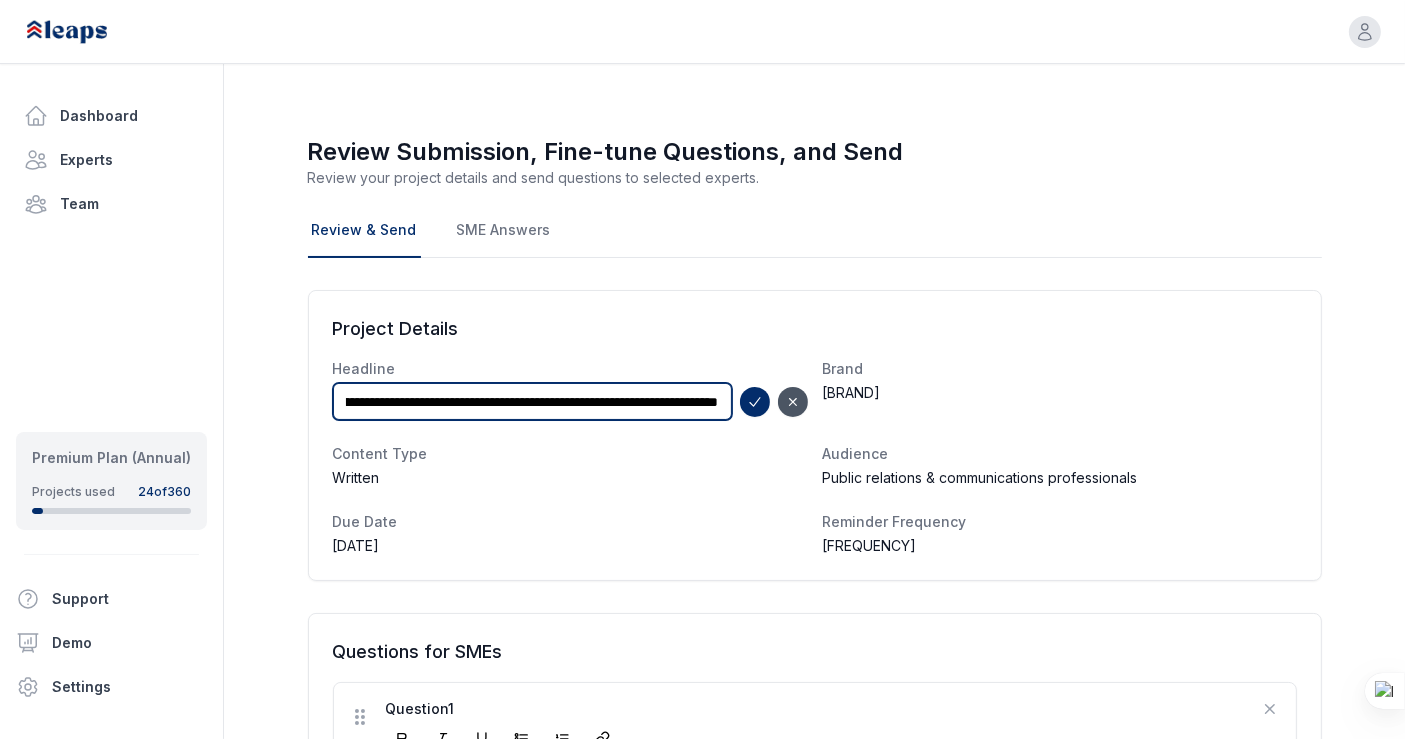 scroll, scrollTop: 0, scrollLeft: 665, axis: horizontal 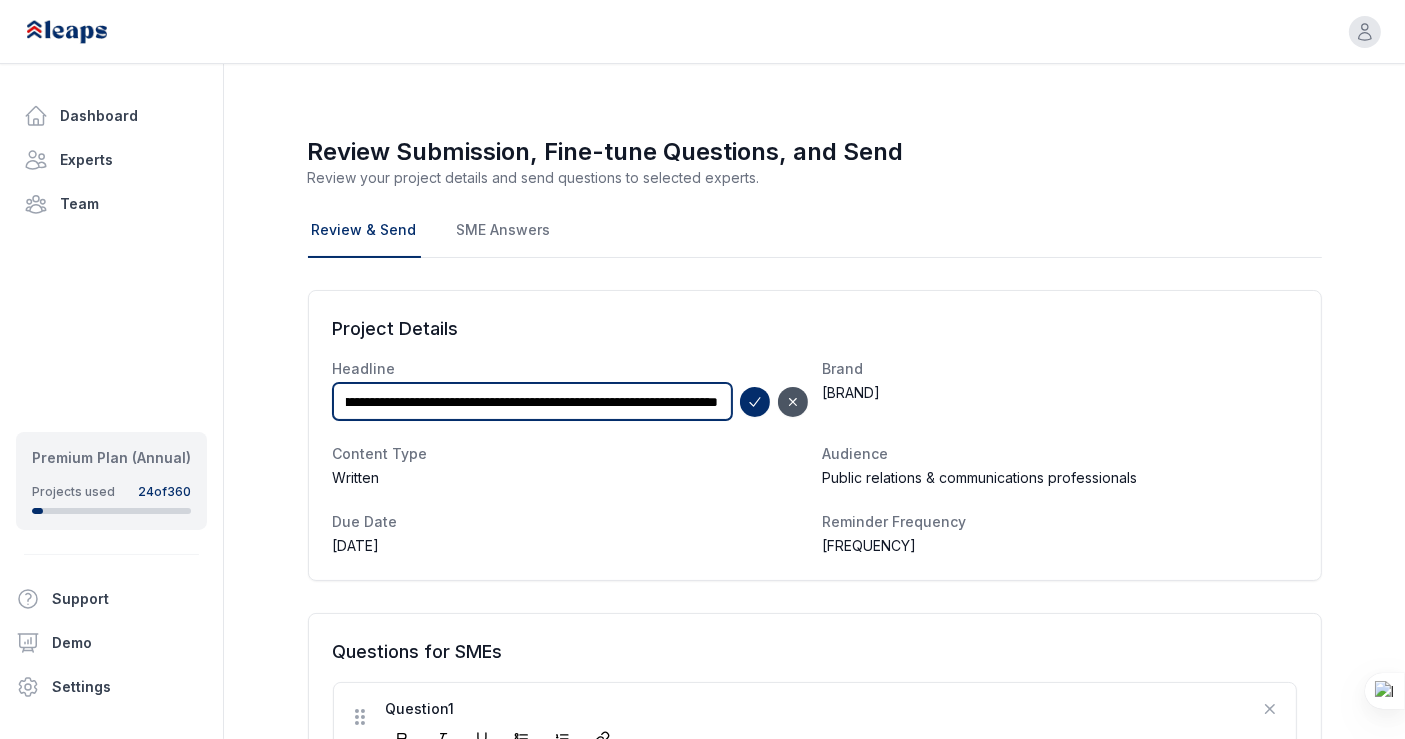 click on "**********" at bounding box center [532, 401] 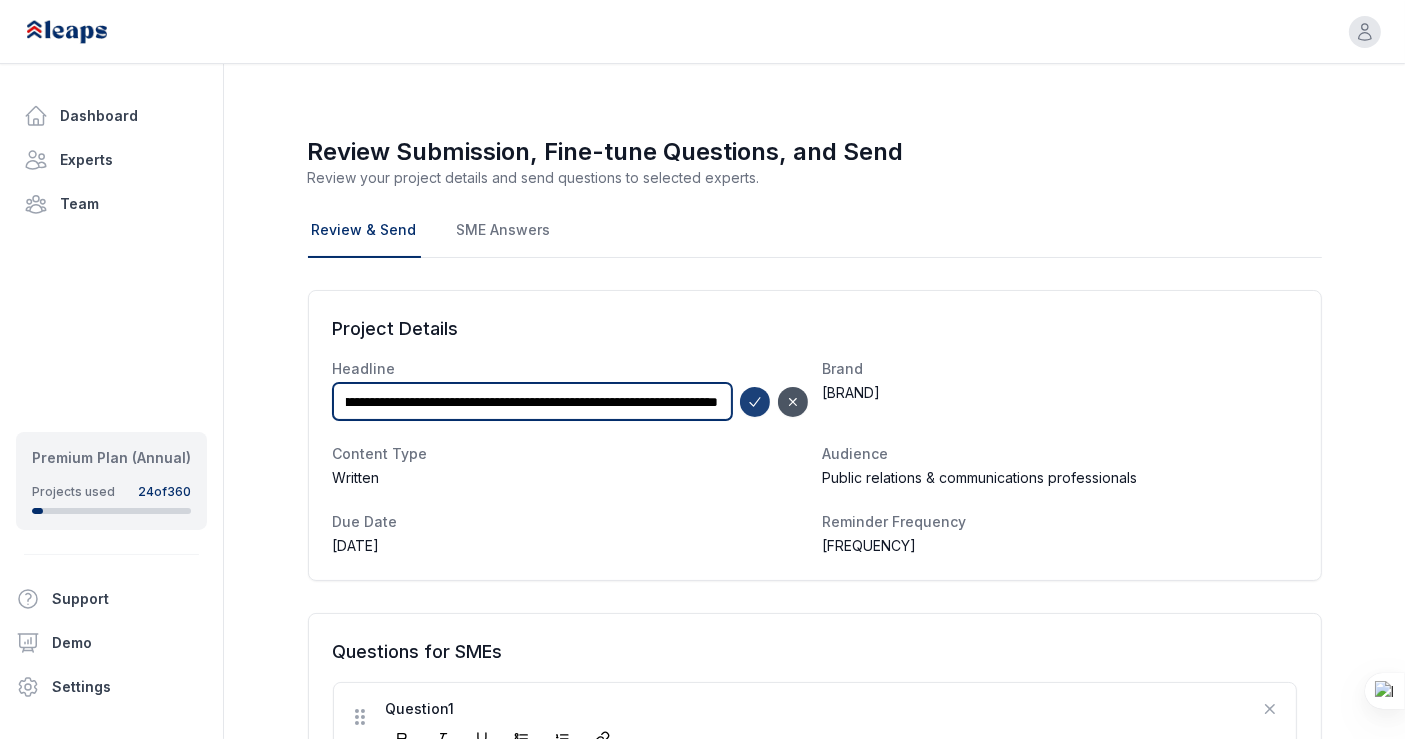 type on "**********" 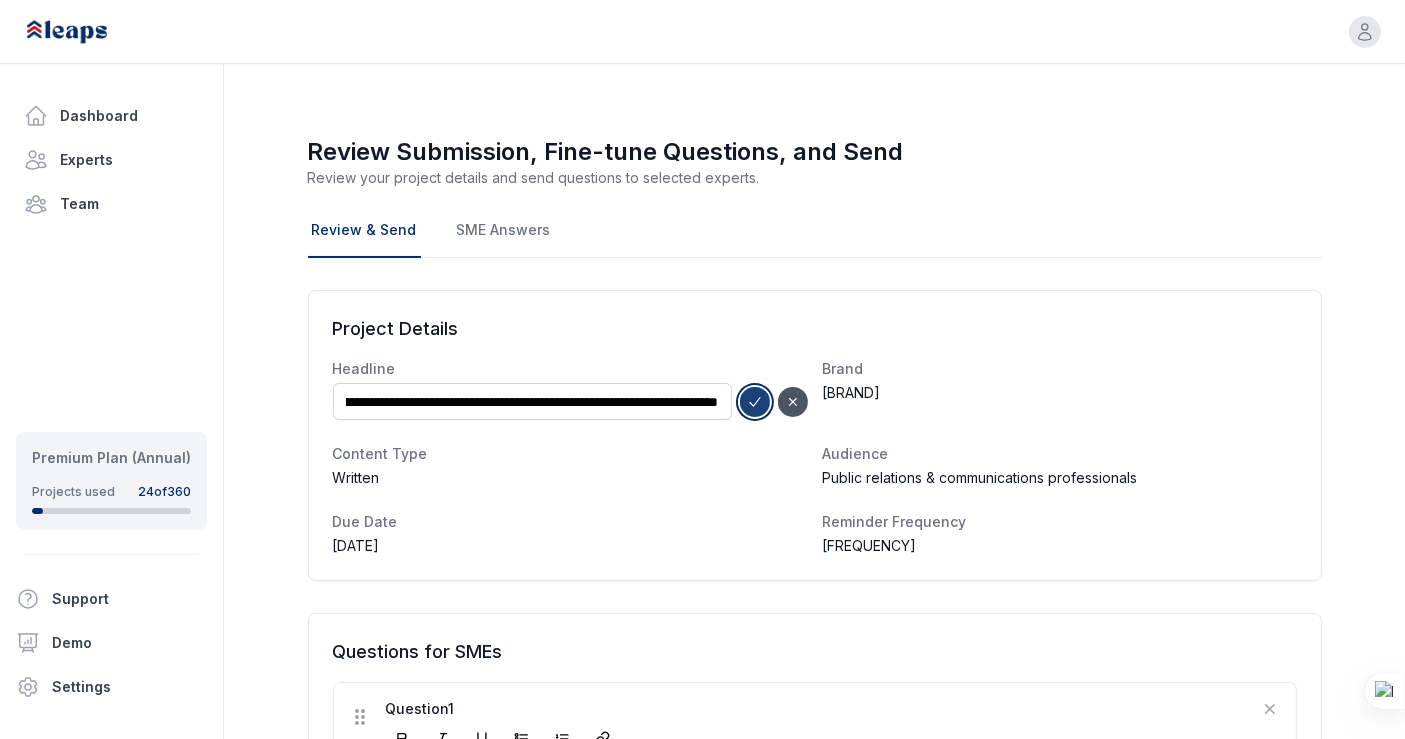 scroll, scrollTop: 0, scrollLeft: 0, axis: both 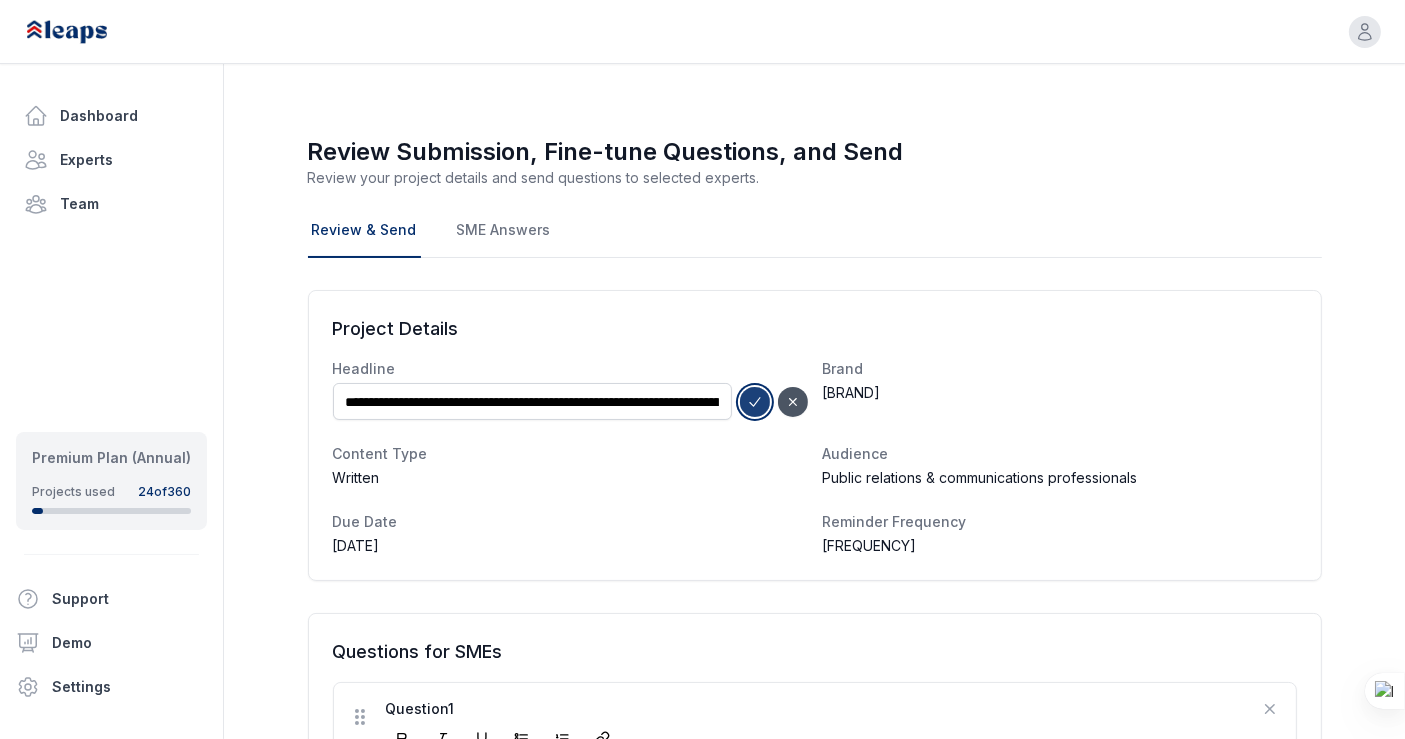 click 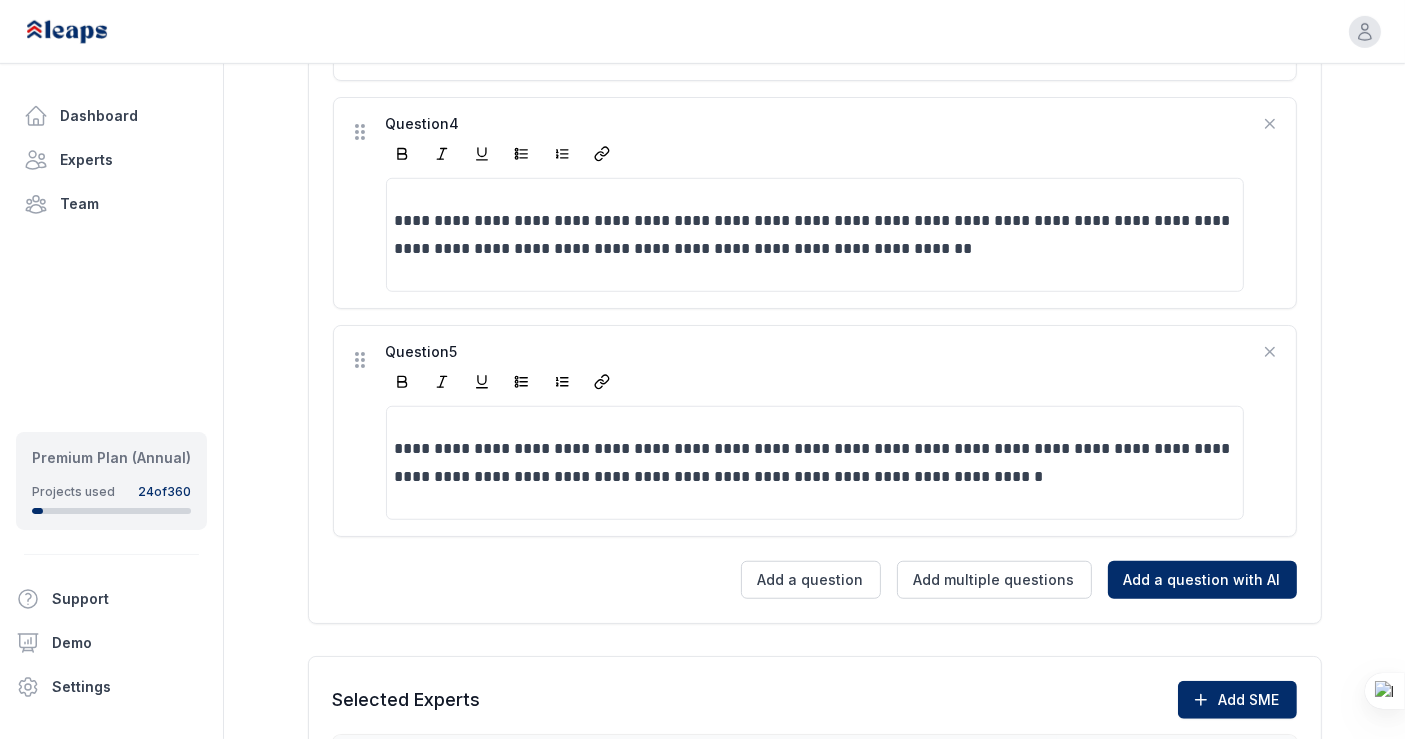scroll, scrollTop: 1351, scrollLeft: 0, axis: vertical 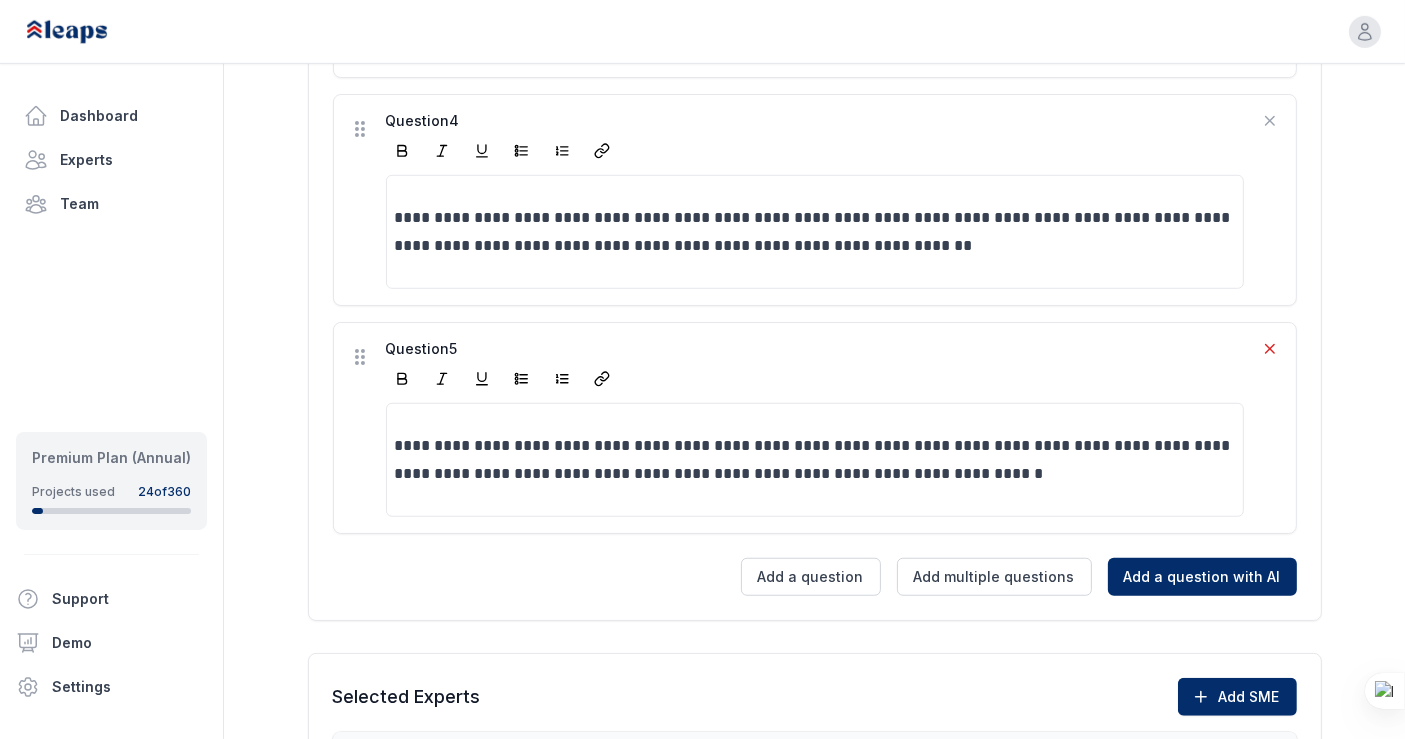 click 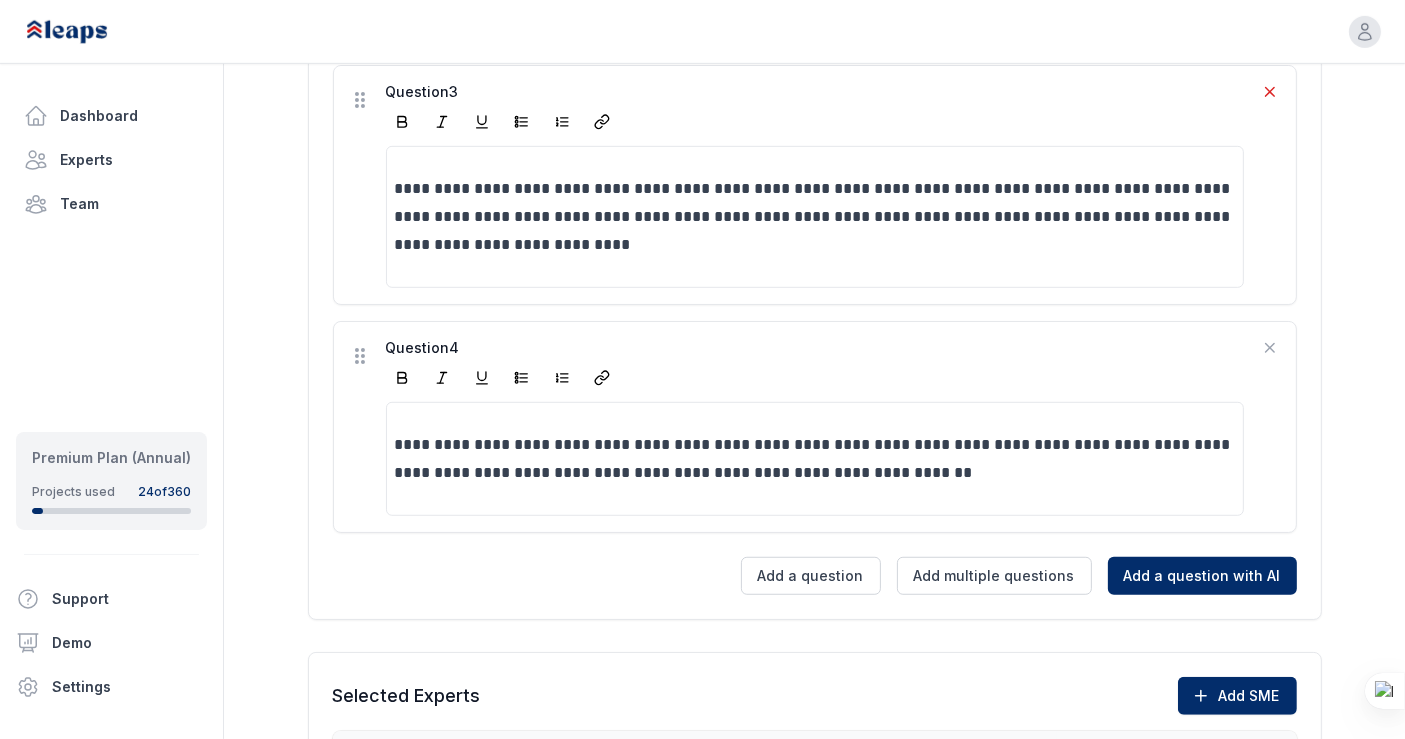 click 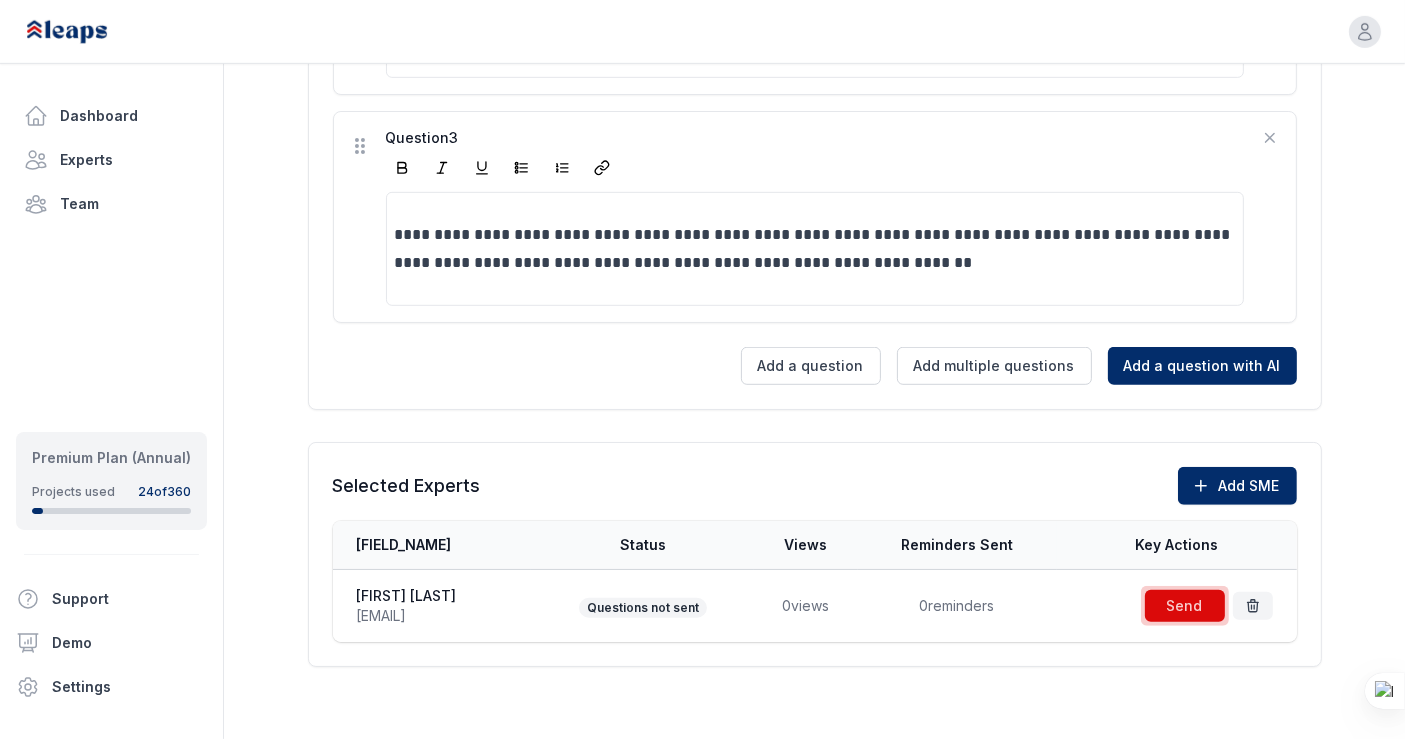 scroll, scrollTop: 869, scrollLeft: 0, axis: vertical 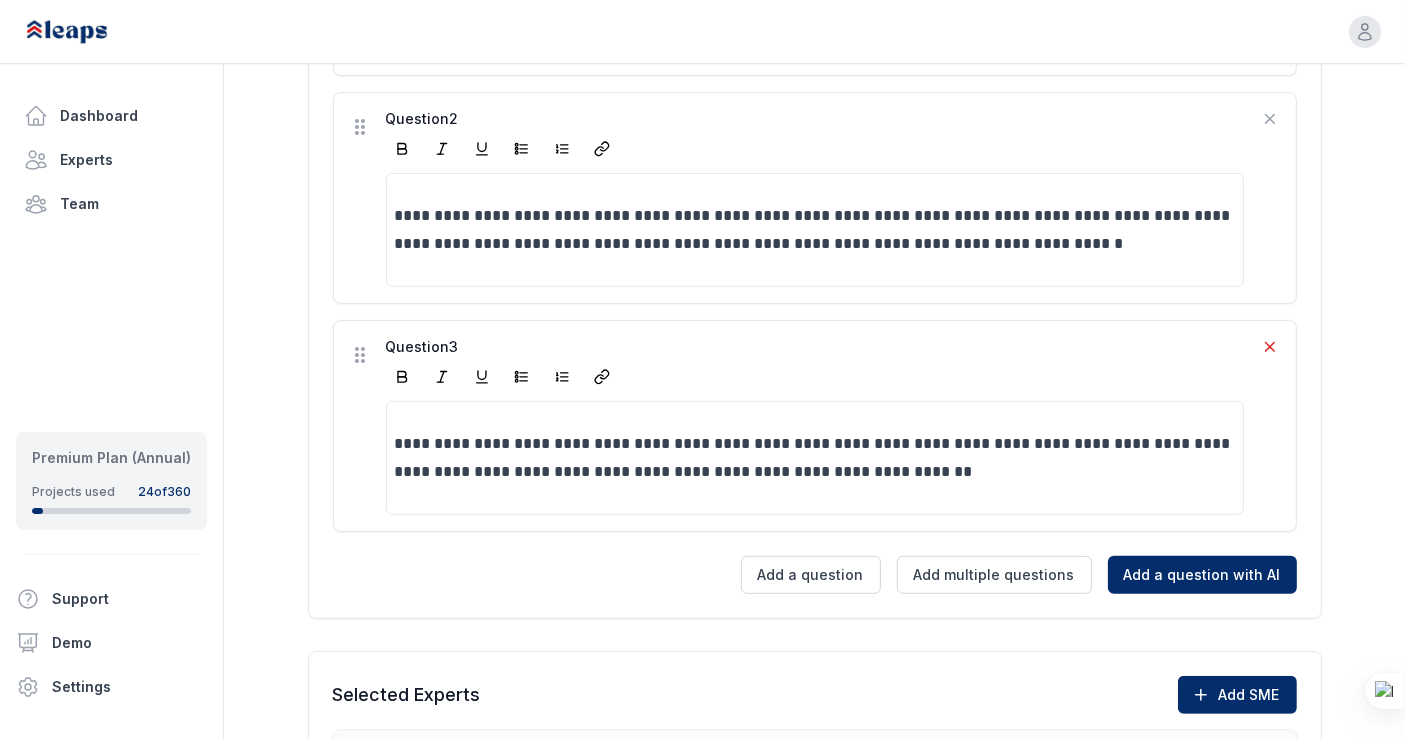 click 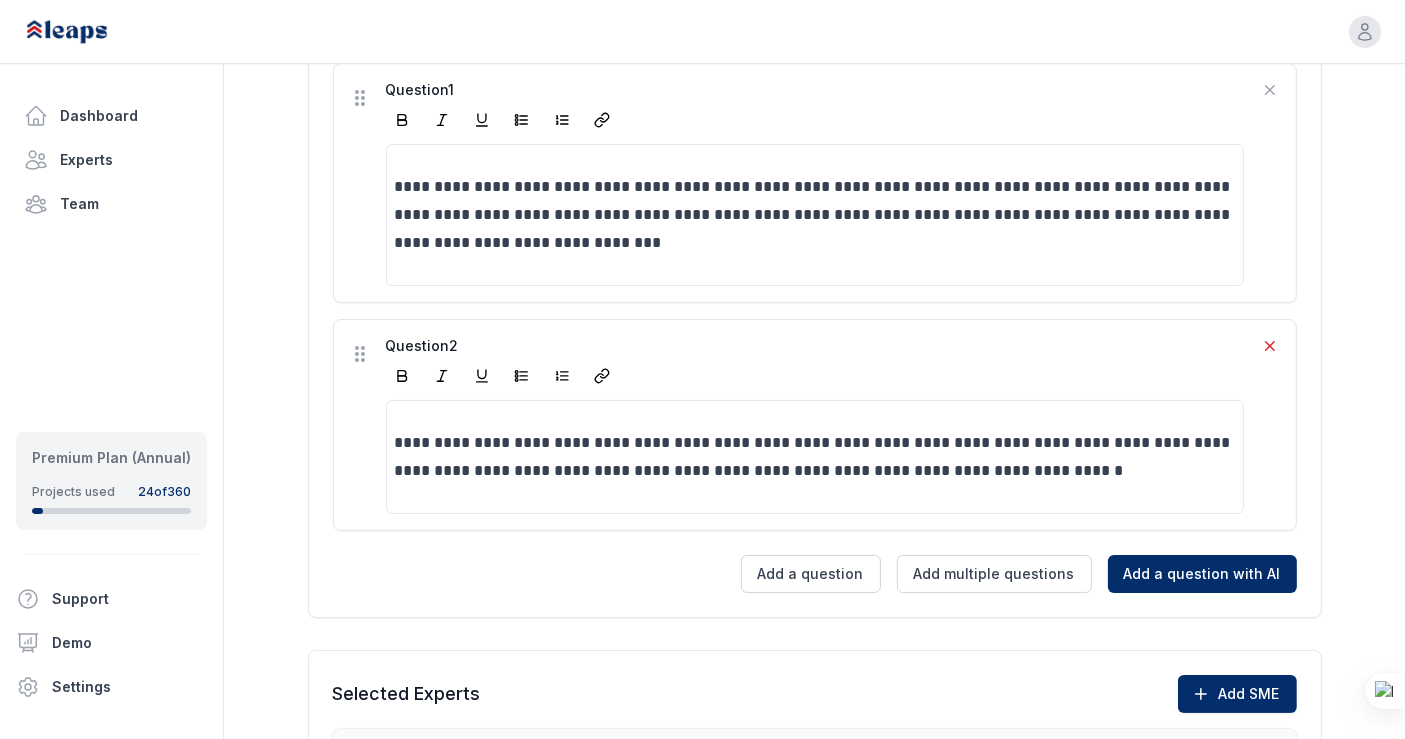 click 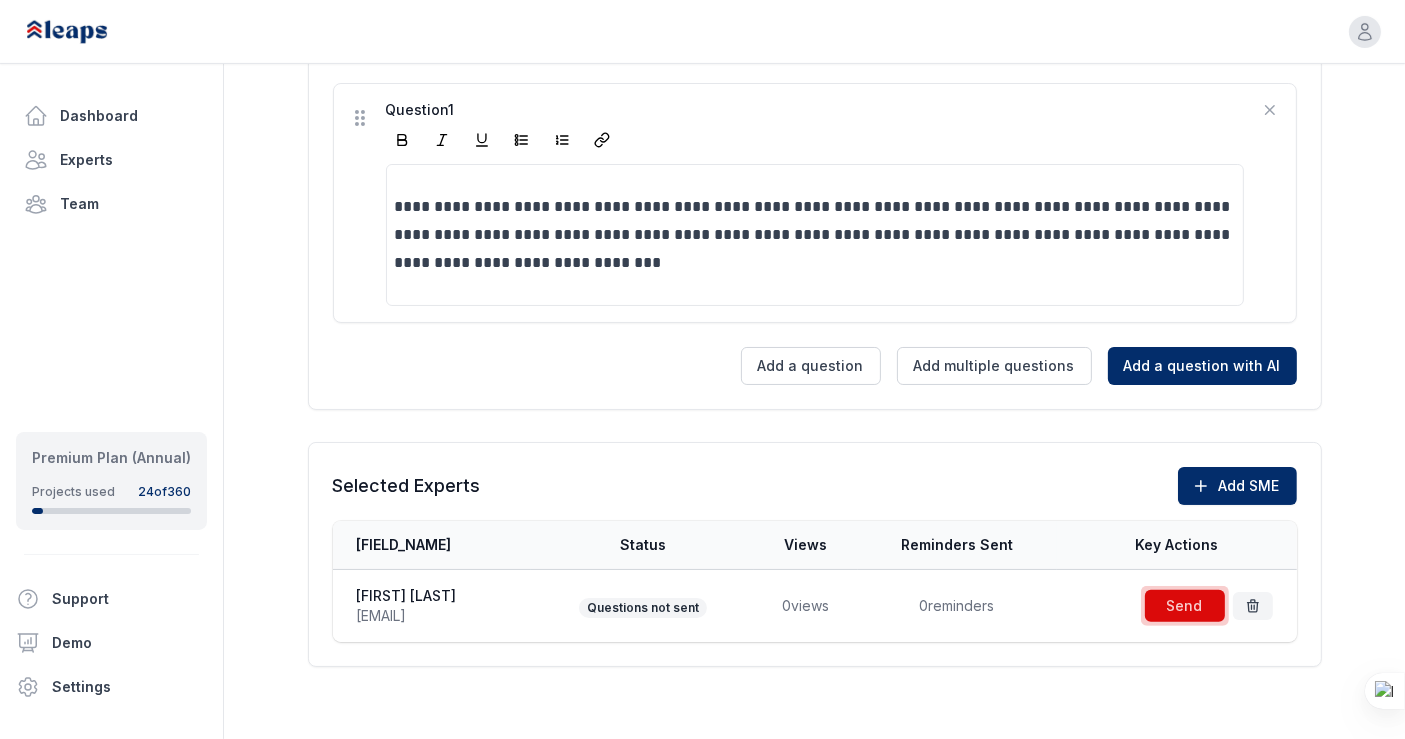 scroll, scrollTop: 617, scrollLeft: 0, axis: vertical 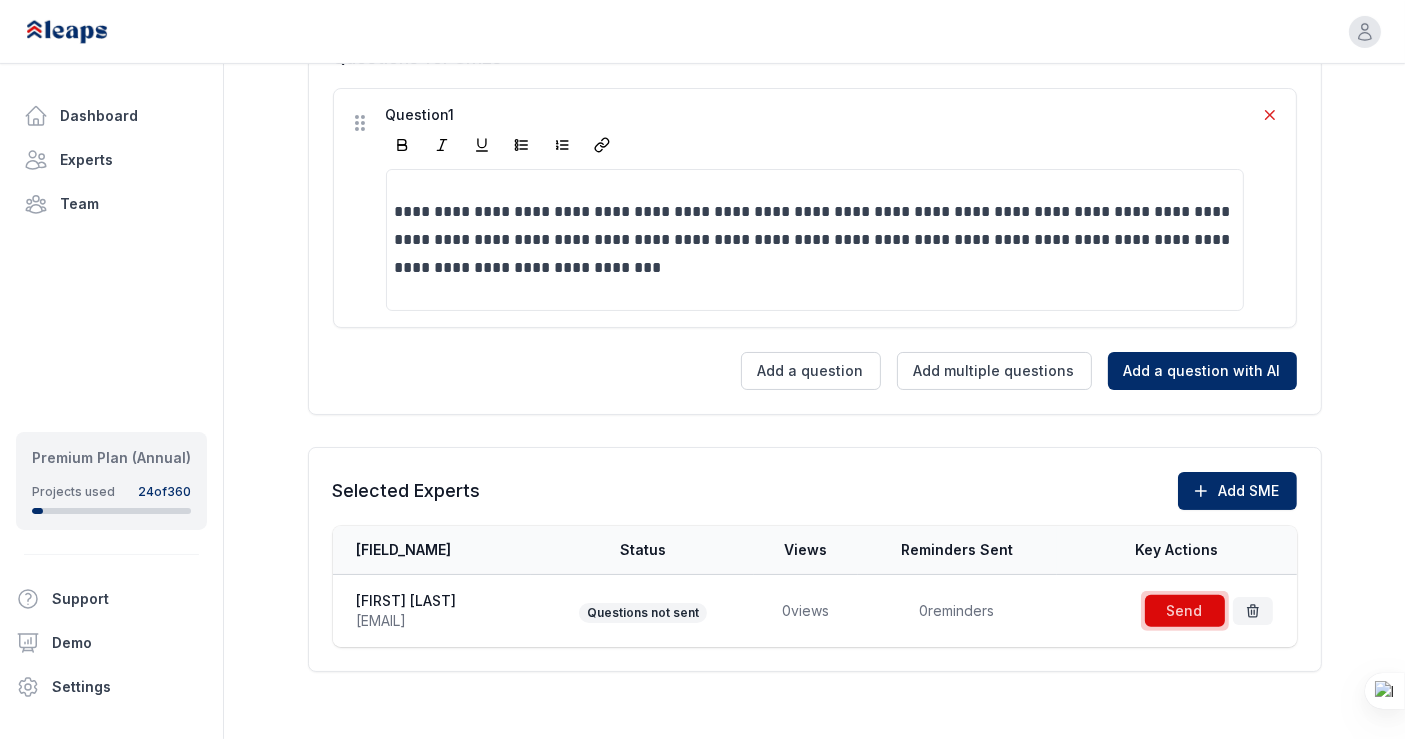 click 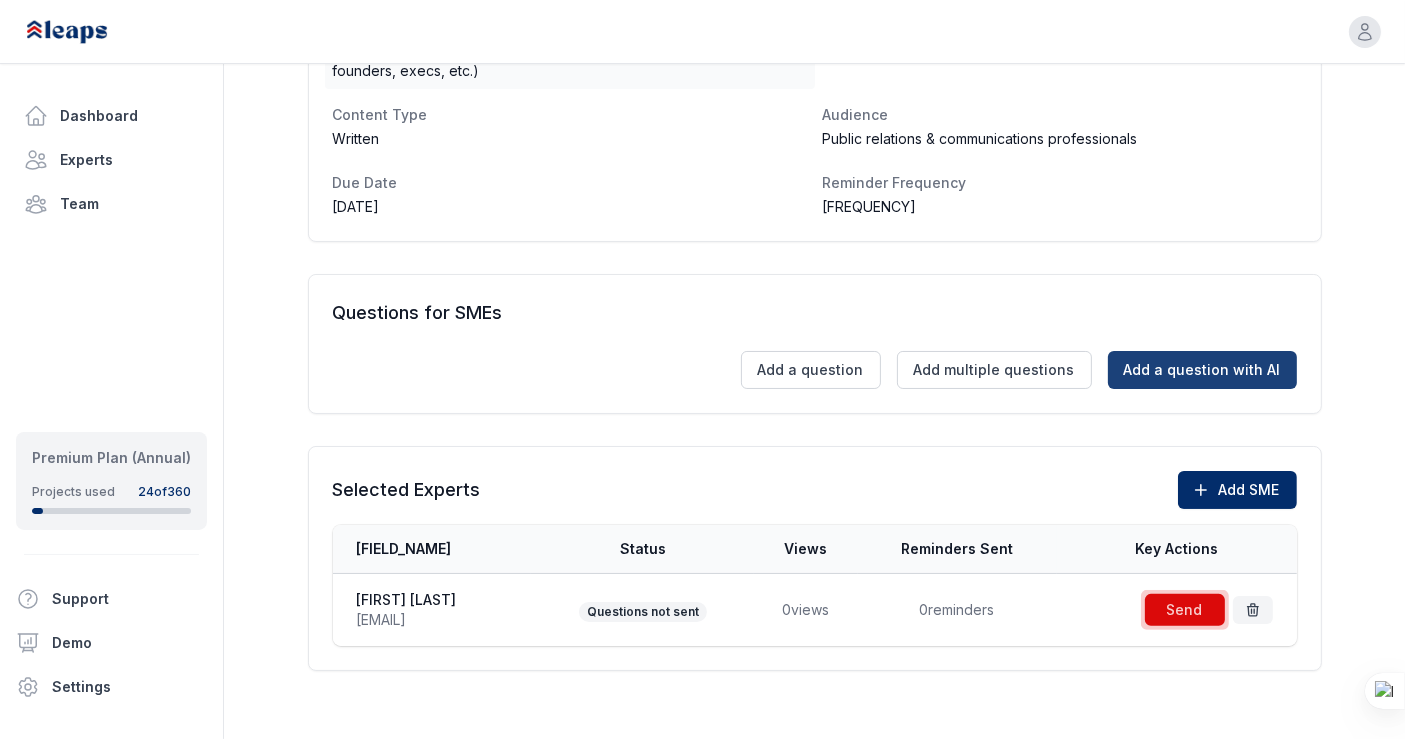 click on "Add a question with AI" at bounding box center (1202, 370) 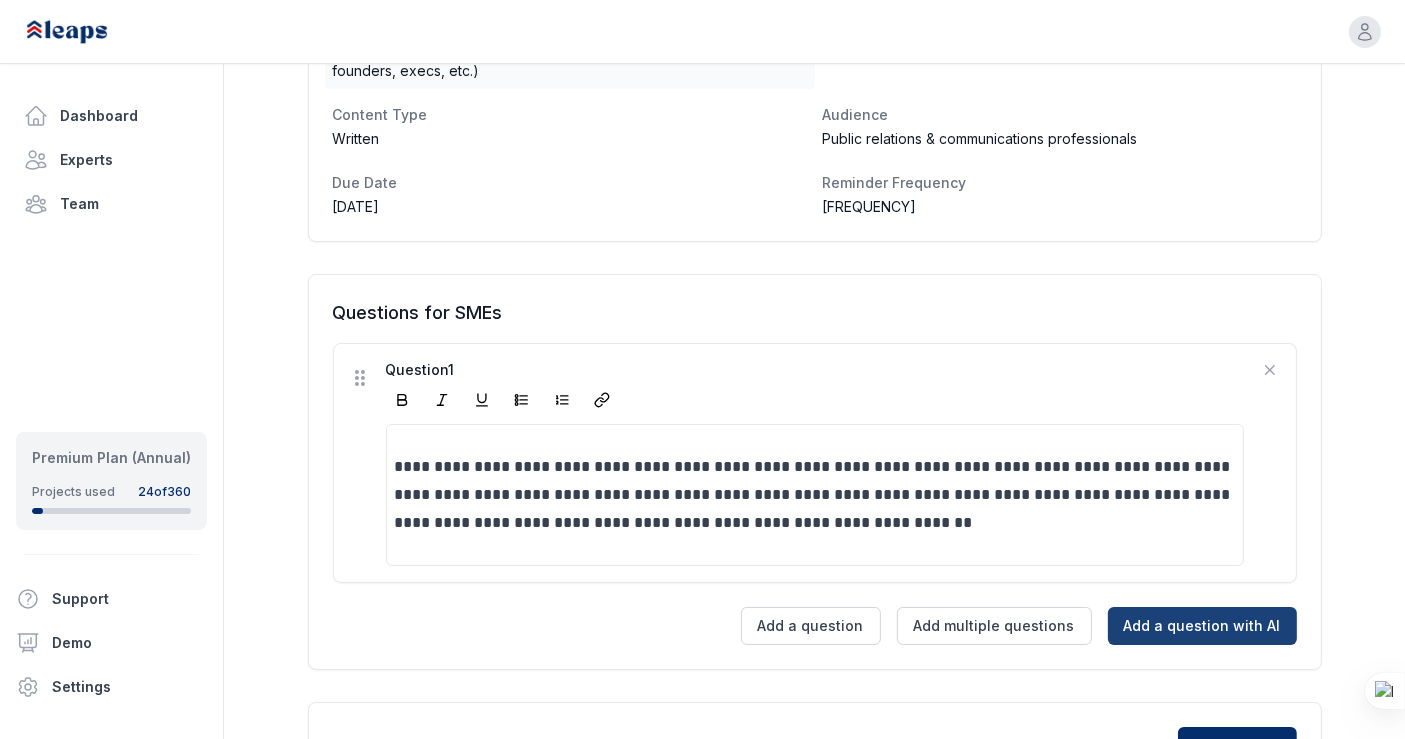 click on "Add a question with AI" at bounding box center [1202, 626] 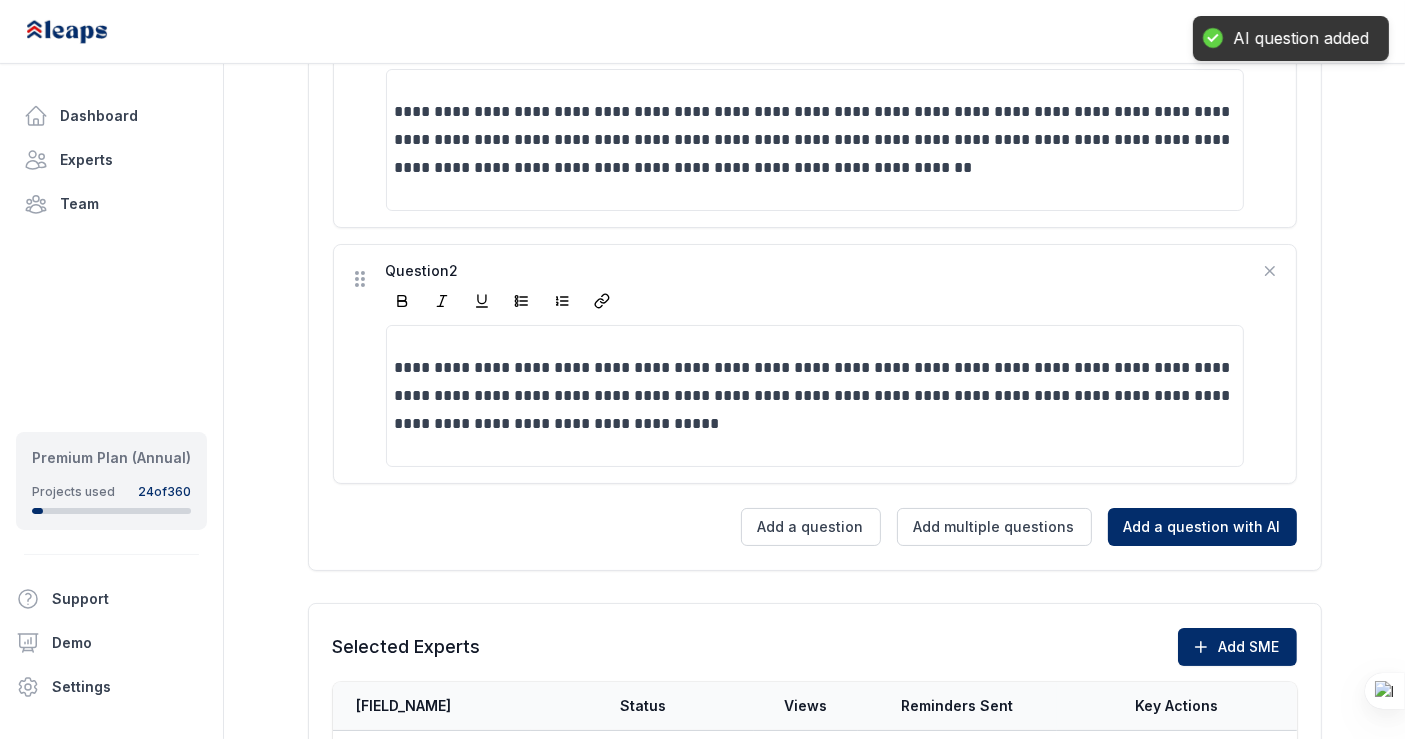 scroll, scrollTop: 717, scrollLeft: 0, axis: vertical 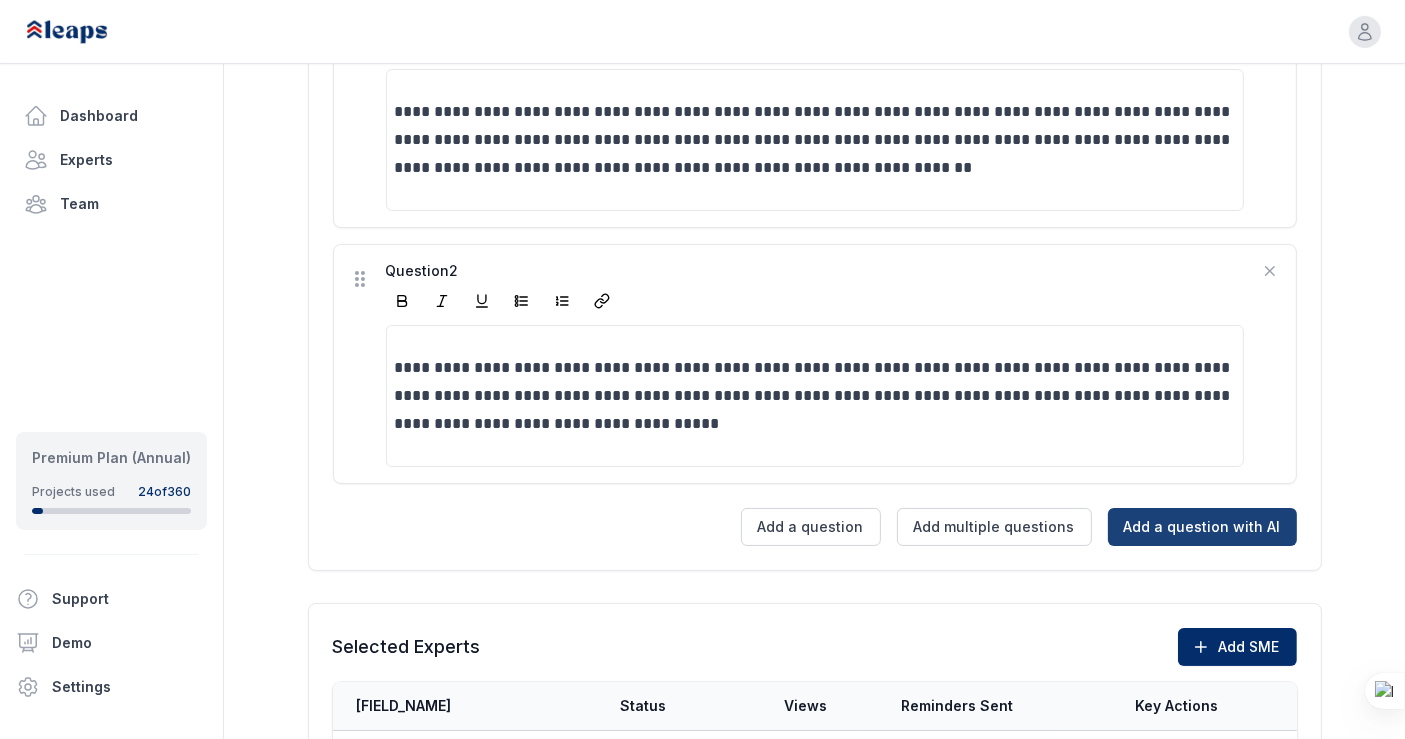 click on "Add a question with AI" at bounding box center (1202, 527) 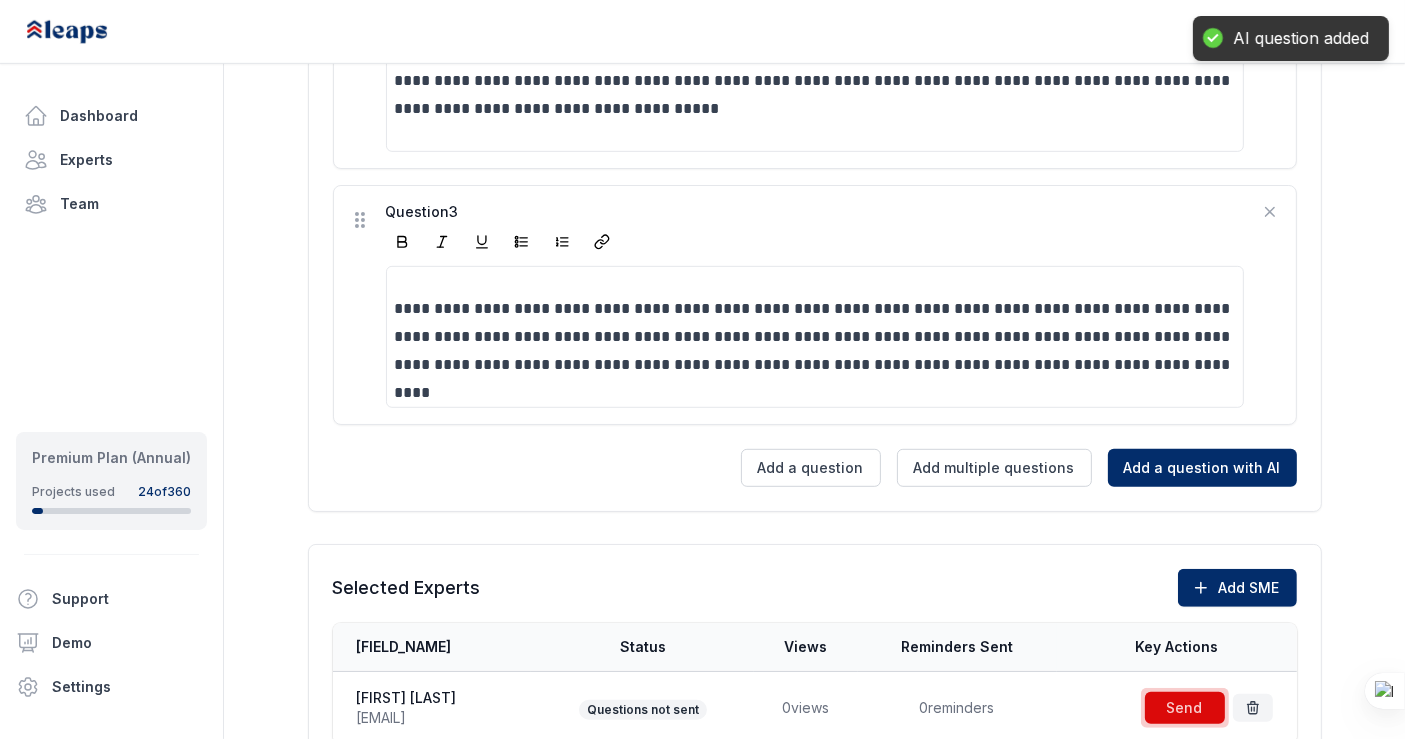 scroll, scrollTop: 1039, scrollLeft: 0, axis: vertical 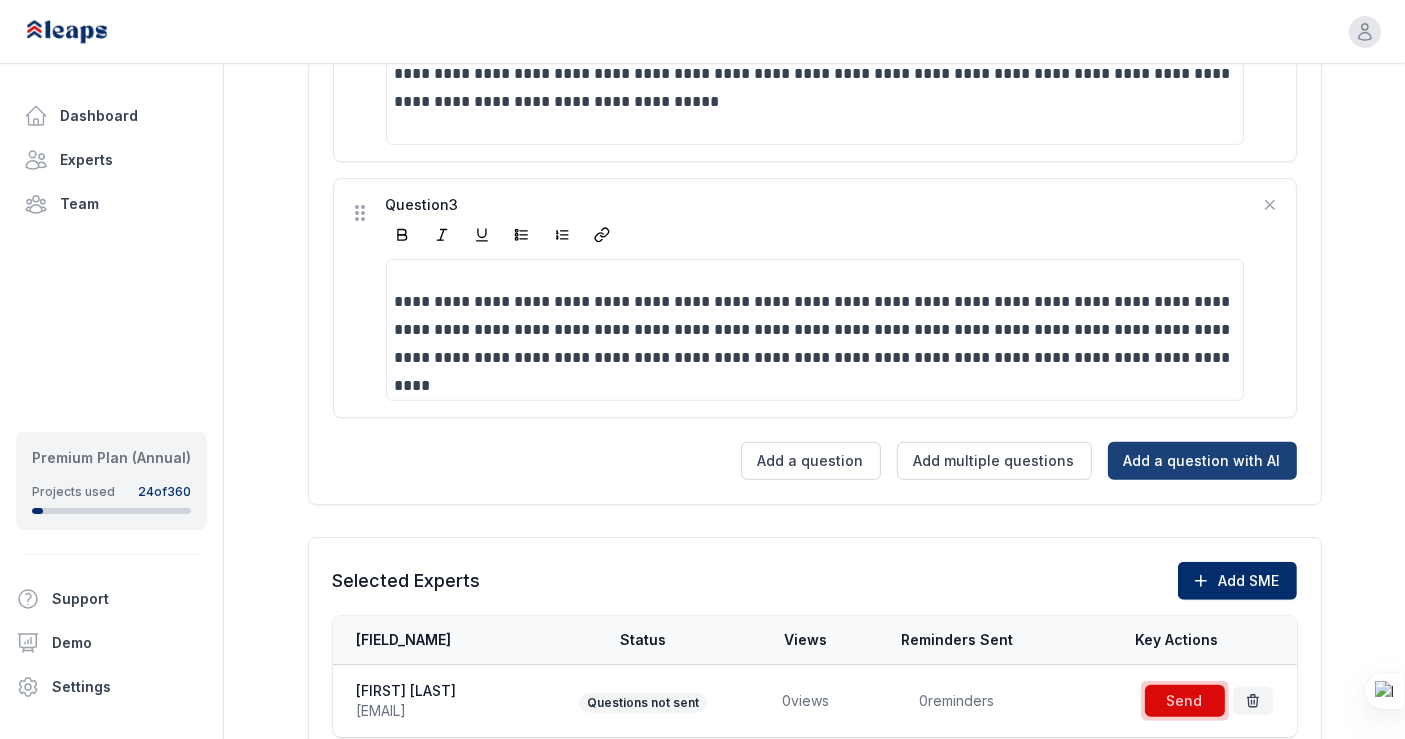 click on "Add a question with AI" at bounding box center (1202, 461) 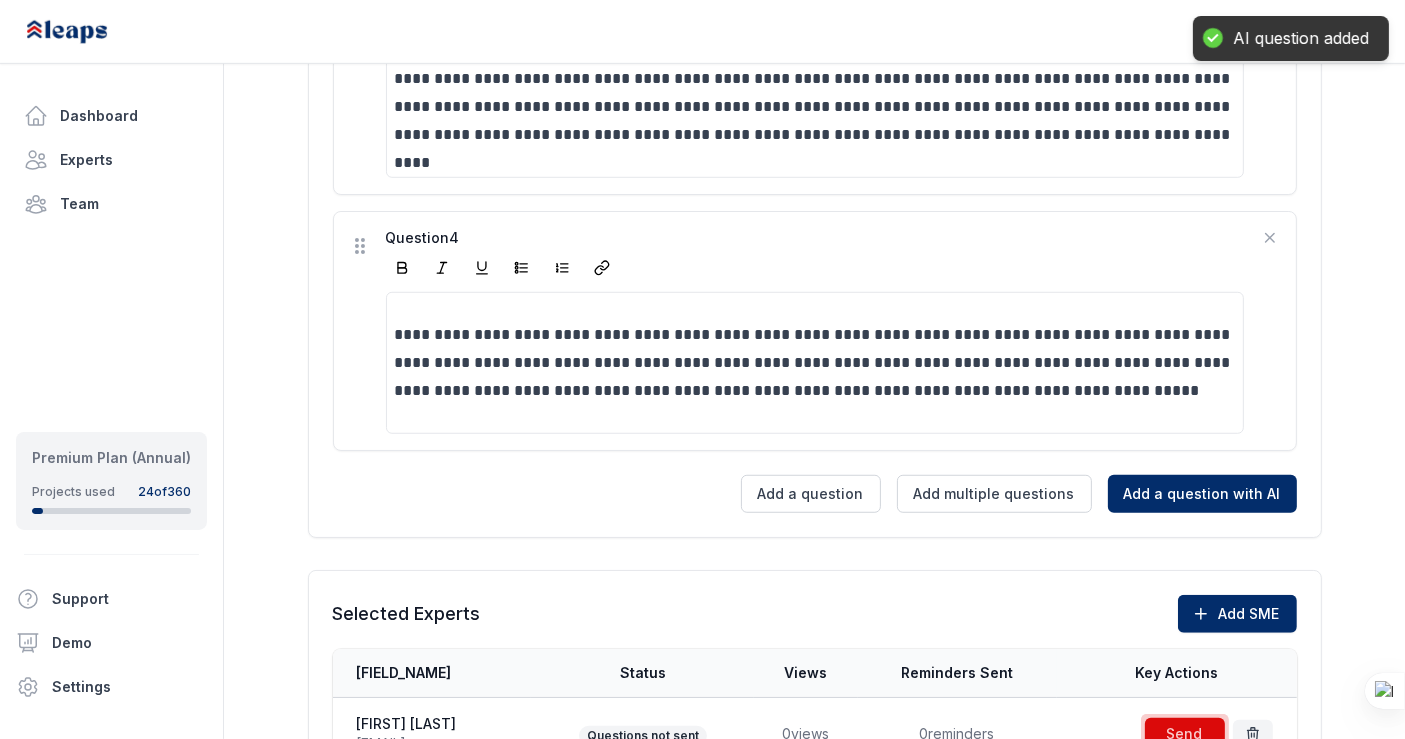 scroll, scrollTop: 1261, scrollLeft: 0, axis: vertical 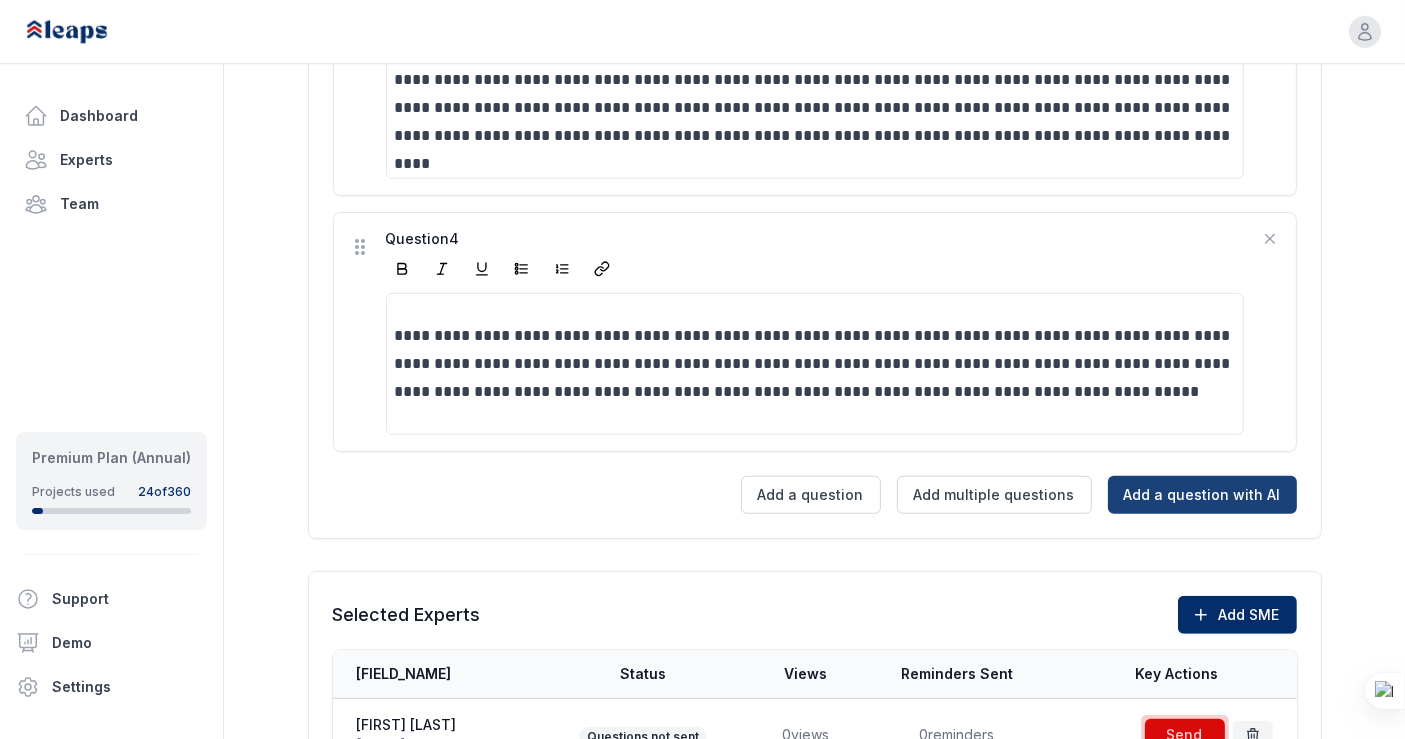 click on "Add a question with AI" at bounding box center [1202, 495] 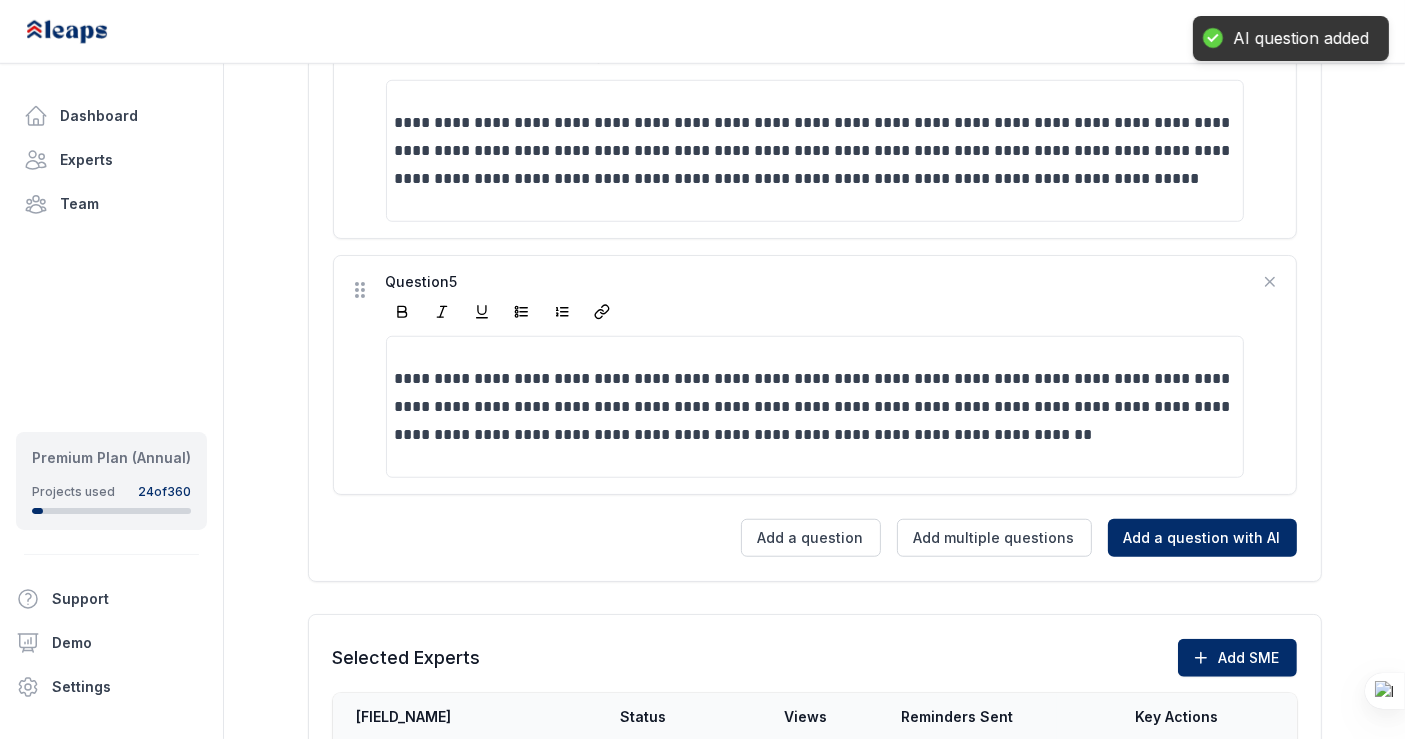 scroll, scrollTop: 1516, scrollLeft: 0, axis: vertical 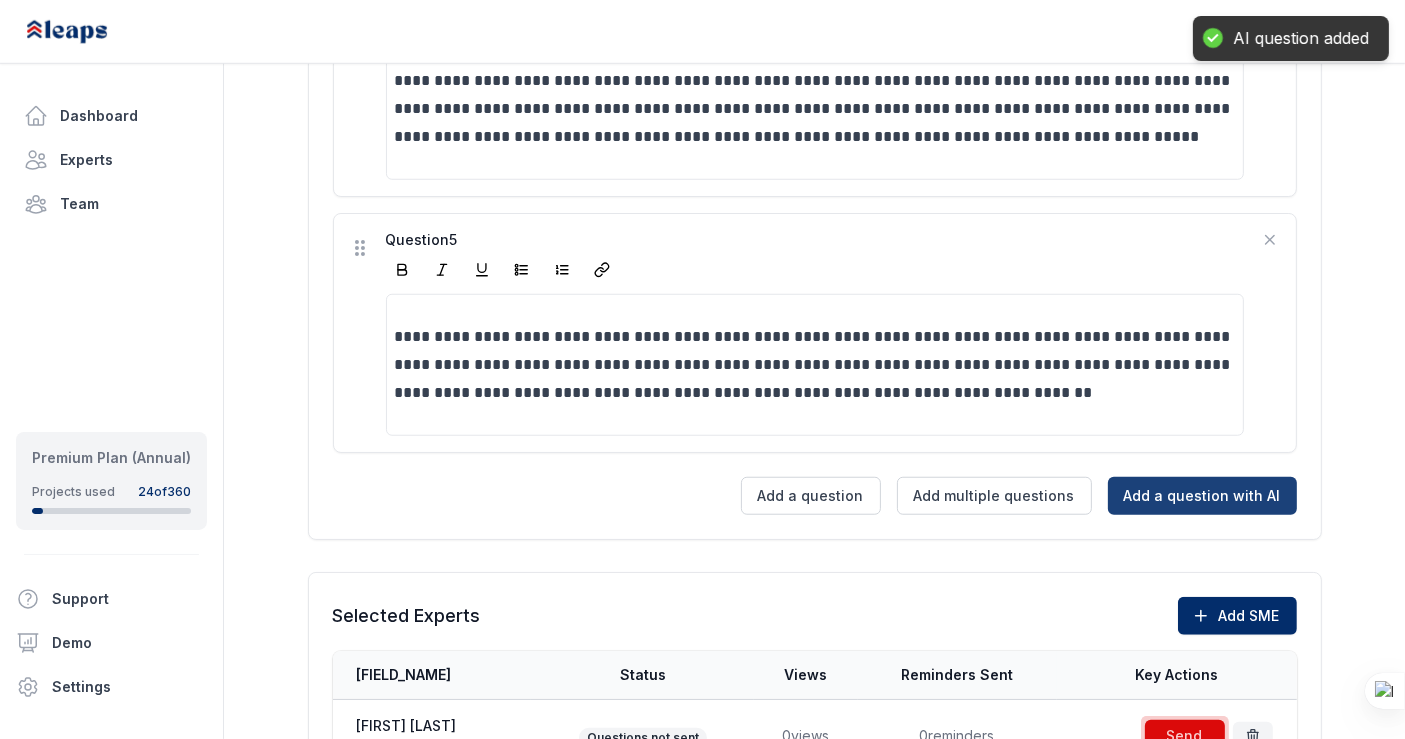 click on "Add a question with AI" at bounding box center (1202, 496) 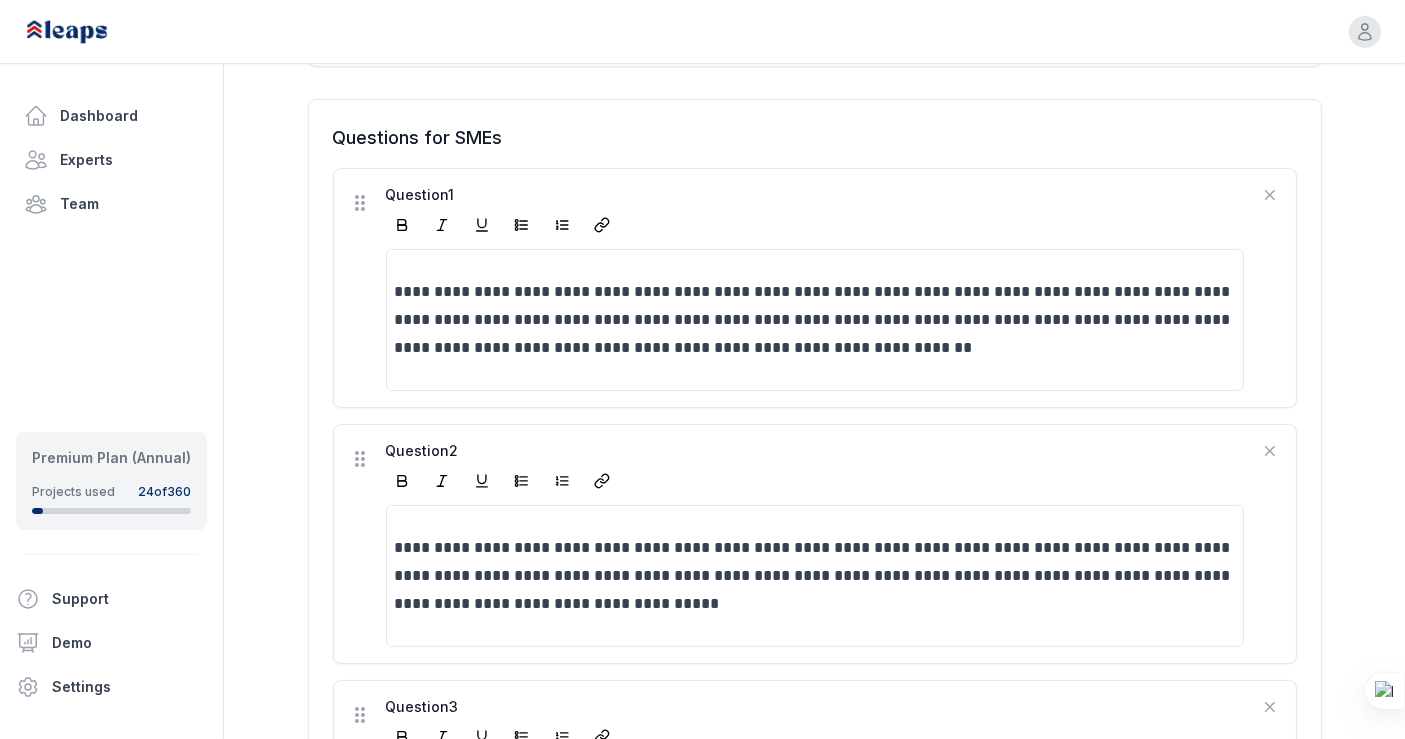 scroll, scrollTop: 528, scrollLeft: 0, axis: vertical 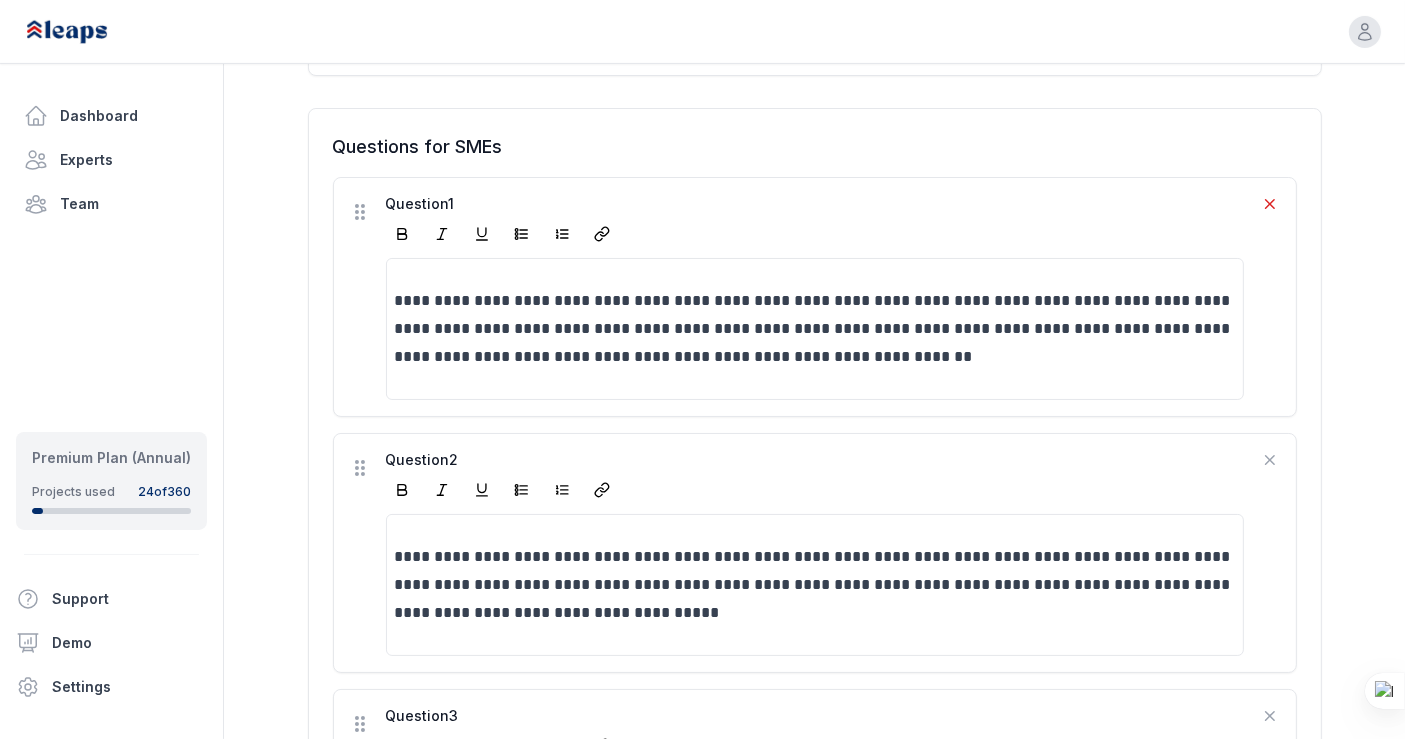 click 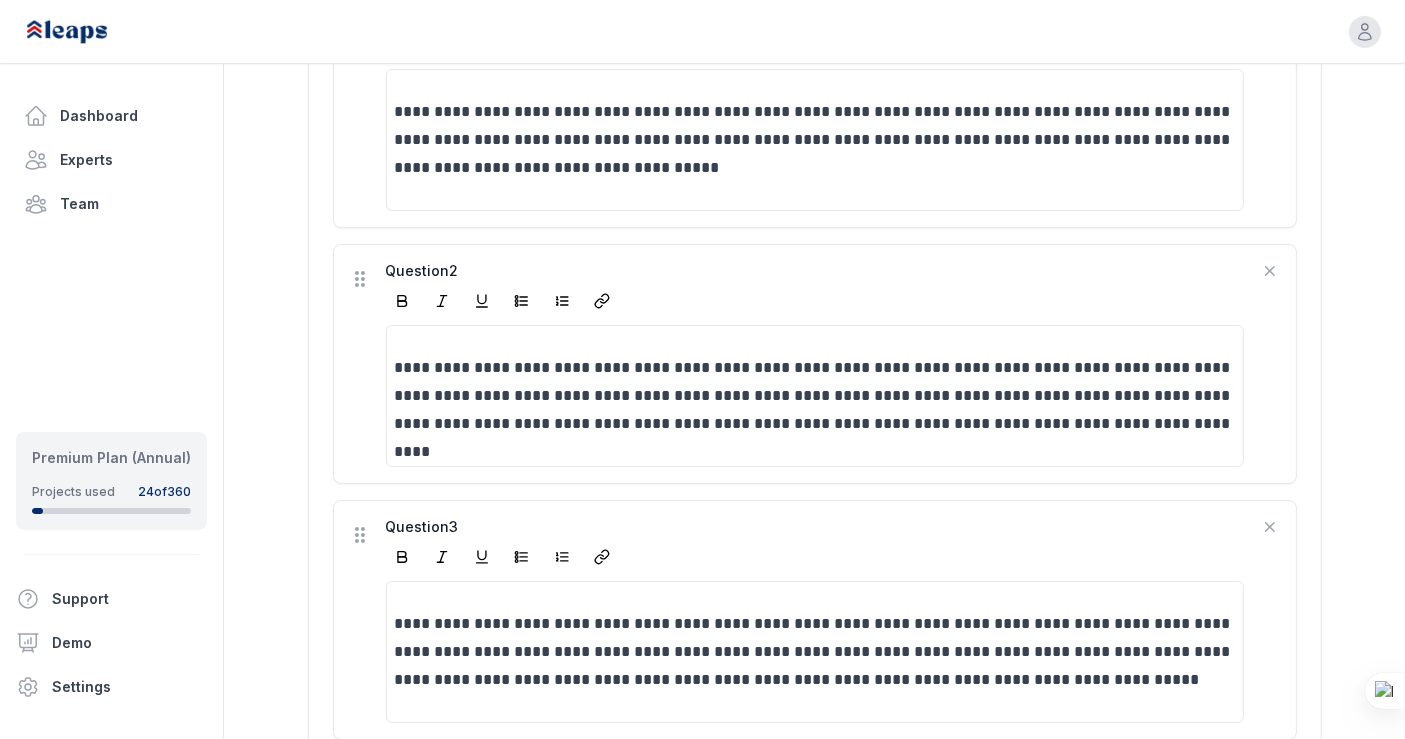 scroll, scrollTop: 719, scrollLeft: 0, axis: vertical 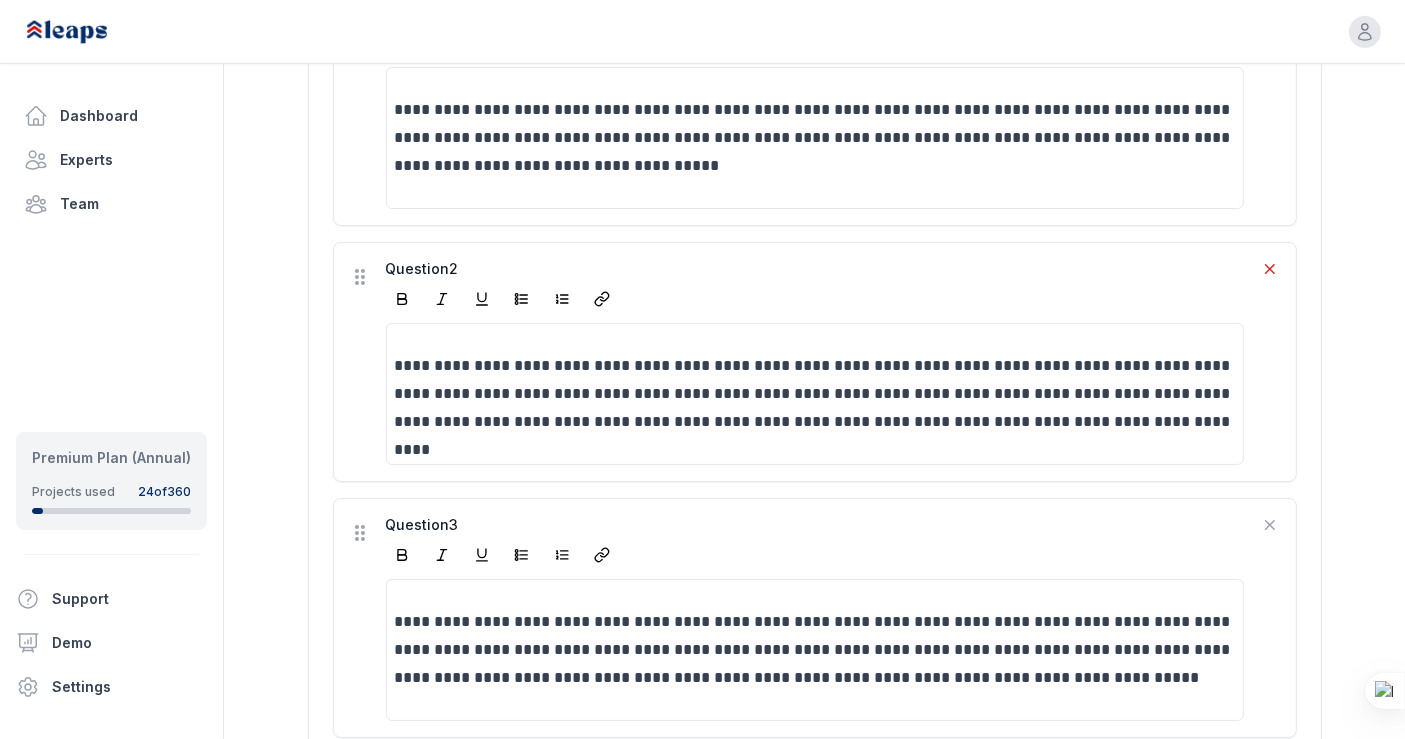 click 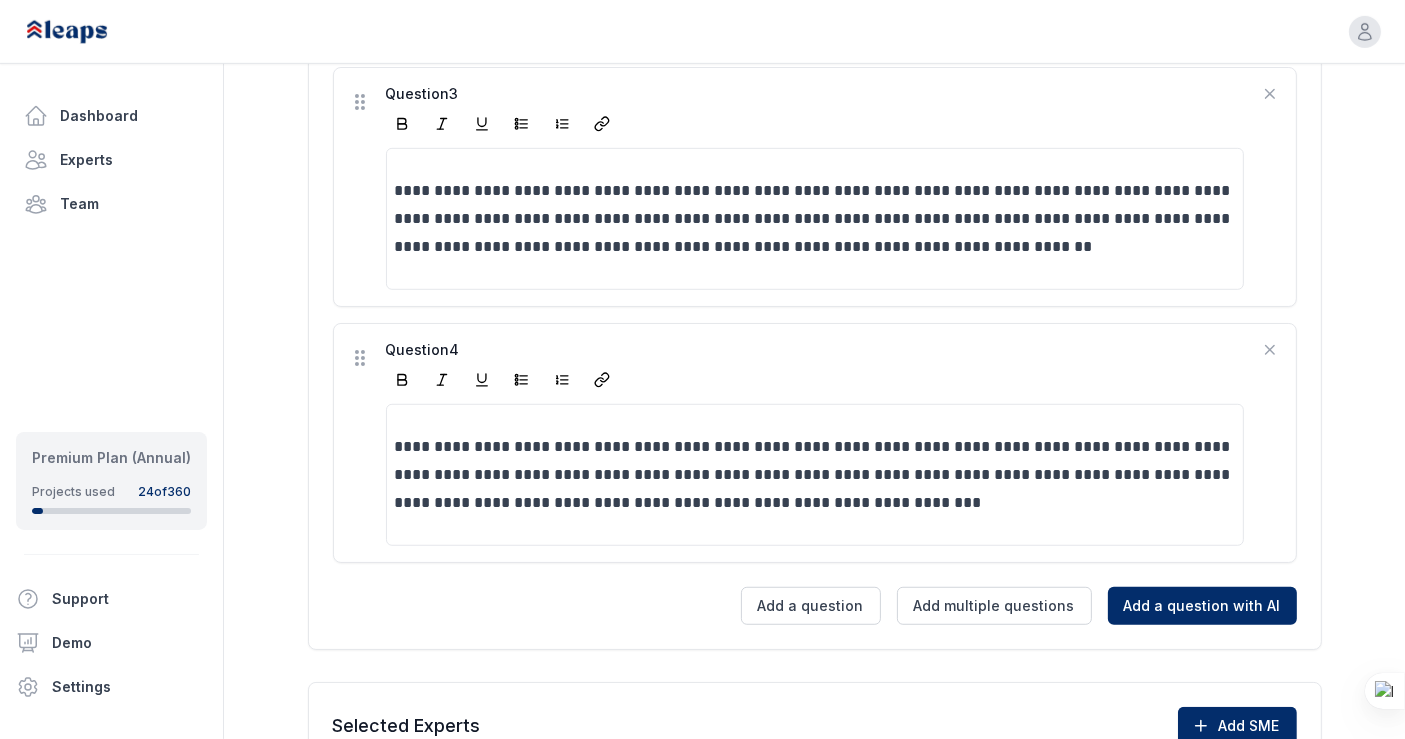 scroll, scrollTop: 1152, scrollLeft: 0, axis: vertical 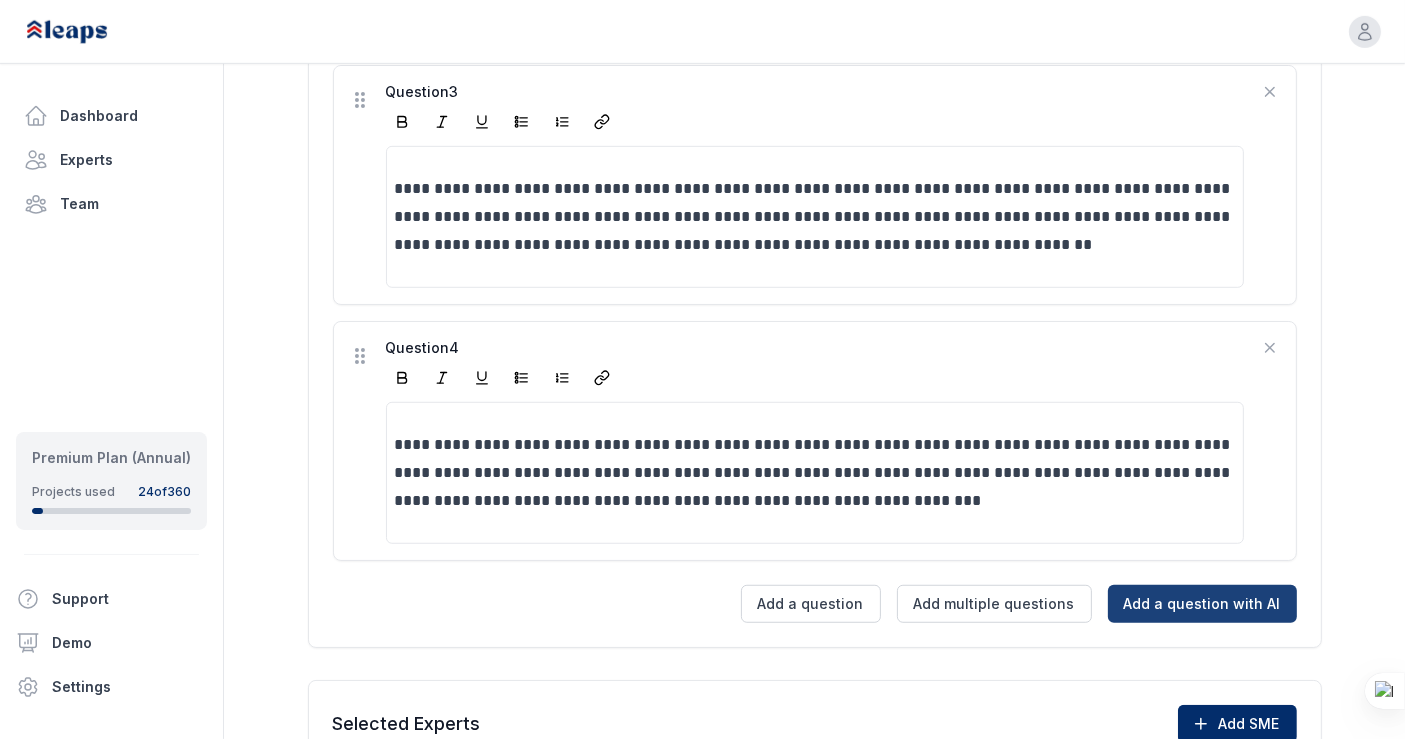 click on "Add a question with AI" at bounding box center (1202, 604) 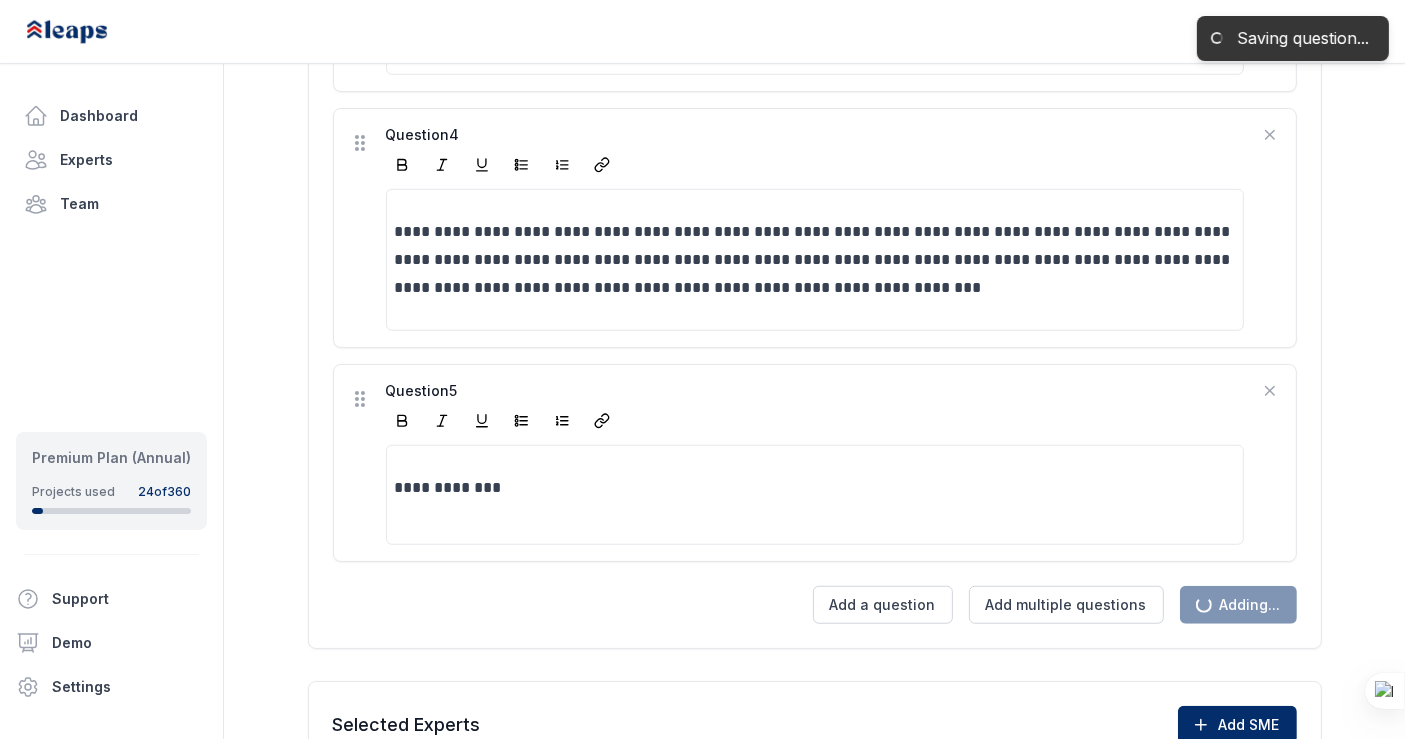 scroll, scrollTop: 1434, scrollLeft: 0, axis: vertical 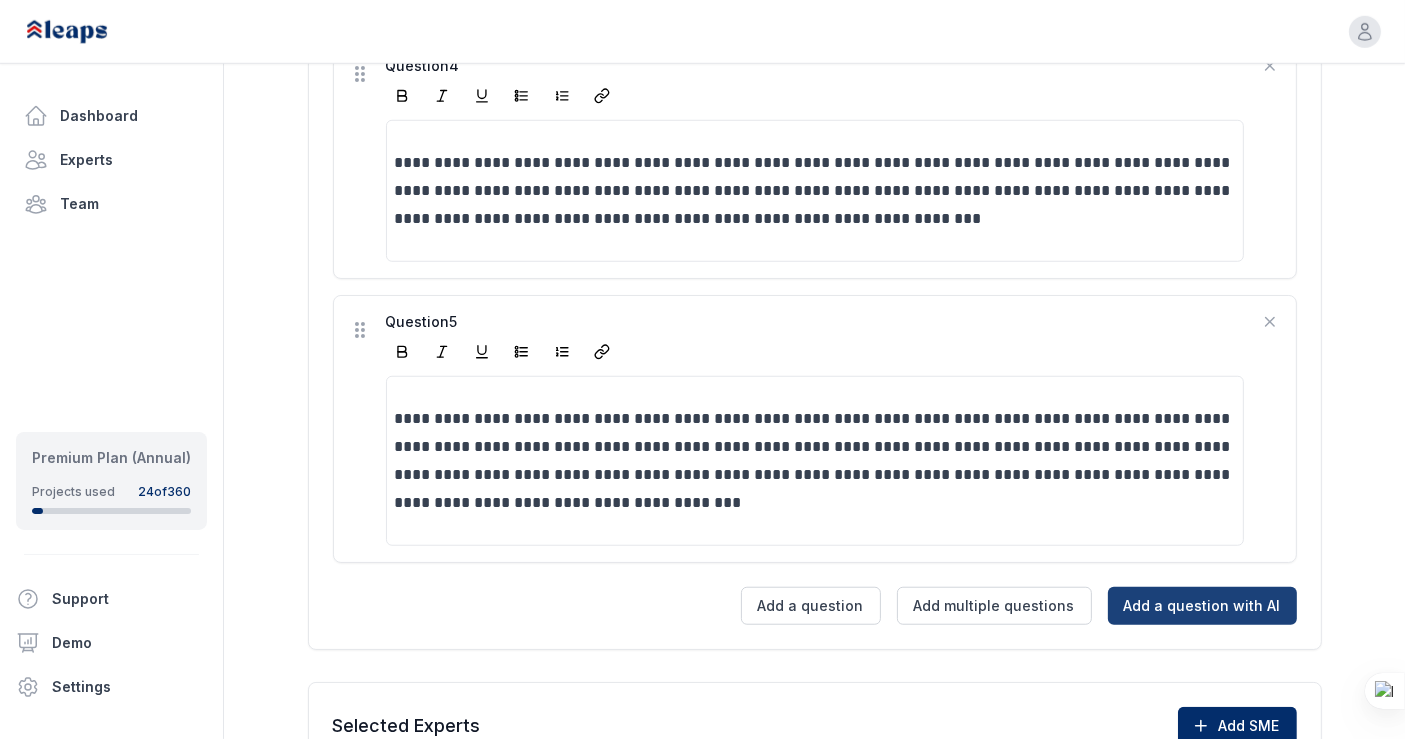 click on "Add a question with AI" at bounding box center (1202, 606) 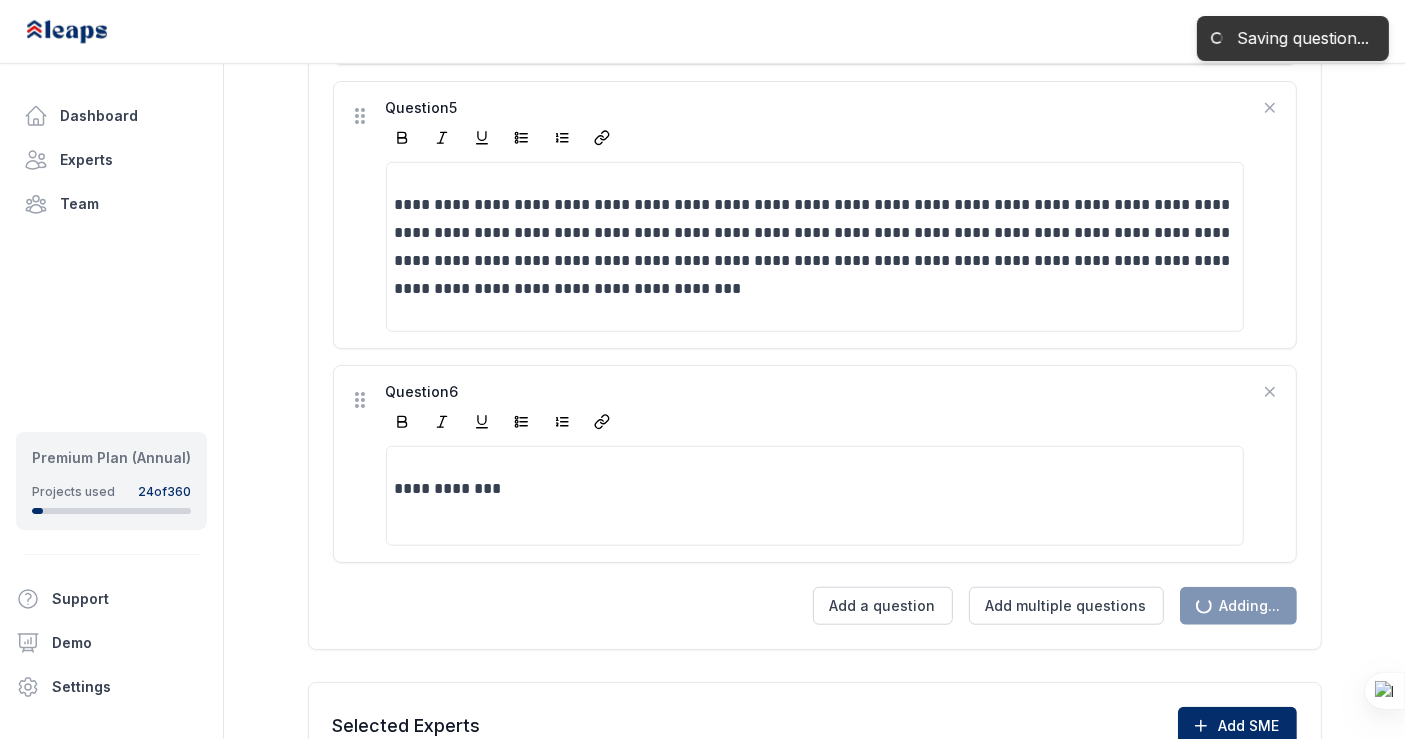 scroll, scrollTop: 1717, scrollLeft: 0, axis: vertical 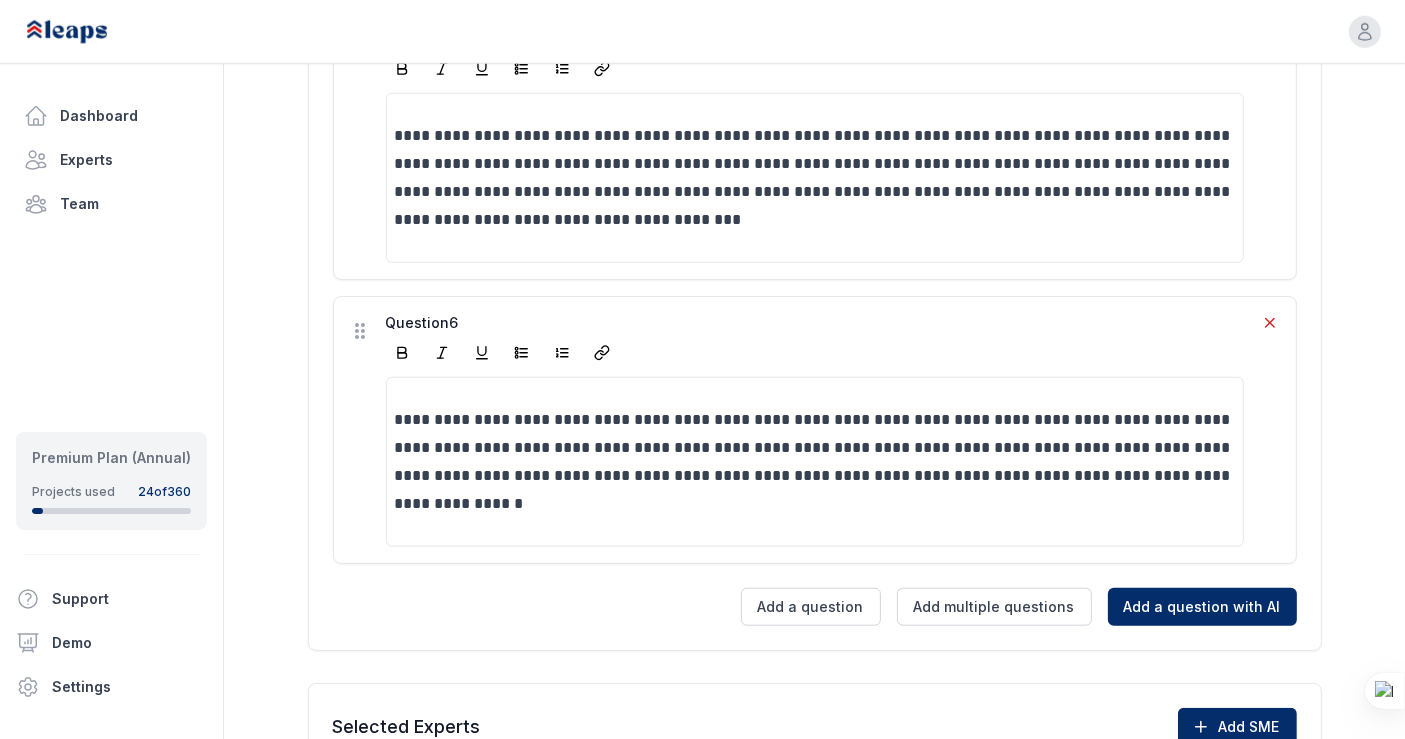 click 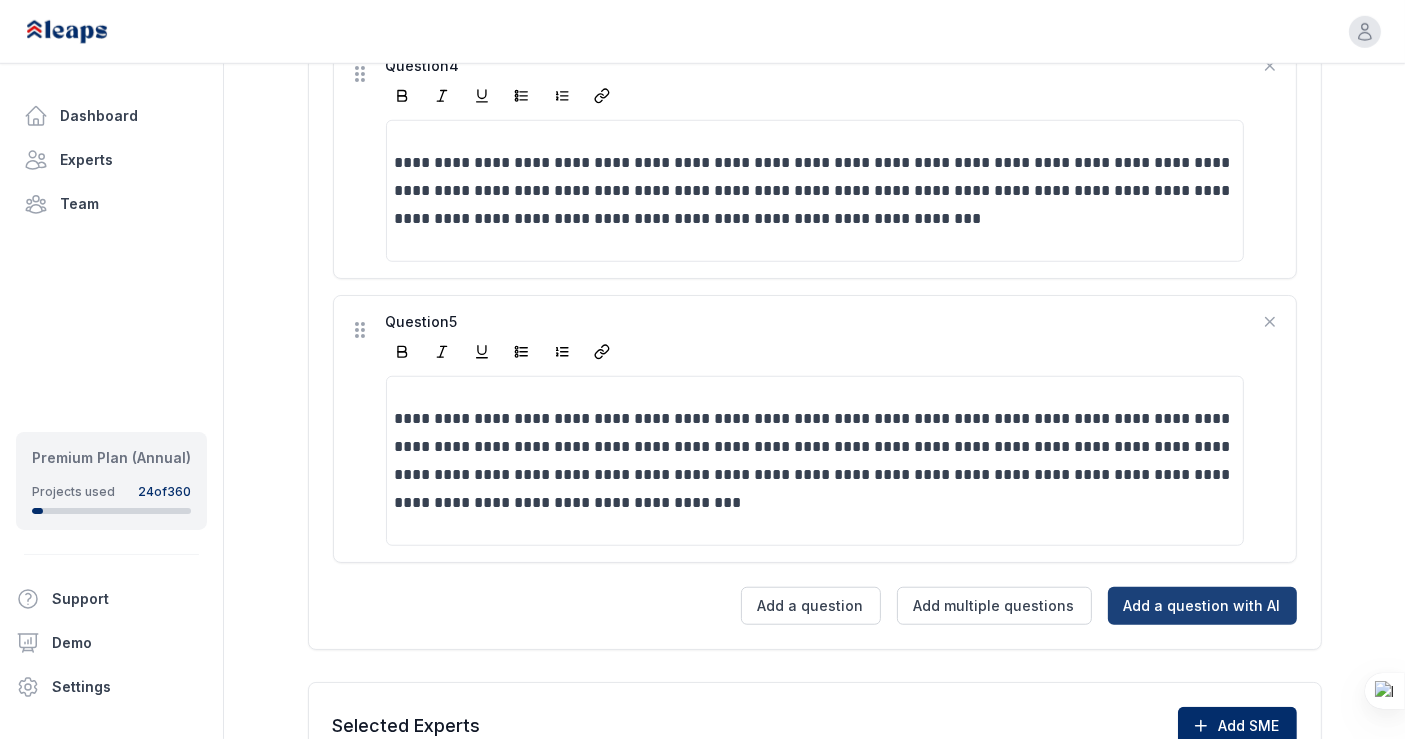 click on "Add a question with AI" at bounding box center [1202, 606] 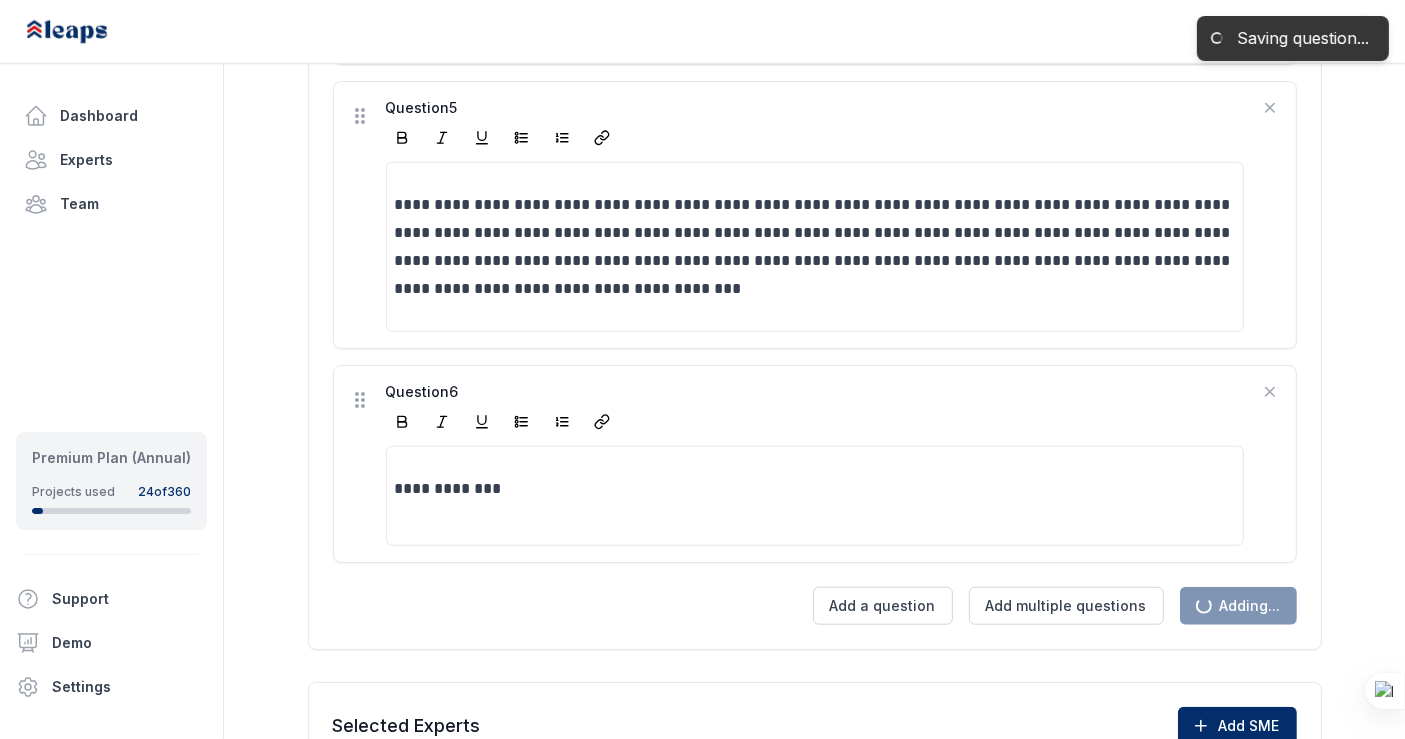 scroll, scrollTop: 1717, scrollLeft: 0, axis: vertical 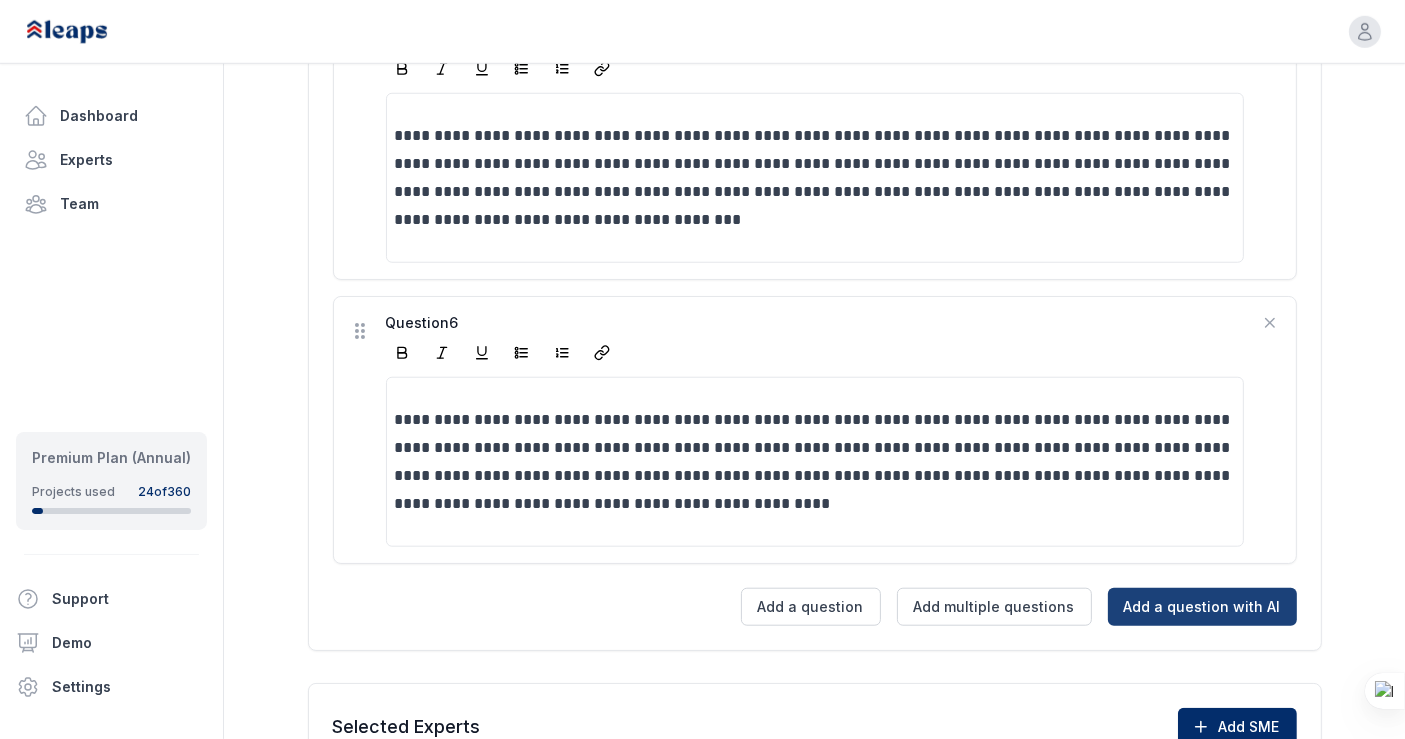 click on "Add a question with AI" at bounding box center (1202, 607) 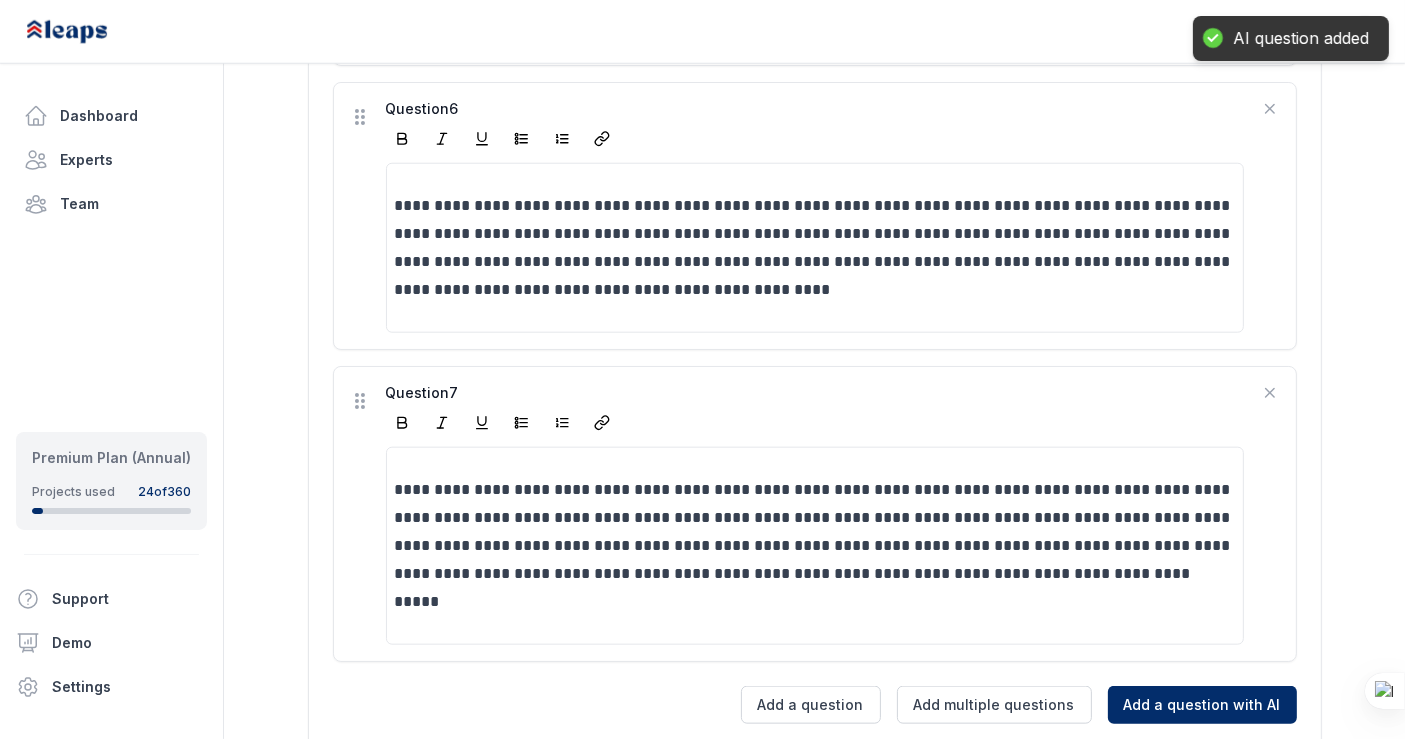 scroll, scrollTop: 2000, scrollLeft: 0, axis: vertical 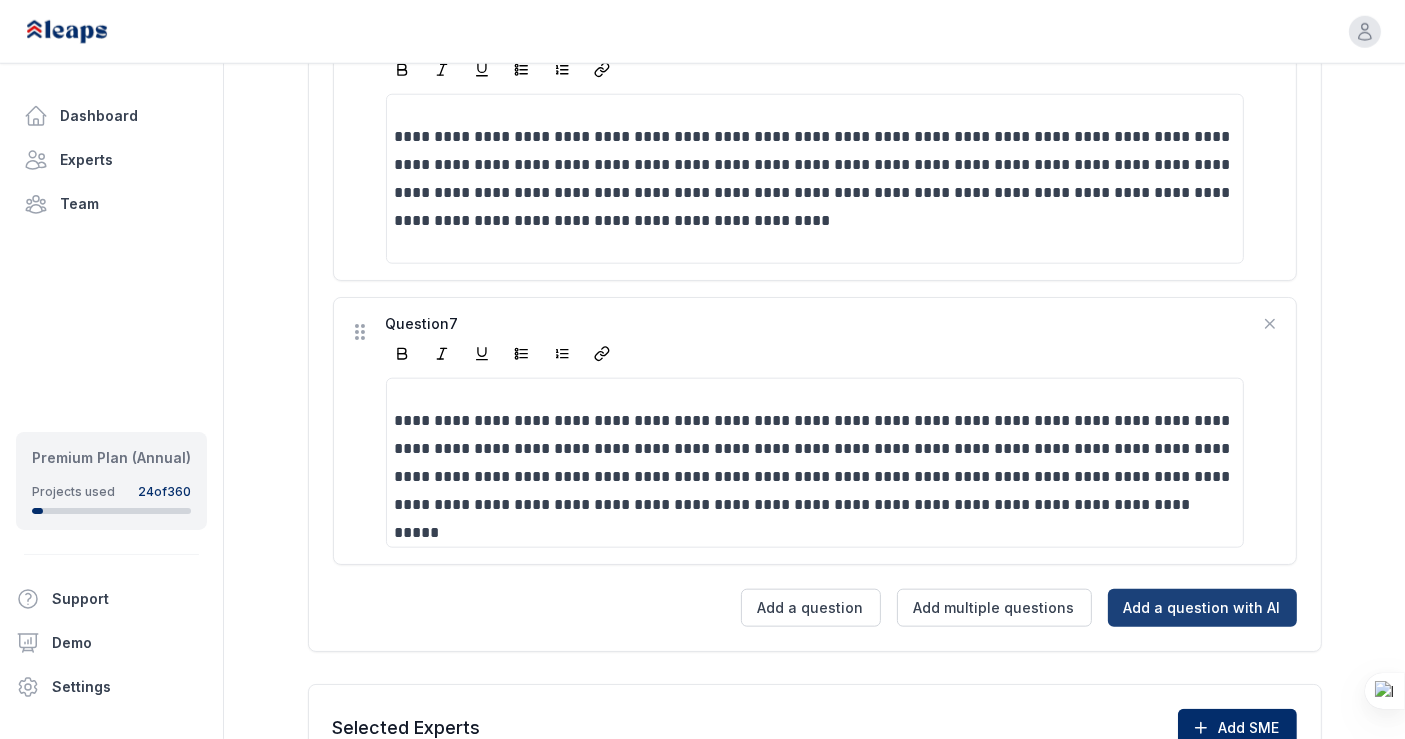 click on "Add a question with AI" at bounding box center [1202, 608] 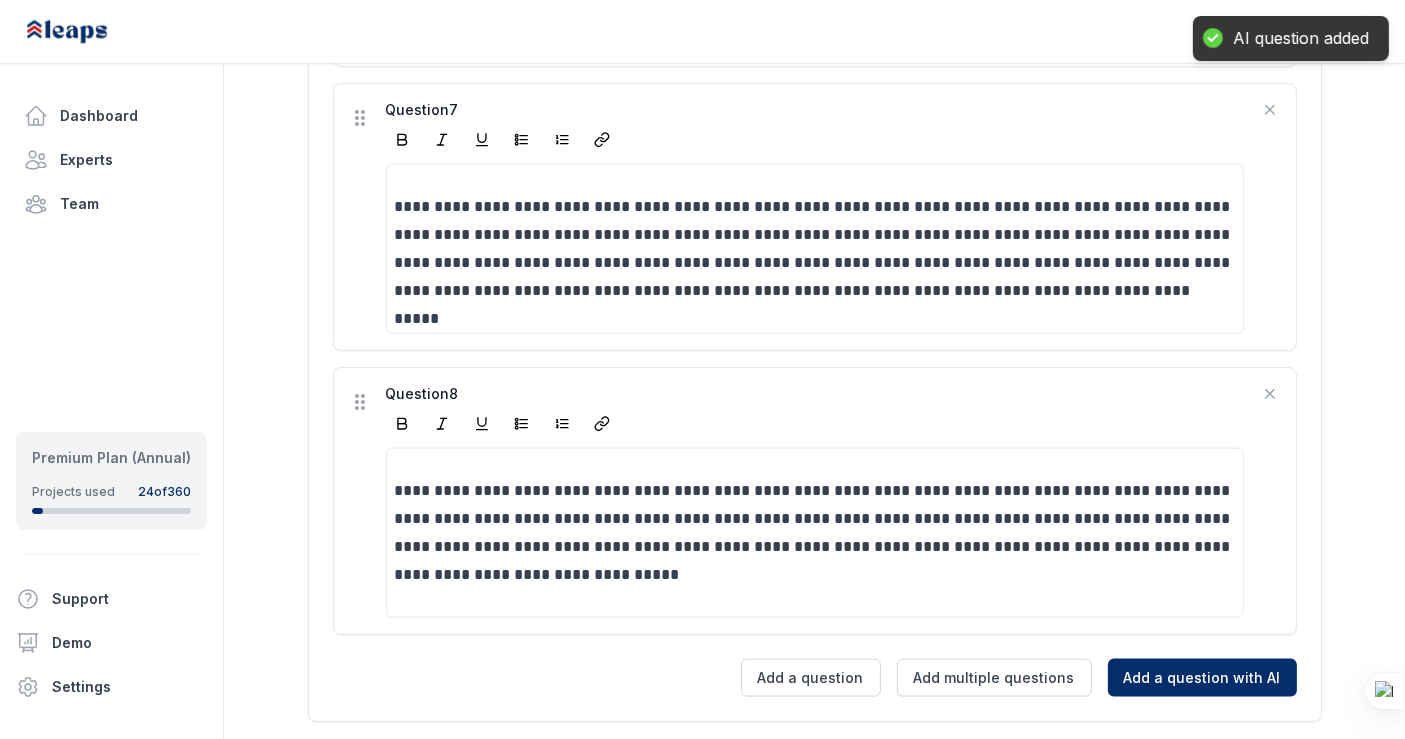 scroll, scrollTop: 2283, scrollLeft: 0, axis: vertical 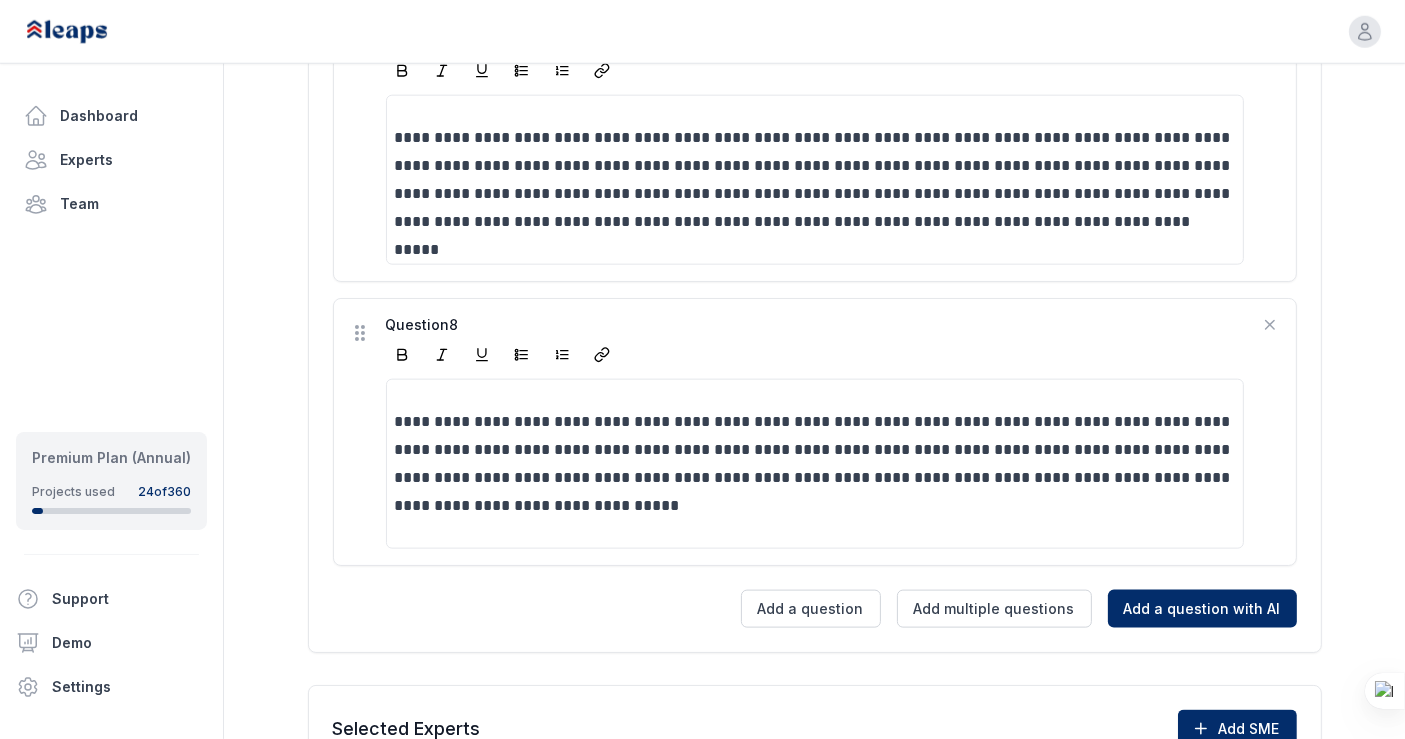 click on "**********" at bounding box center (814, -619) 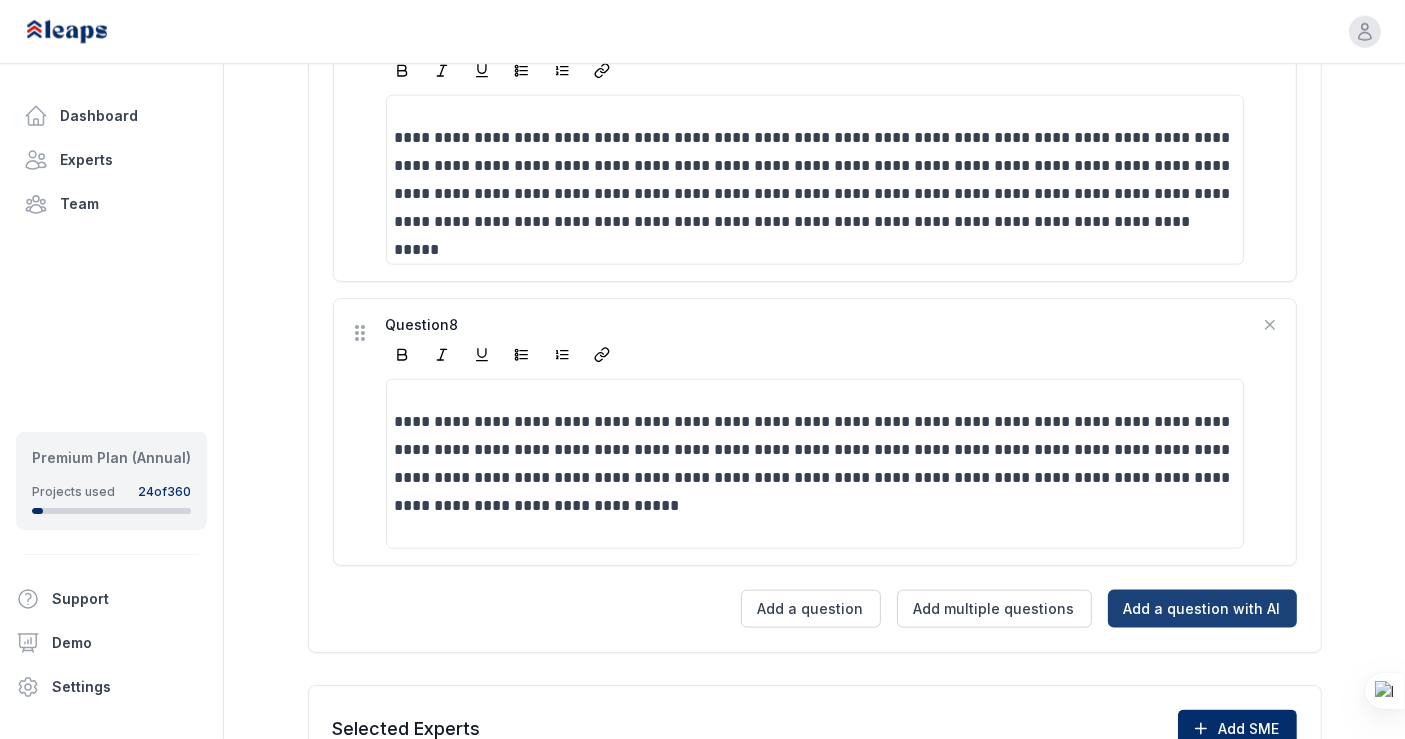click on "Add a question with AI" at bounding box center (1202, 609) 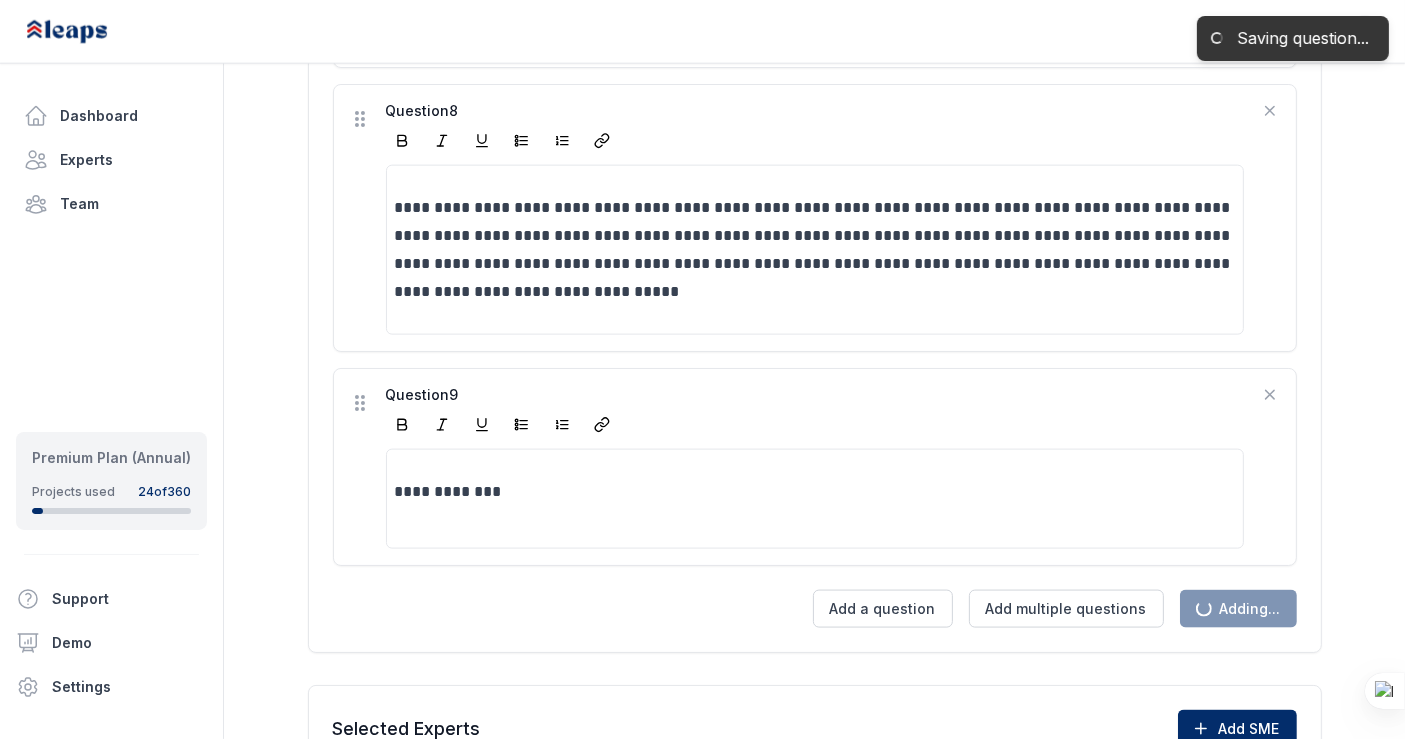 scroll, scrollTop: 2566, scrollLeft: 0, axis: vertical 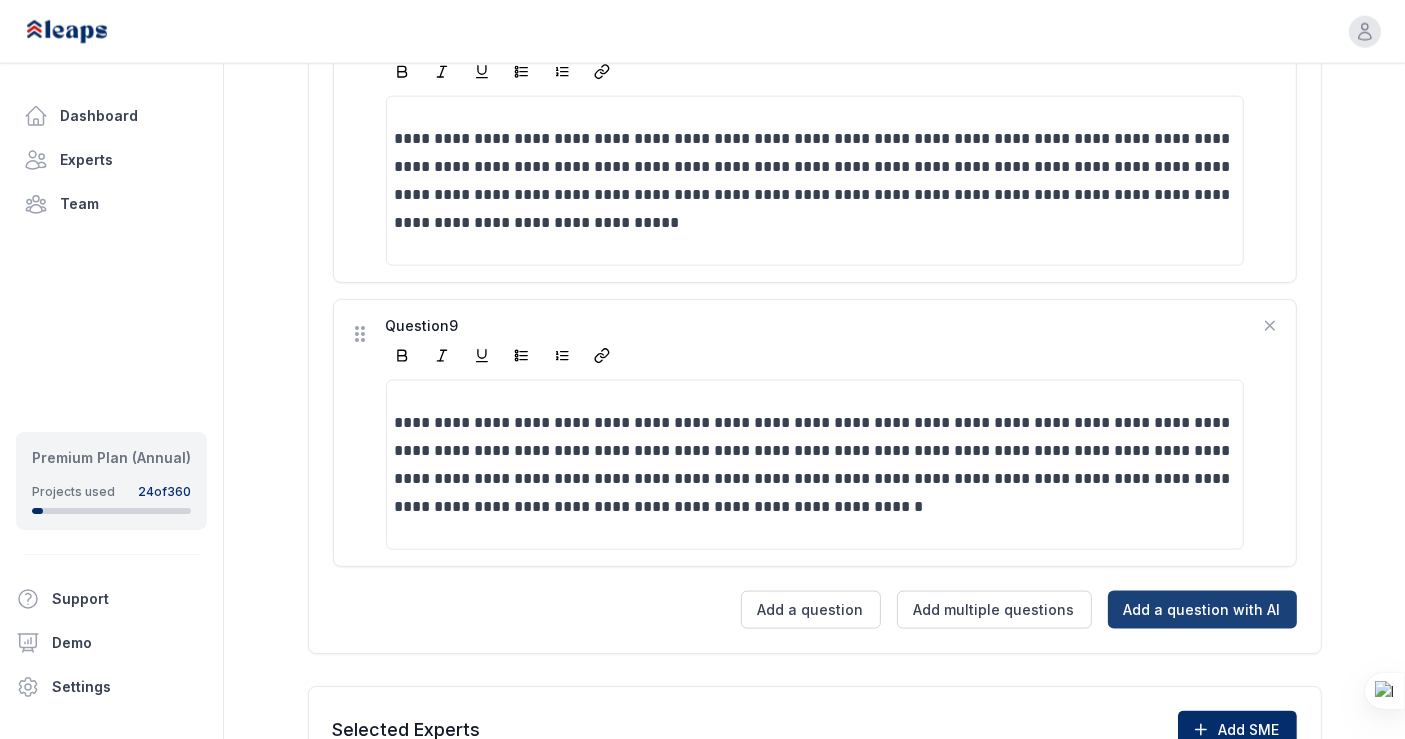click on "Add a question with AI" at bounding box center (1202, 610) 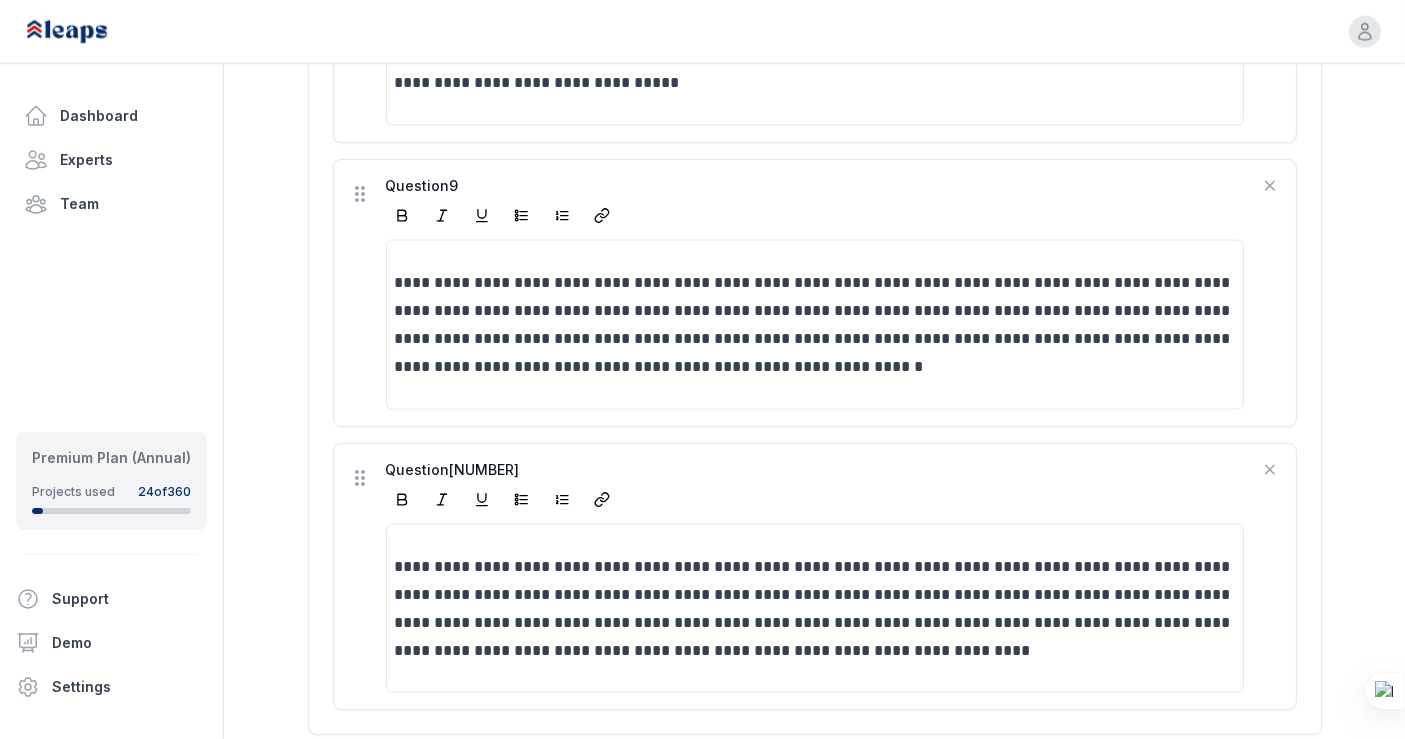 scroll, scrollTop: 2705, scrollLeft: 0, axis: vertical 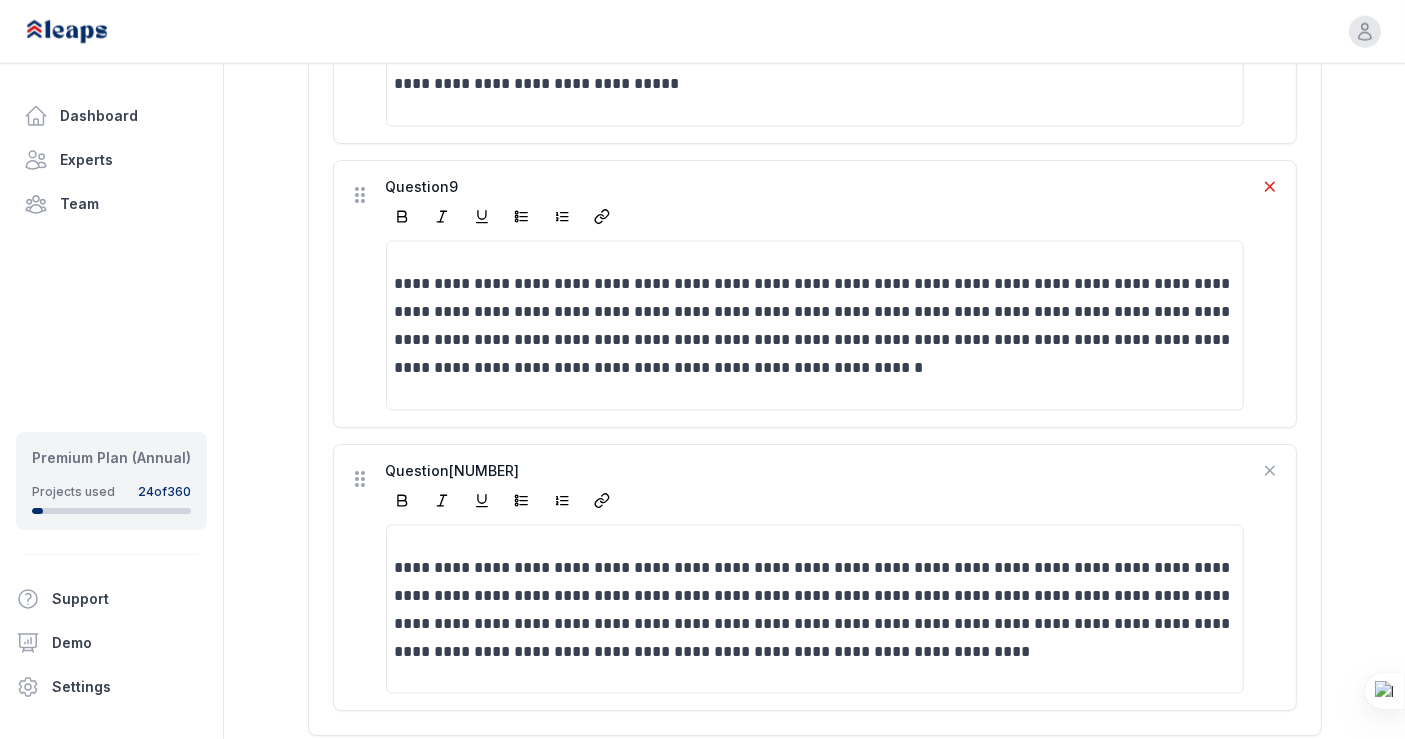 click 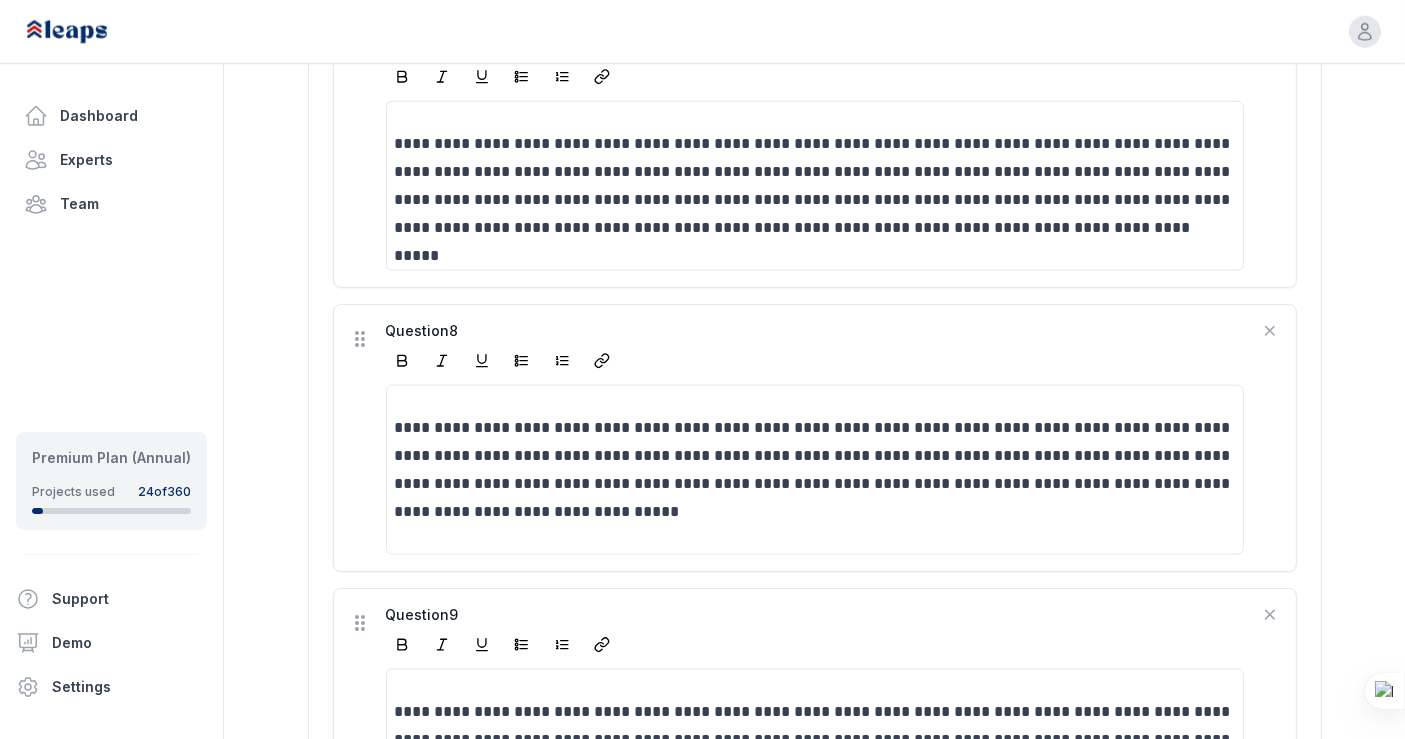 scroll, scrollTop: 2276, scrollLeft: 0, axis: vertical 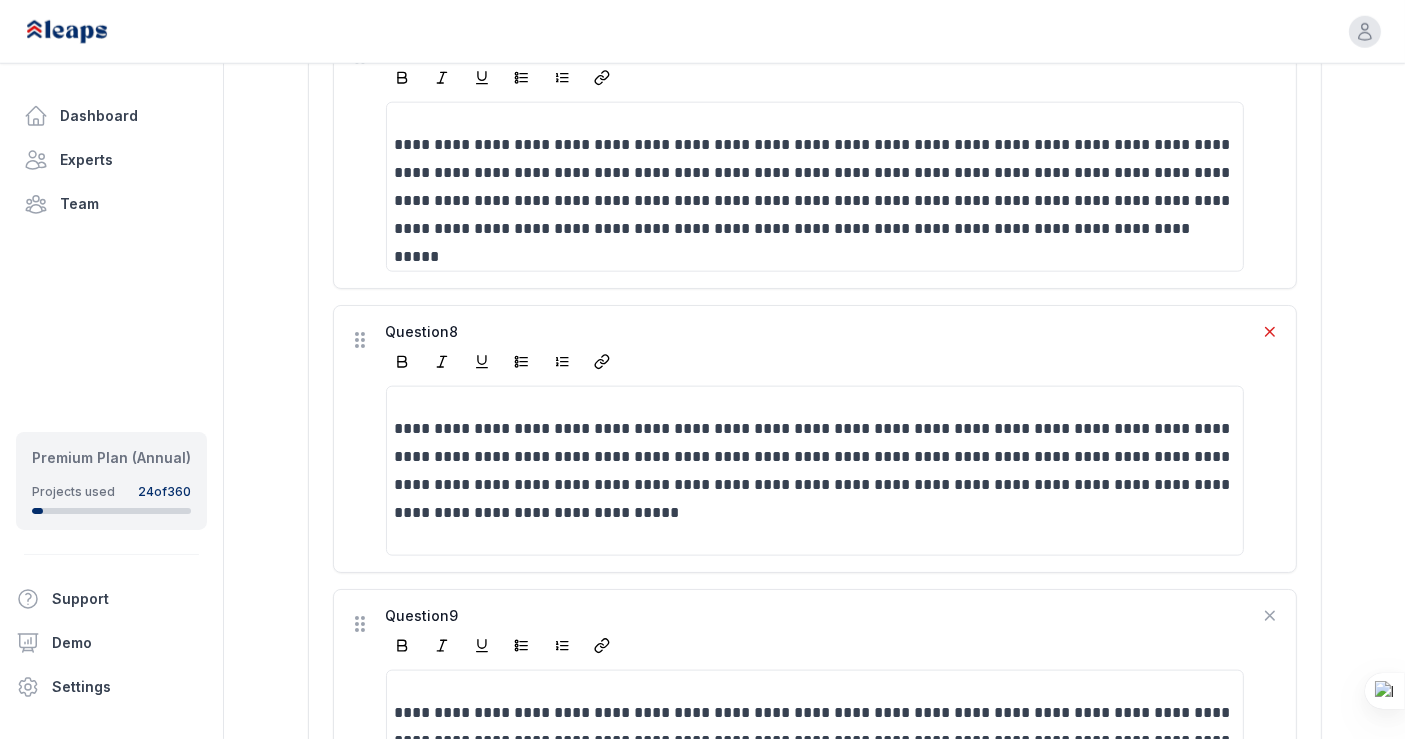 click 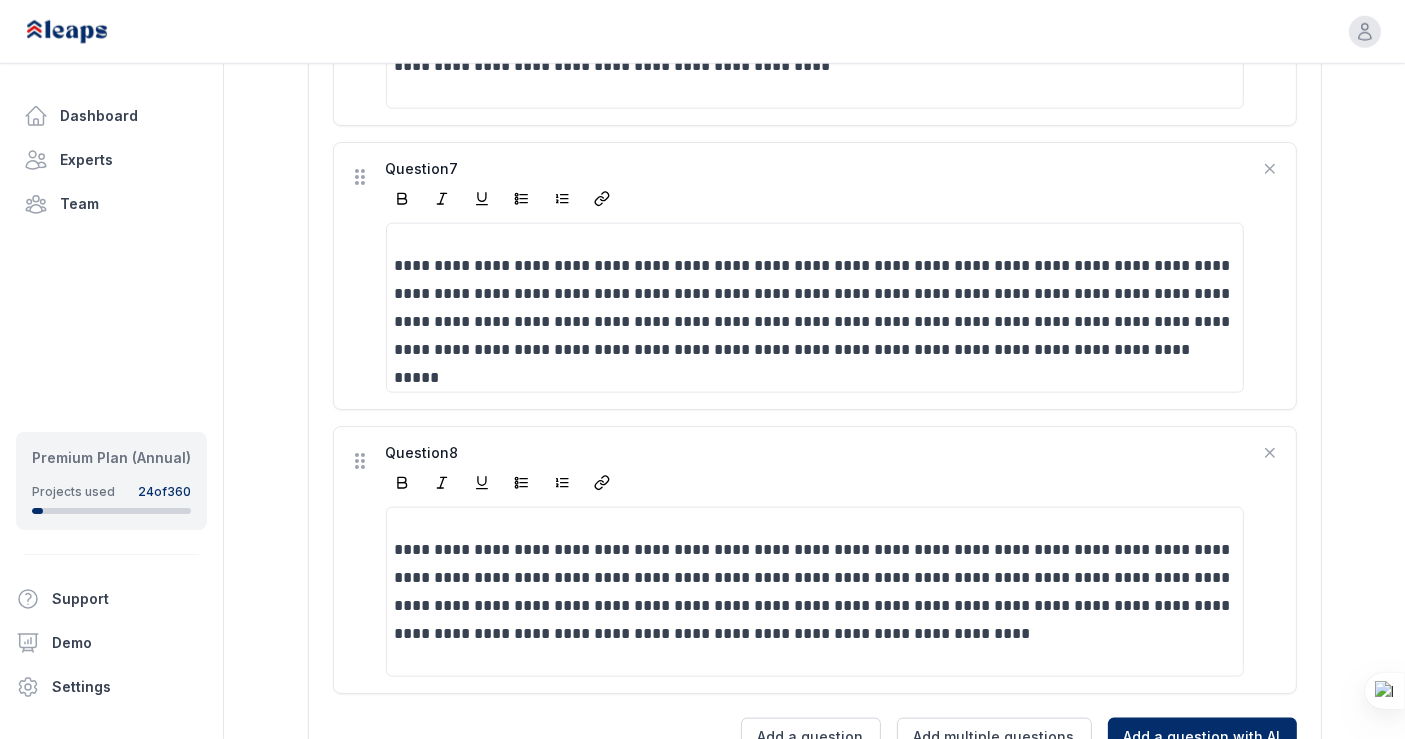 scroll, scrollTop: 2154, scrollLeft: 0, axis: vertical 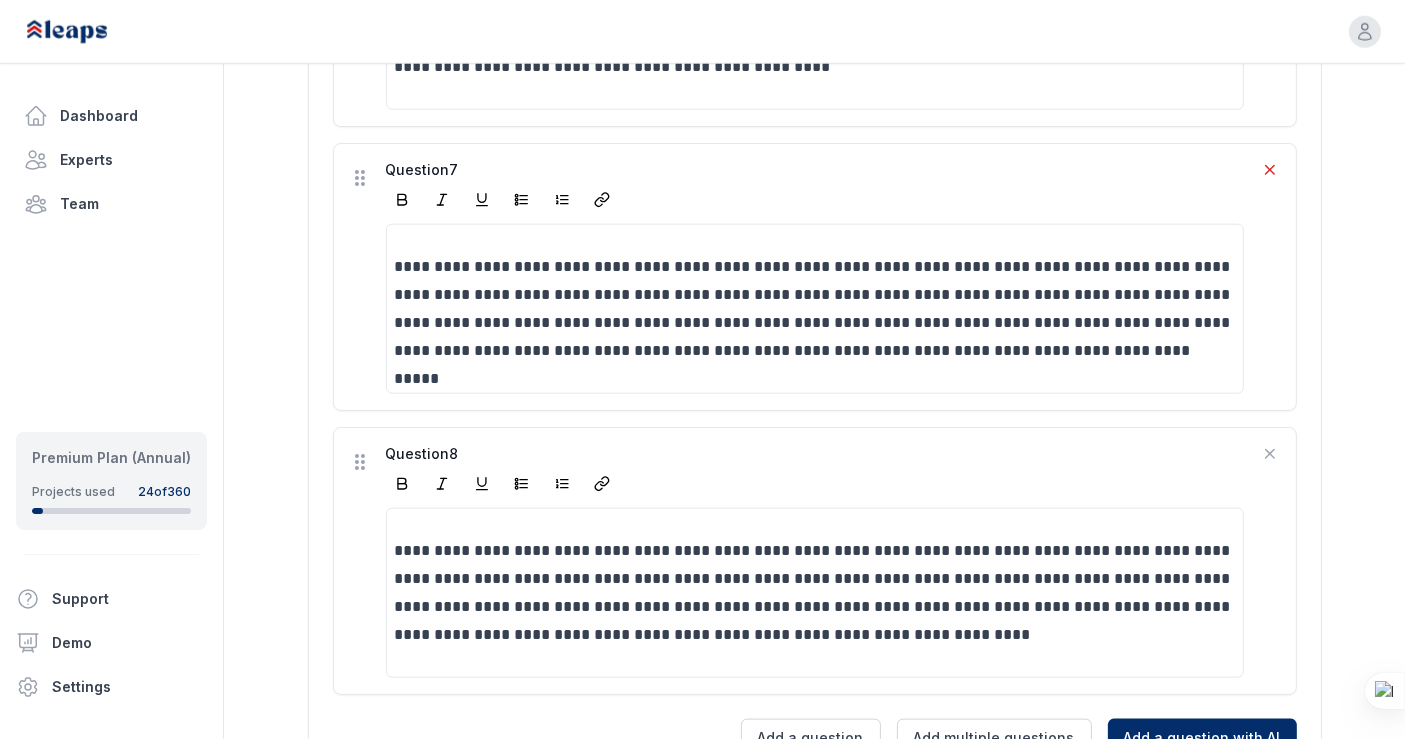 click 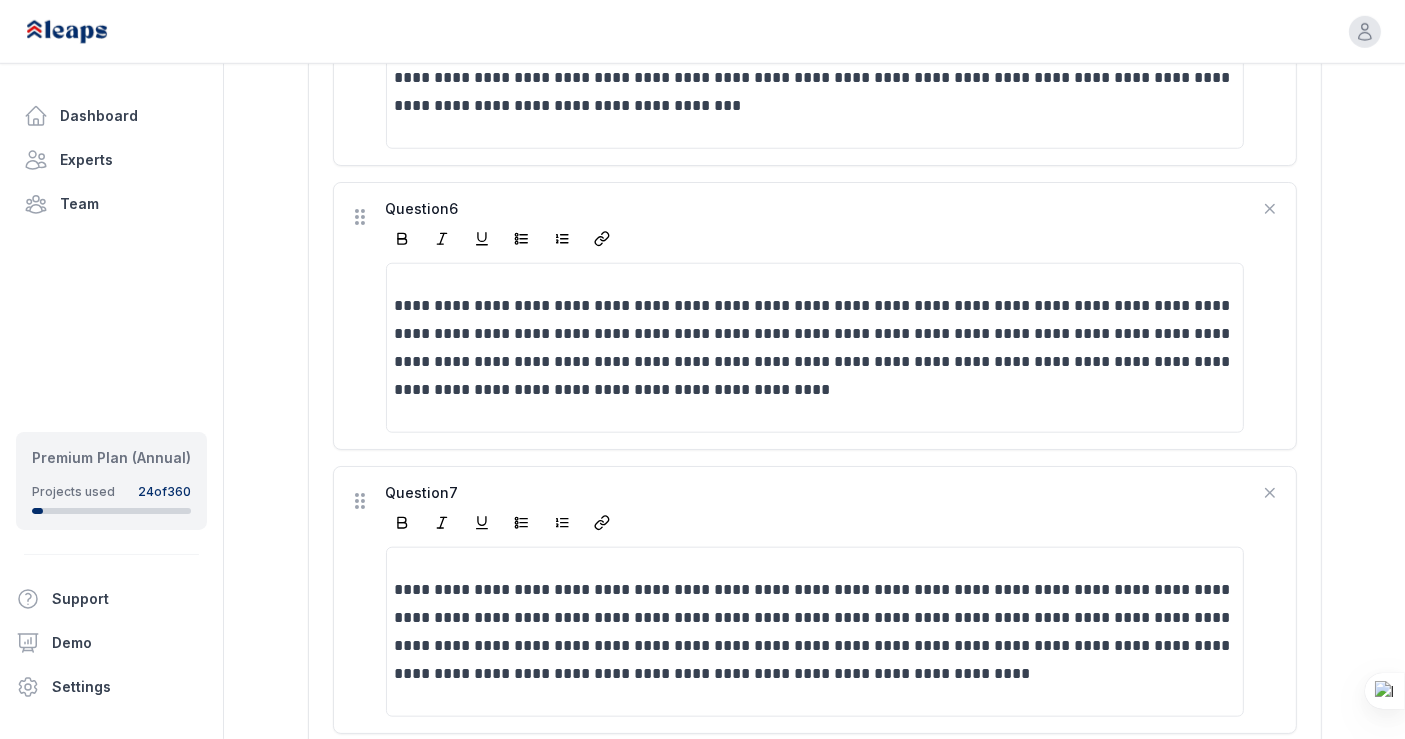 scroll, scrollTop: 1828, scrollLeft: 0, axis: vertical 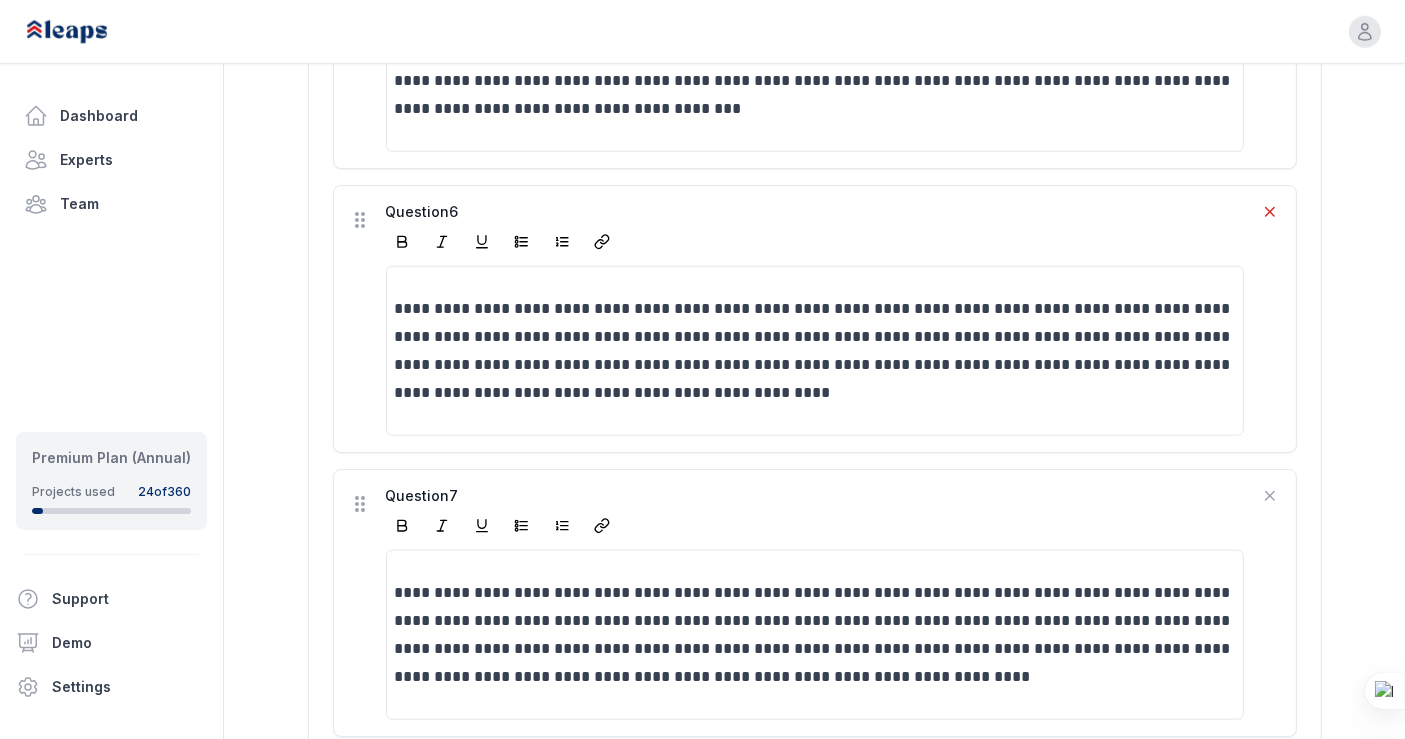 click 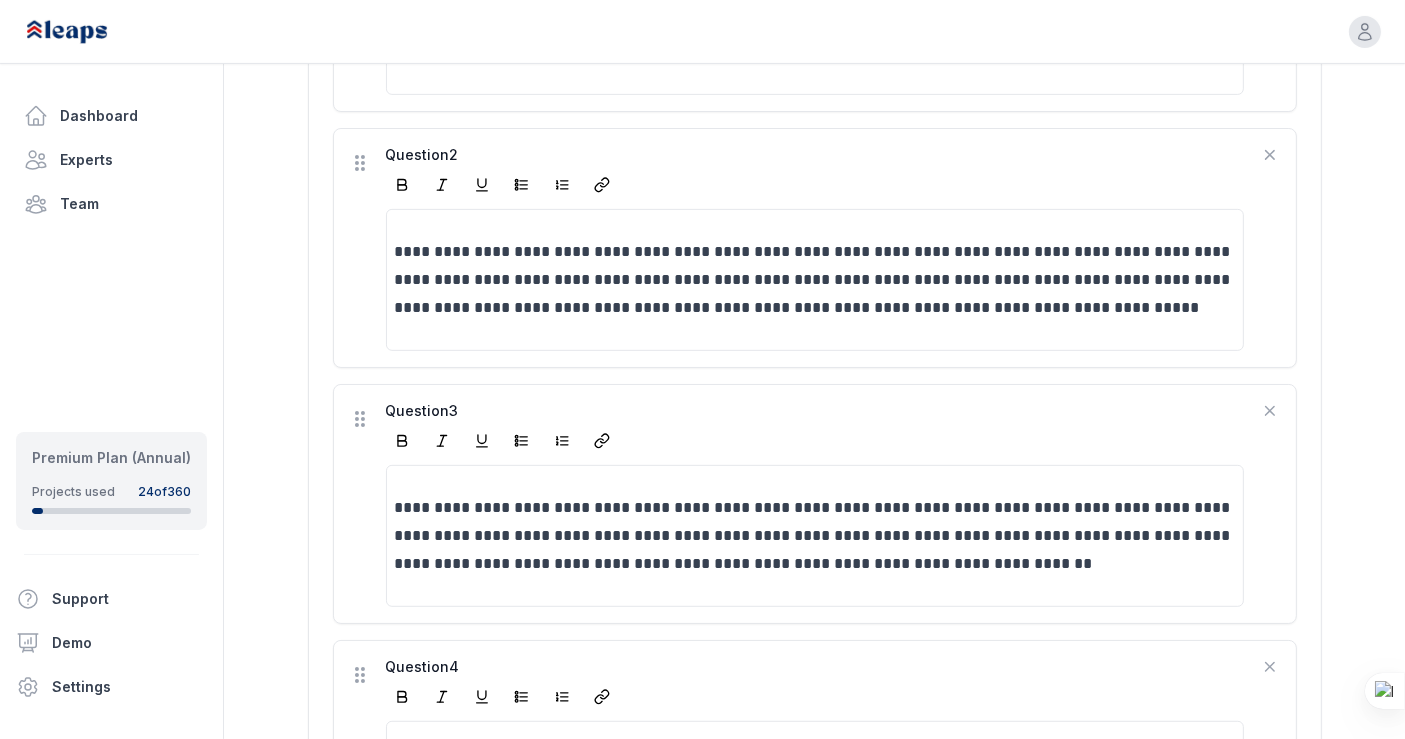 scroll, scrollTop: 842, scrollLeft: 0, axis: vertical 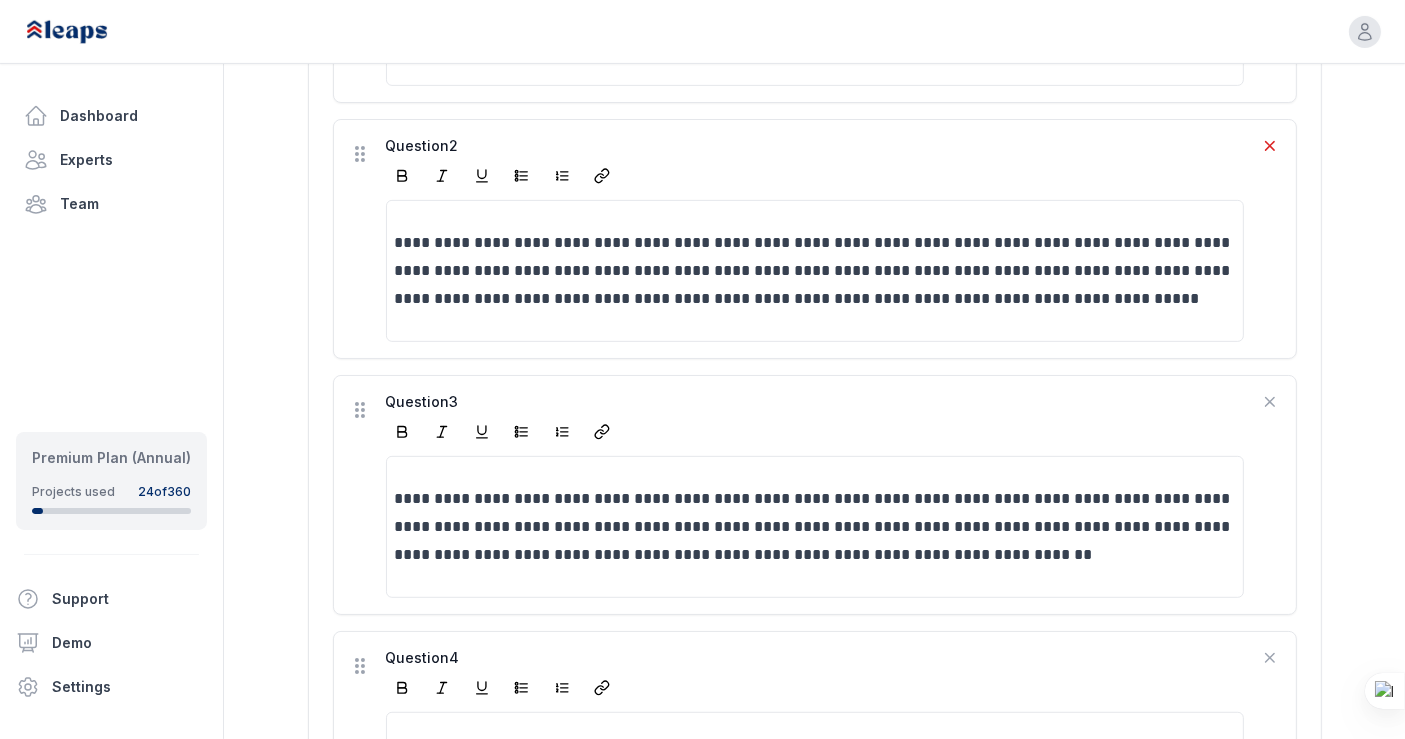 click 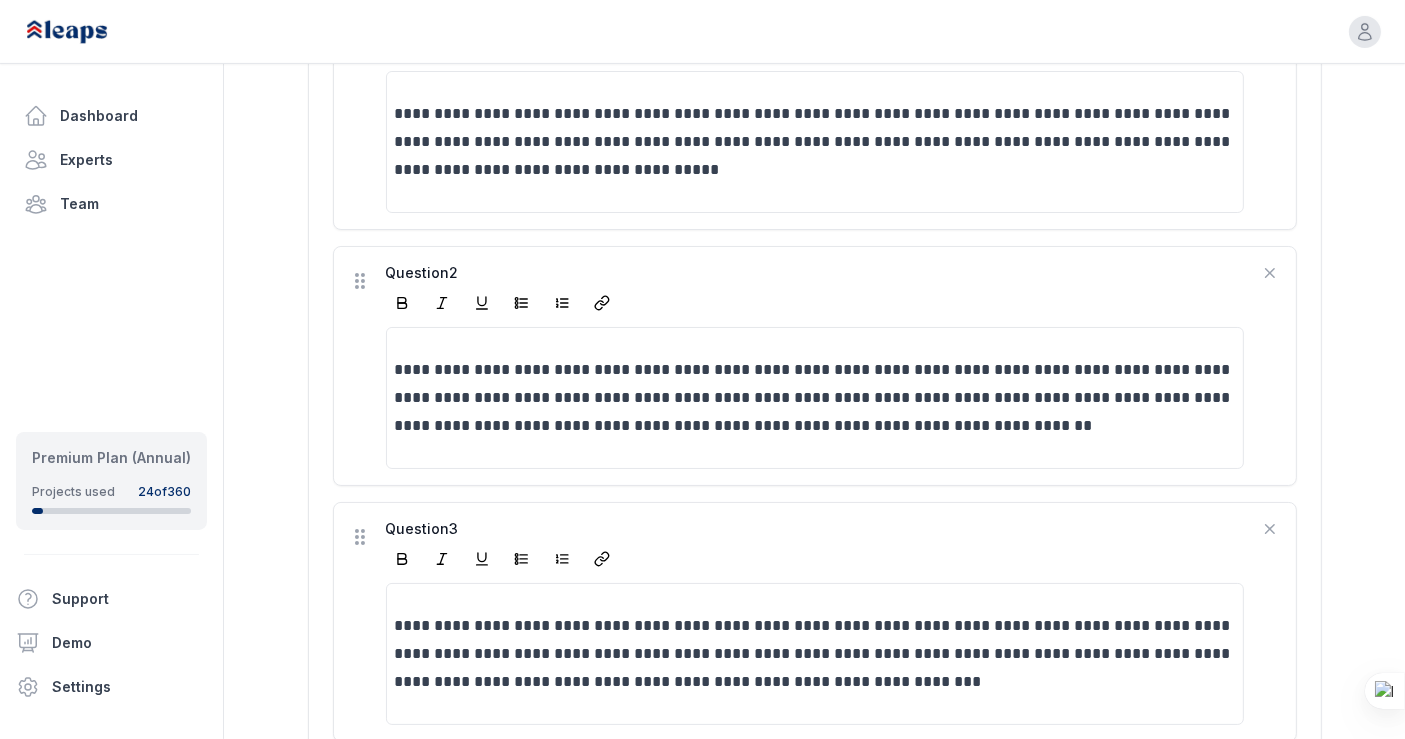 scroll, scrollTop: 719, scrollLeft: 0, axis: vertical 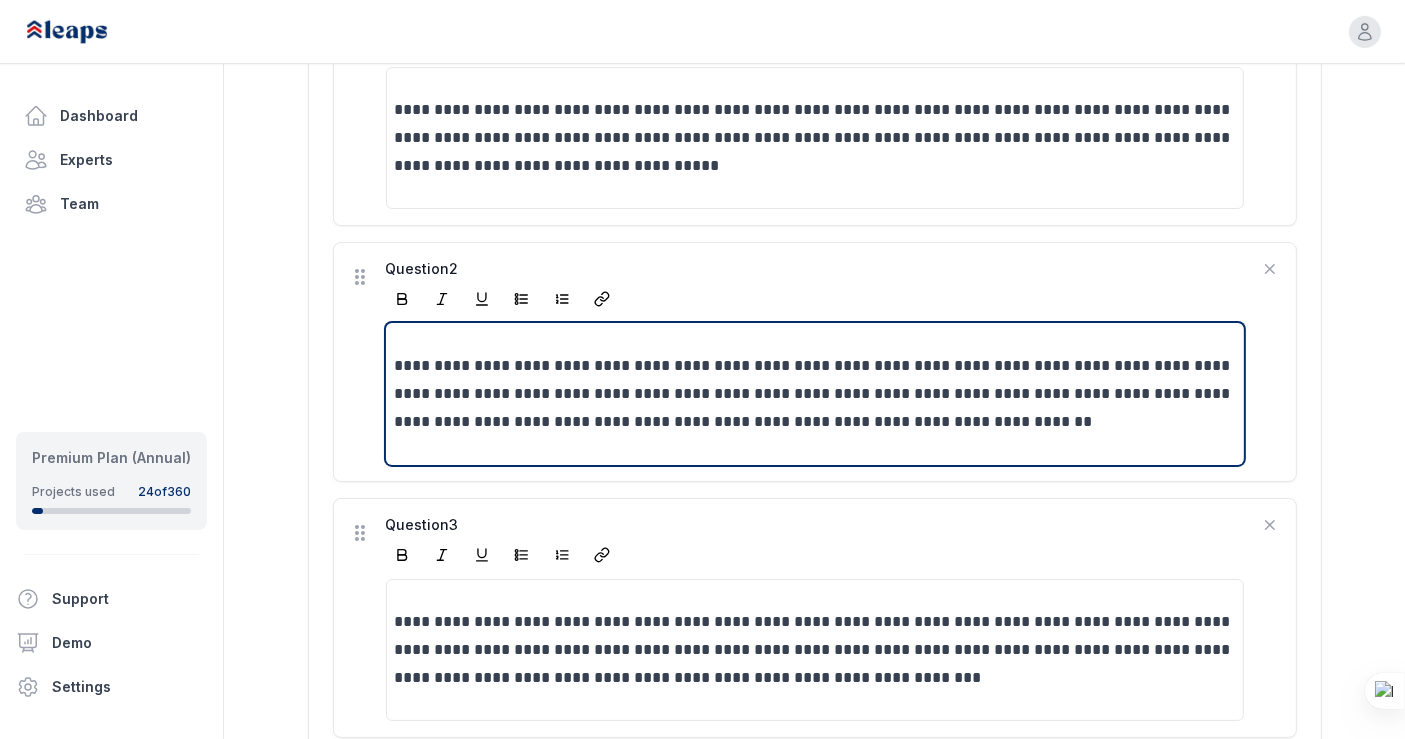 click on "**********" at bounding box center (816, 394) 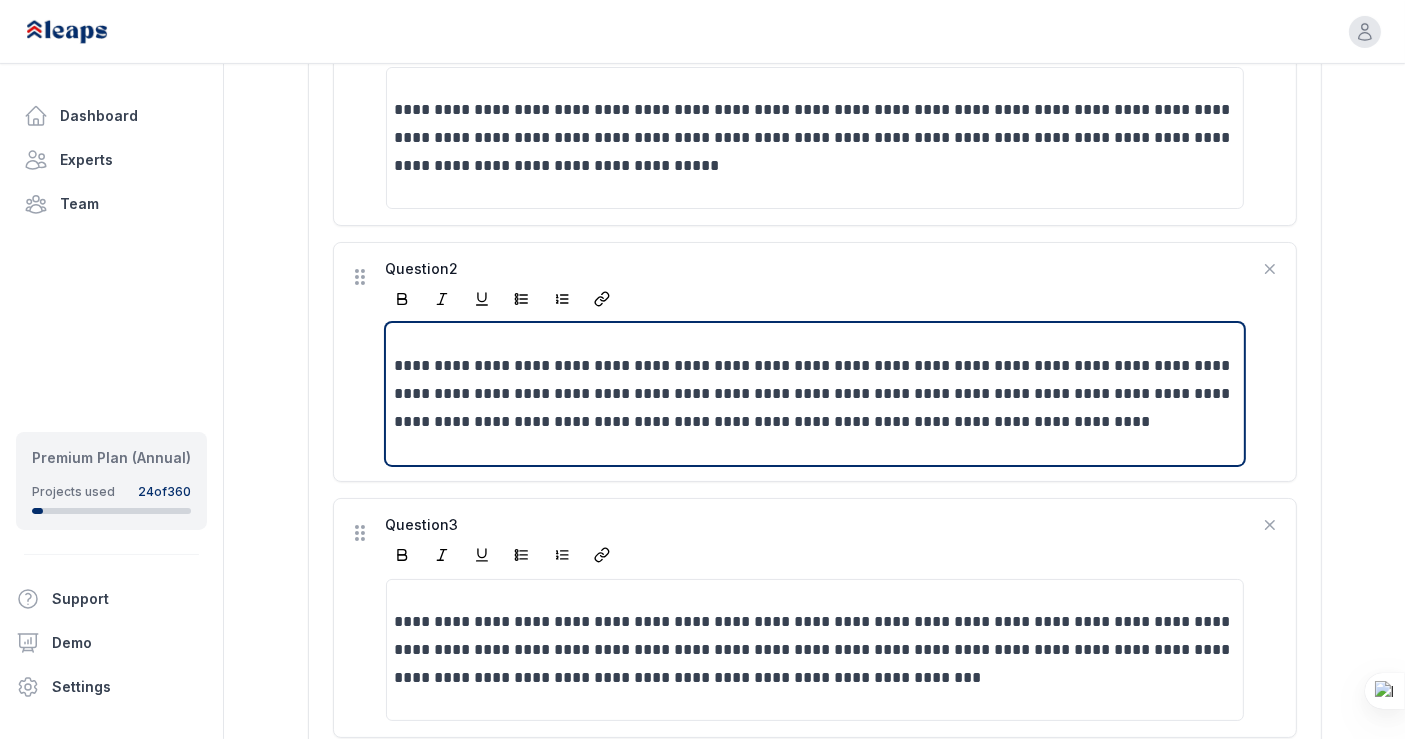click on "**********" at bounding box center (816, 394) 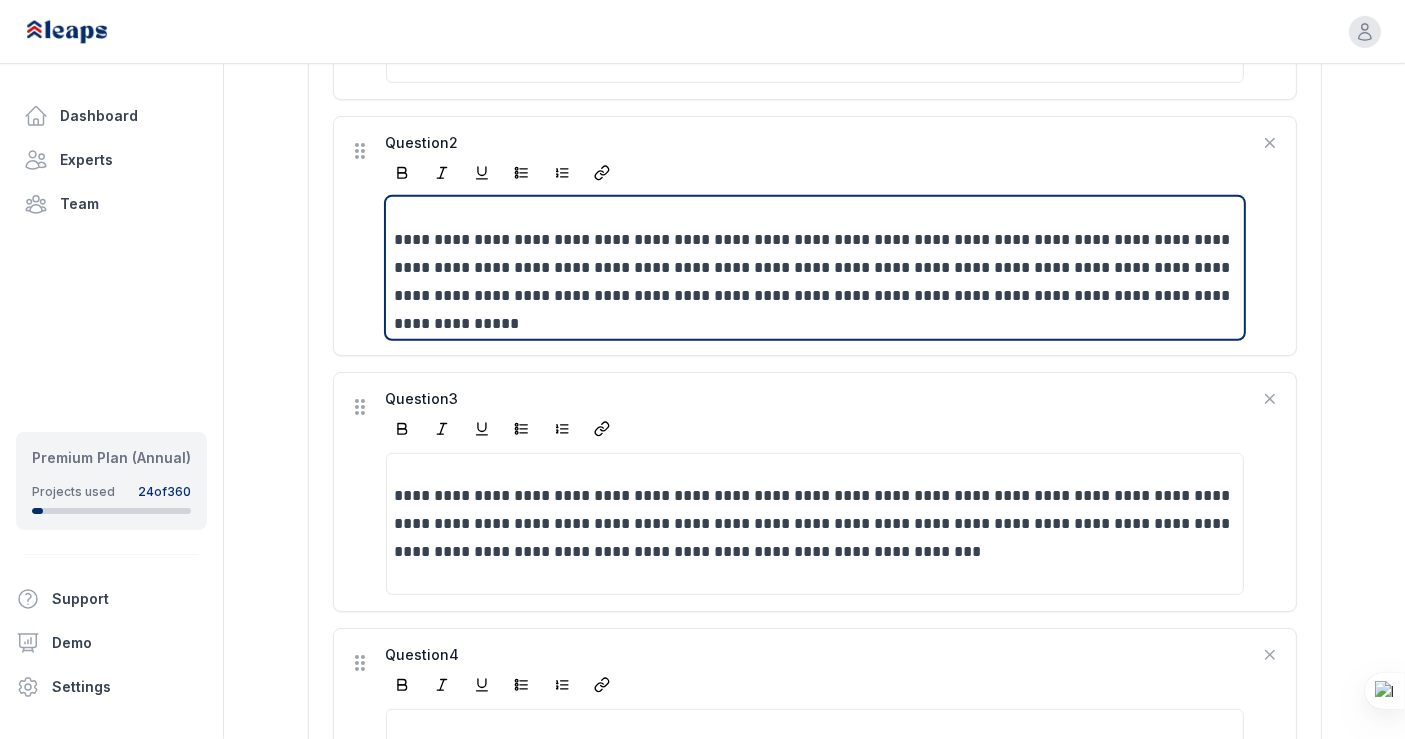 scroll, scrollTop: 848, scrollLeft: 0, axis: vertical 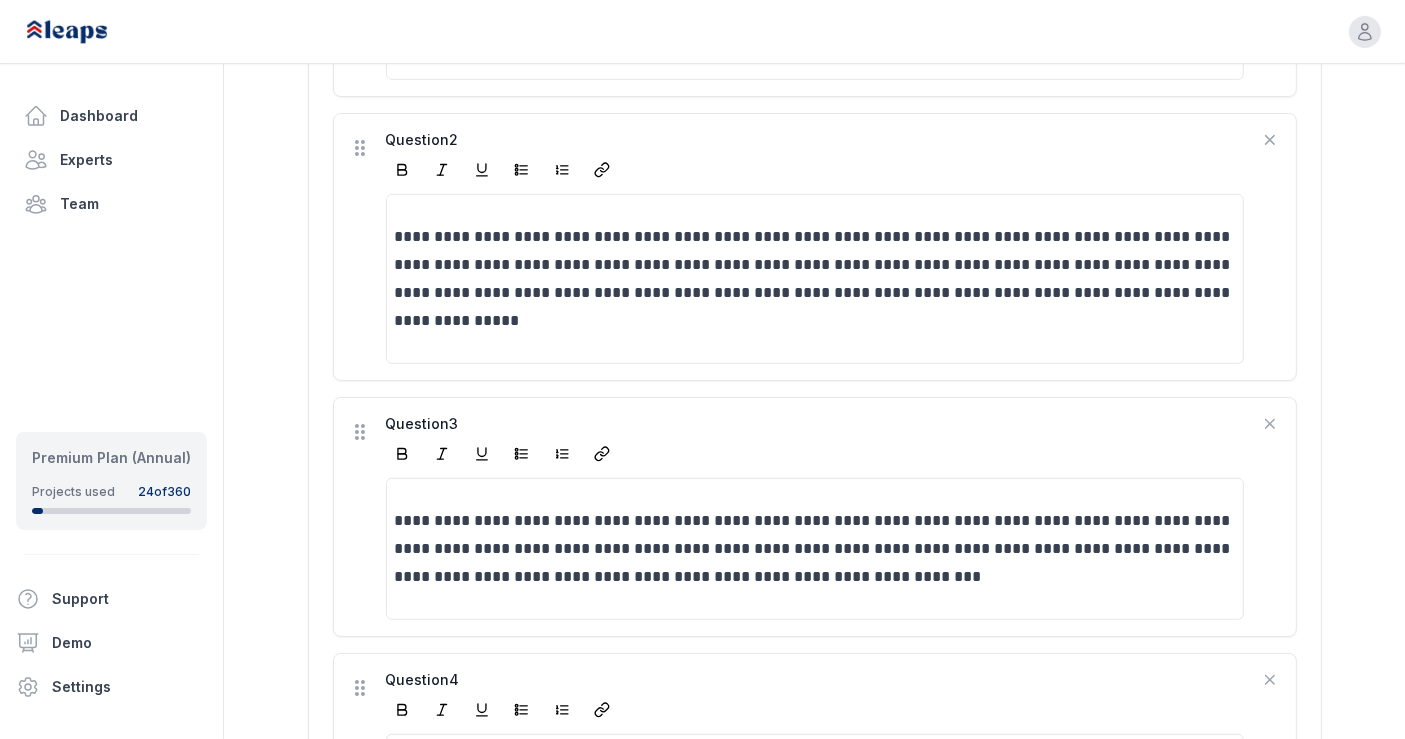 click on "[DATE]" at bounding box center (814, 418) 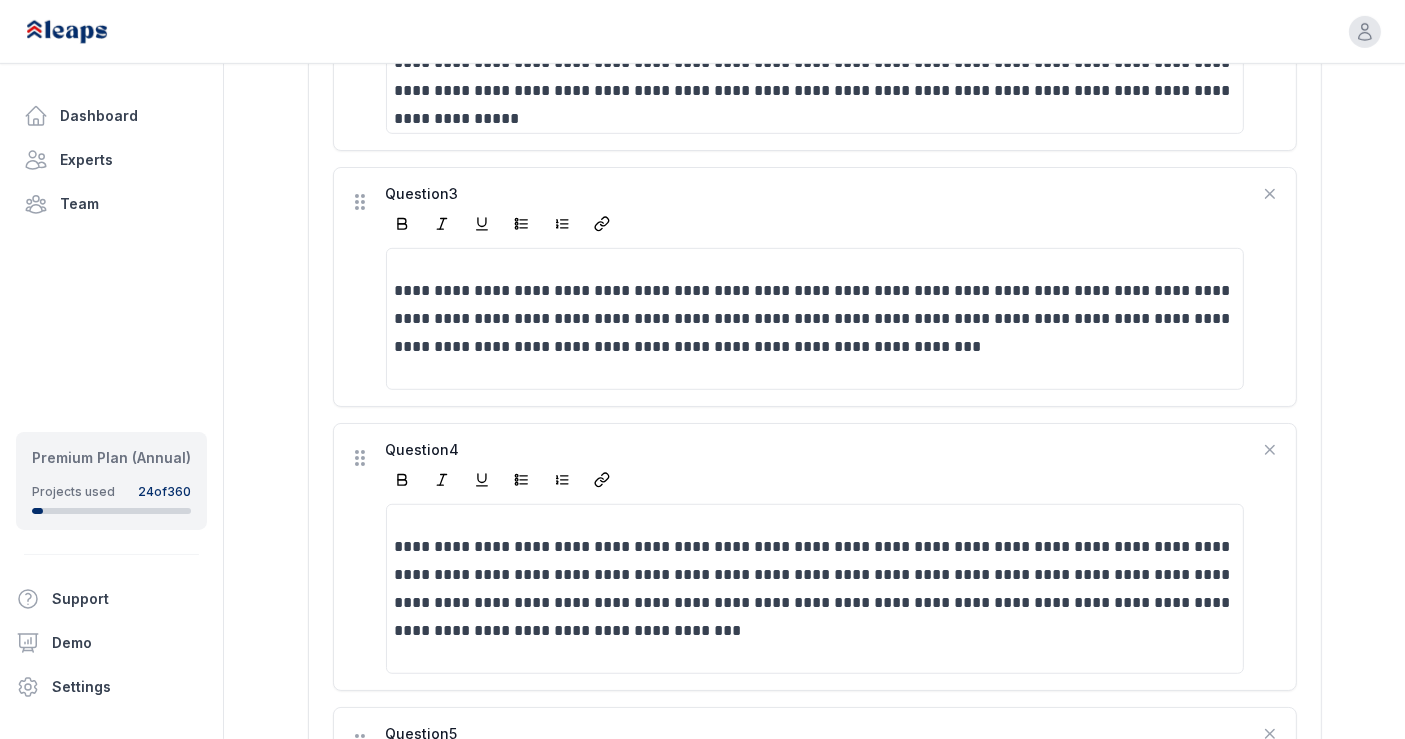 scroll, scrollTop: 1053, scrollLeft: 0, axis: vertical 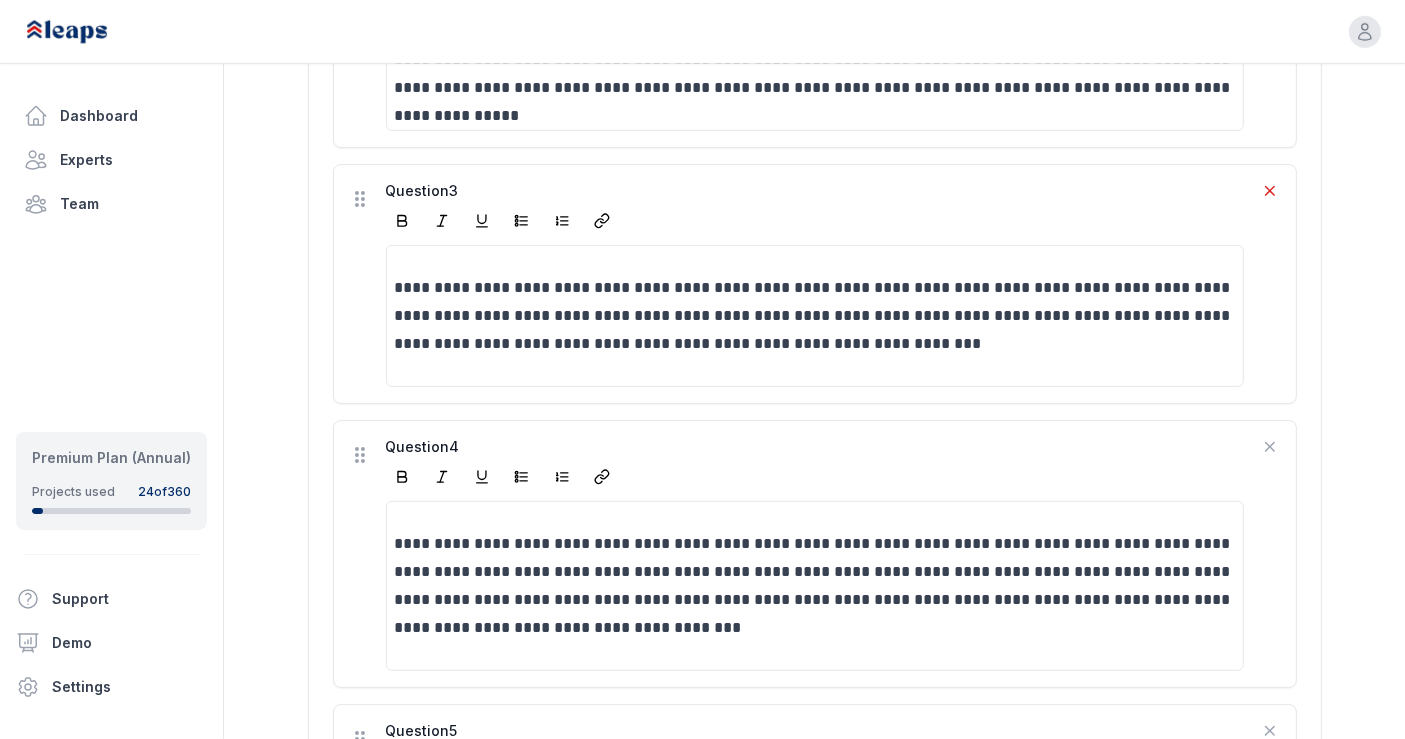 click 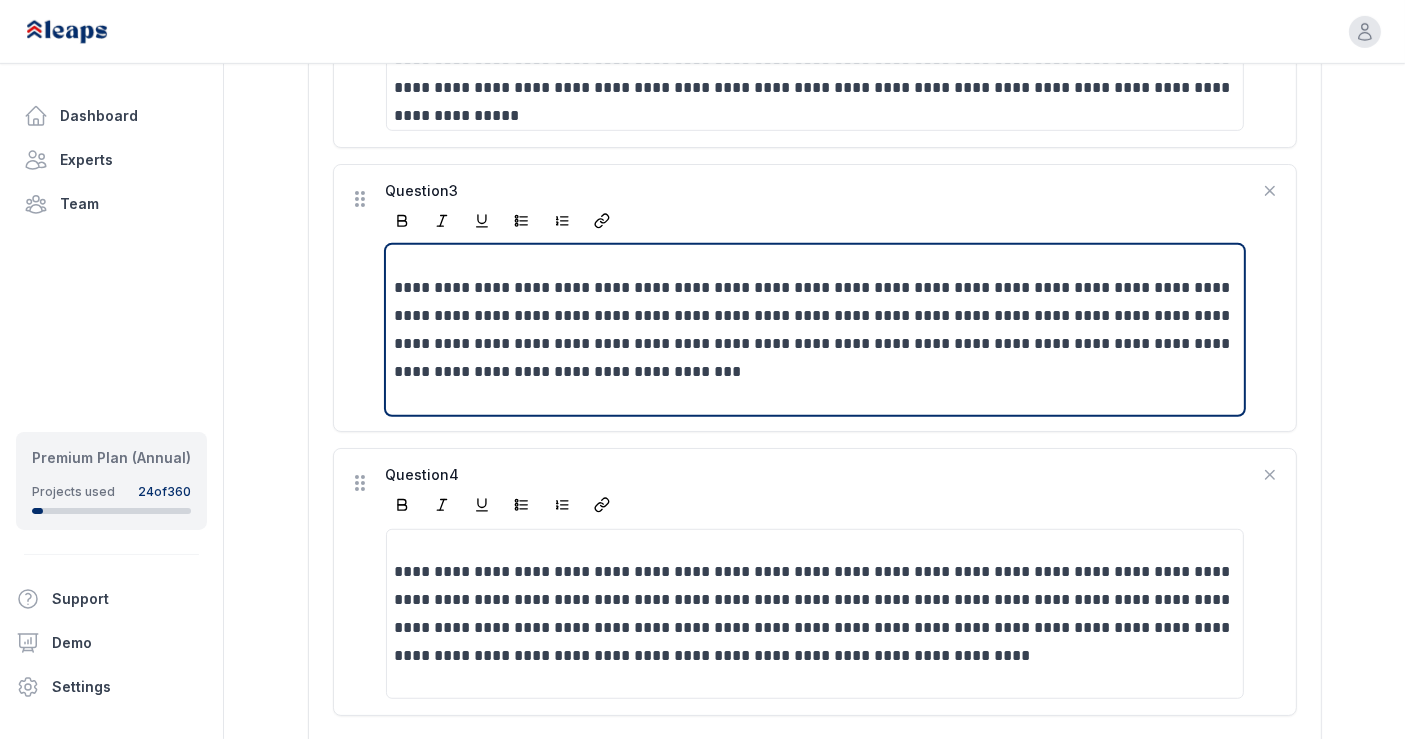 click on "**********" at bounding box center (816, 330) 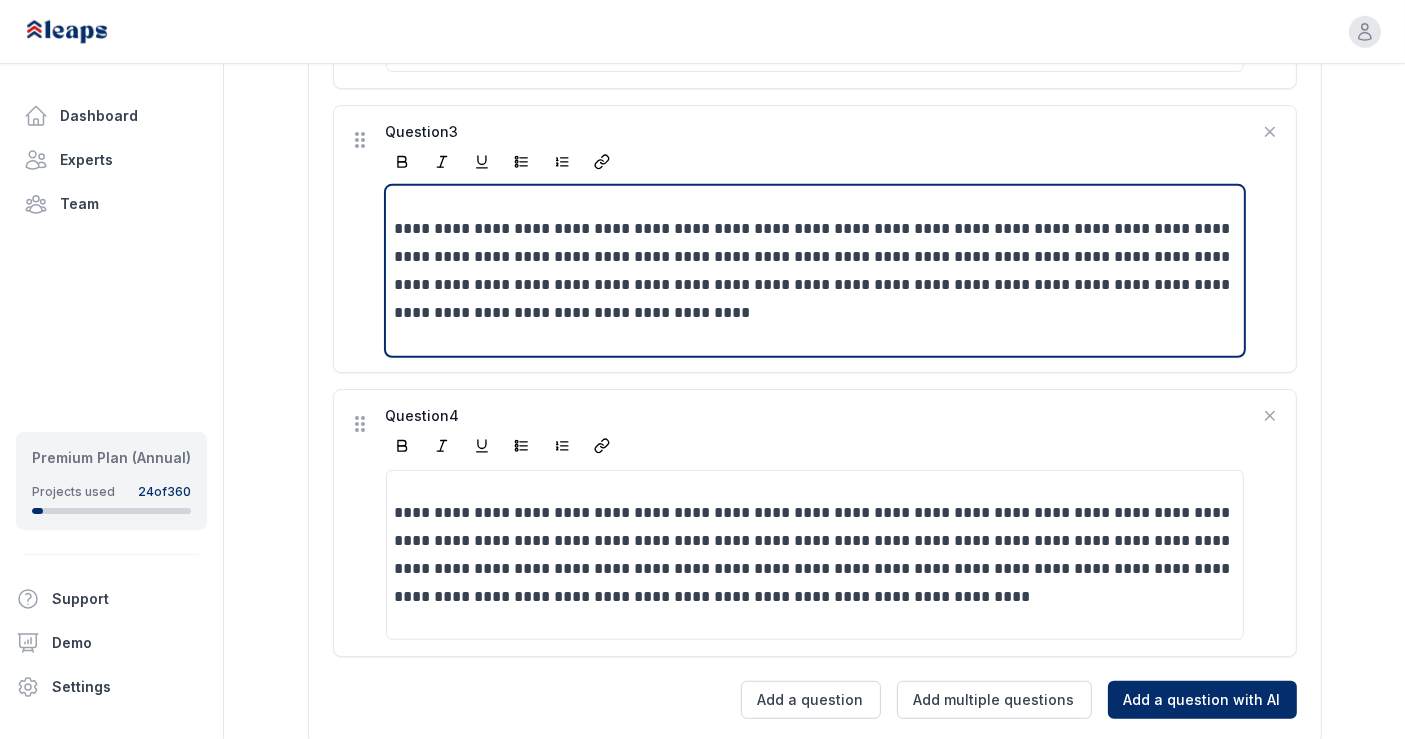 scroll, scrollTop: 1157, scrollLeft: 0, axis: vertical 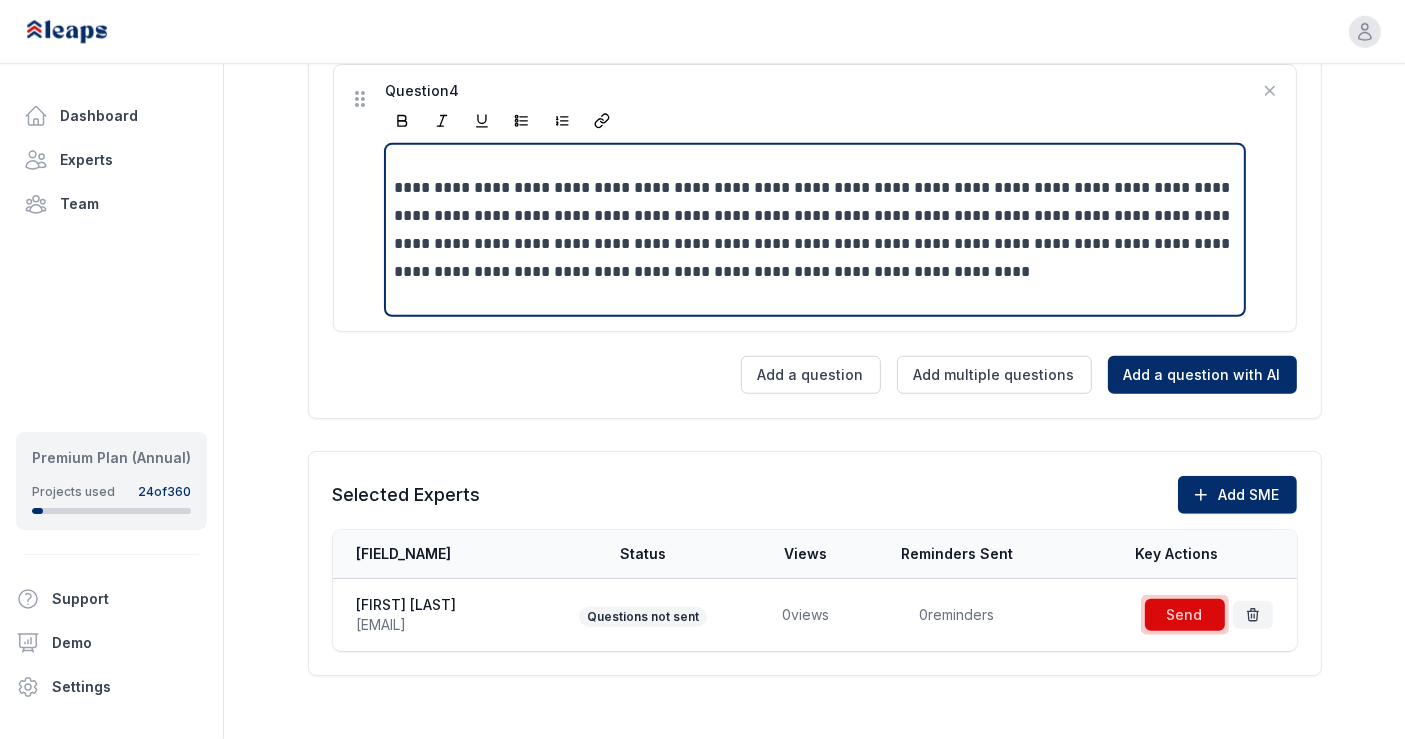 click on "**********" at bounding box center [816, 230] 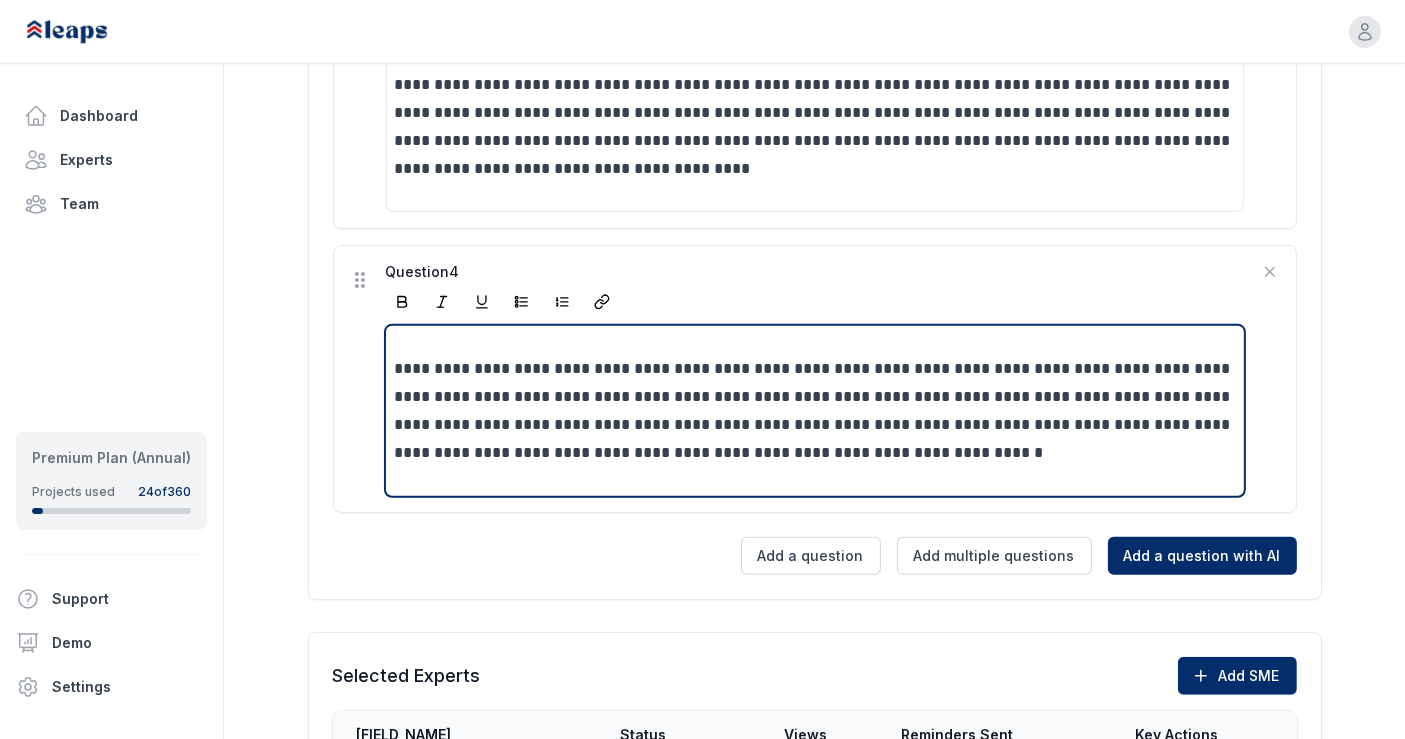 scroll, scrollTop: 1254, scrollLeft: 0, axis: vertical 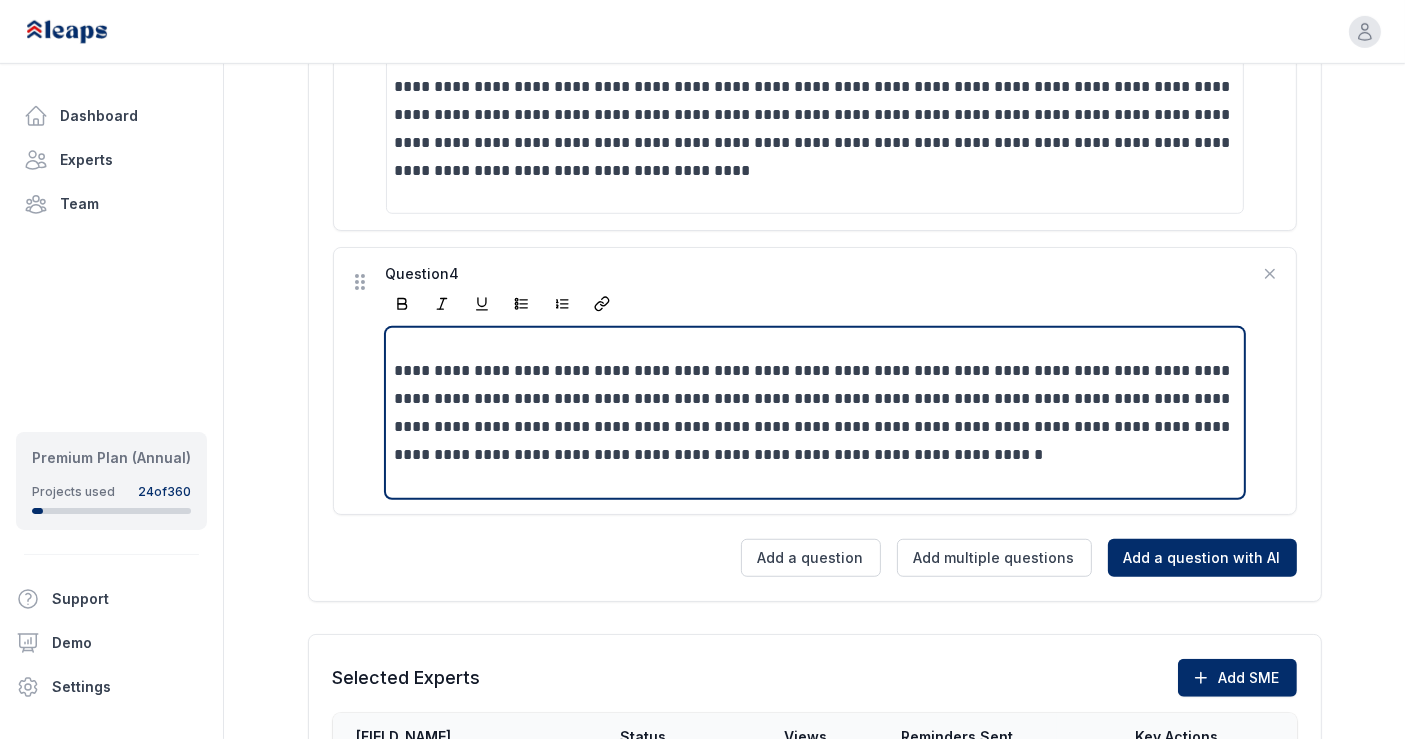 click on "**********" at bounding box center [816, 413] 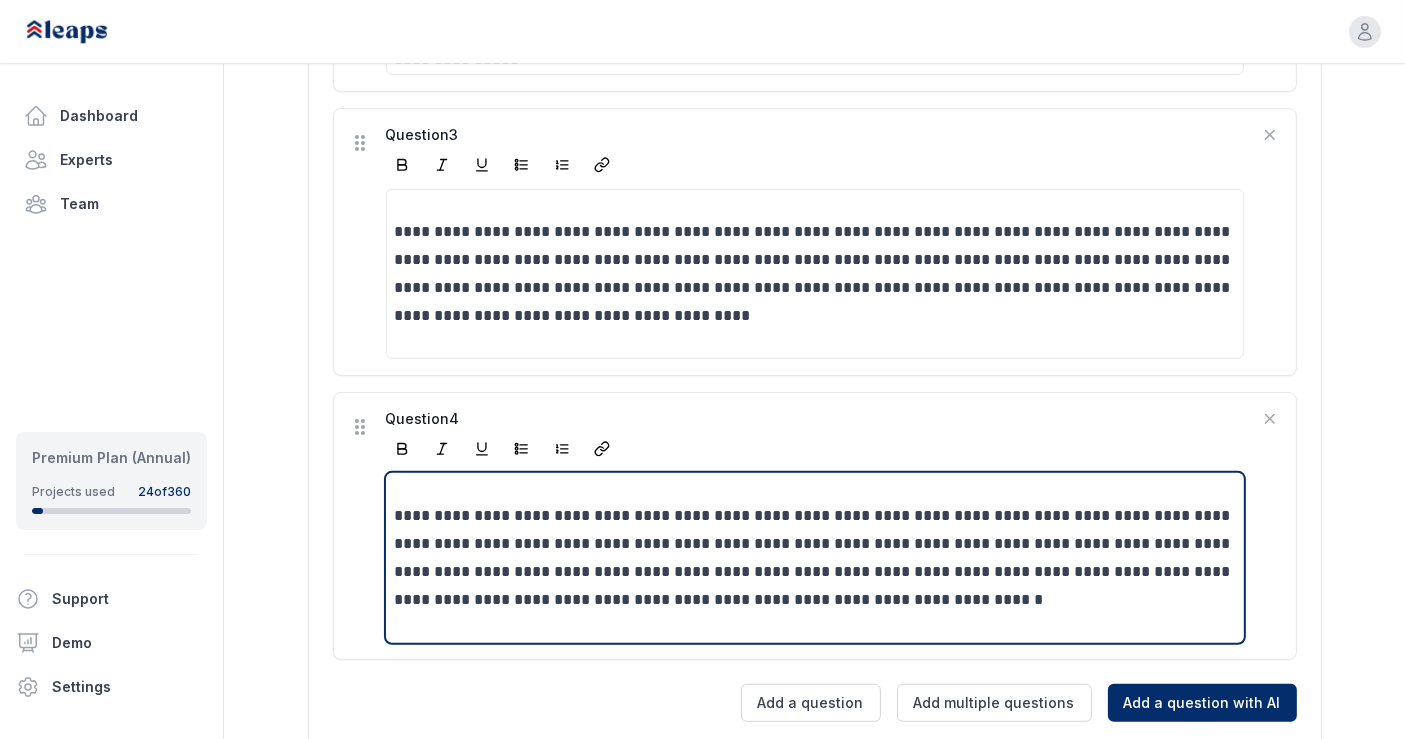 scroll, scrollTop: 1111, scrollLeft: 0, axis: vertical 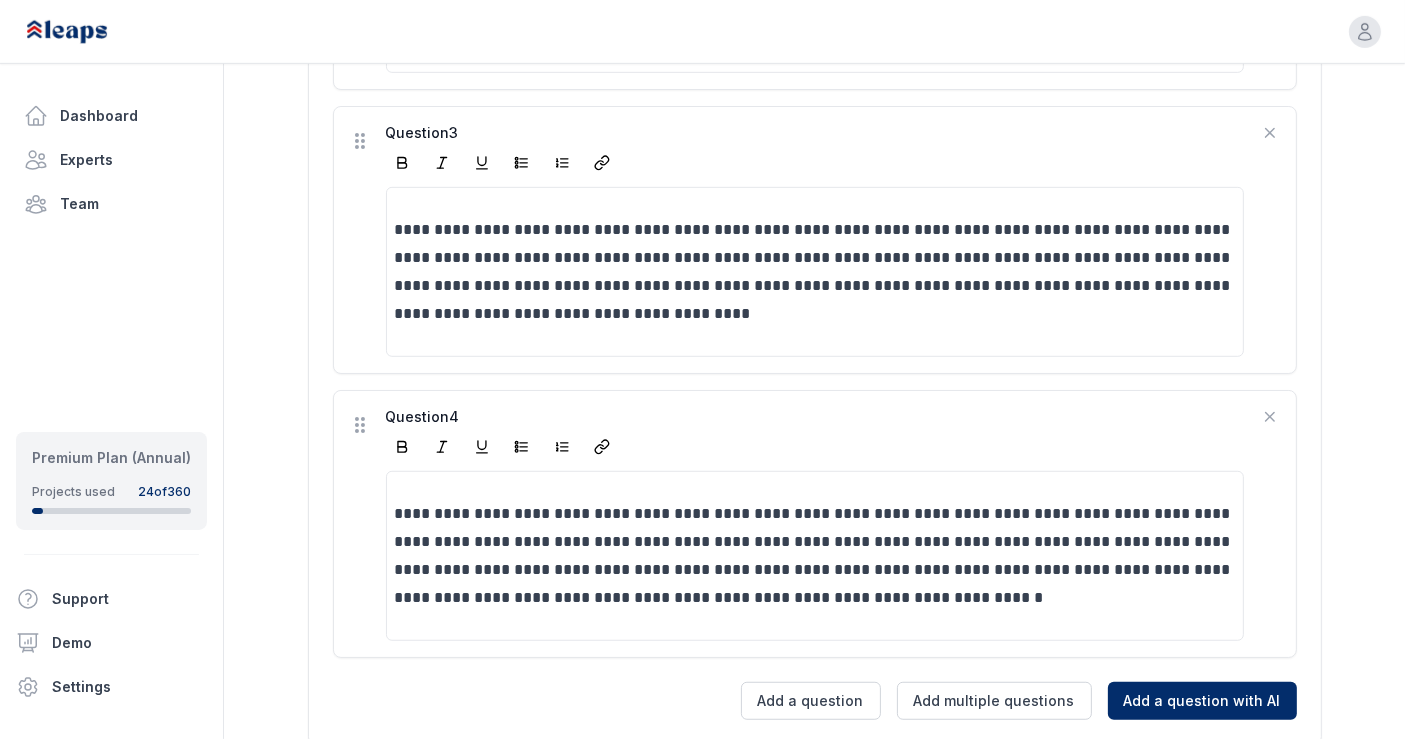 click on "**********" at bounding box center (814, 13) 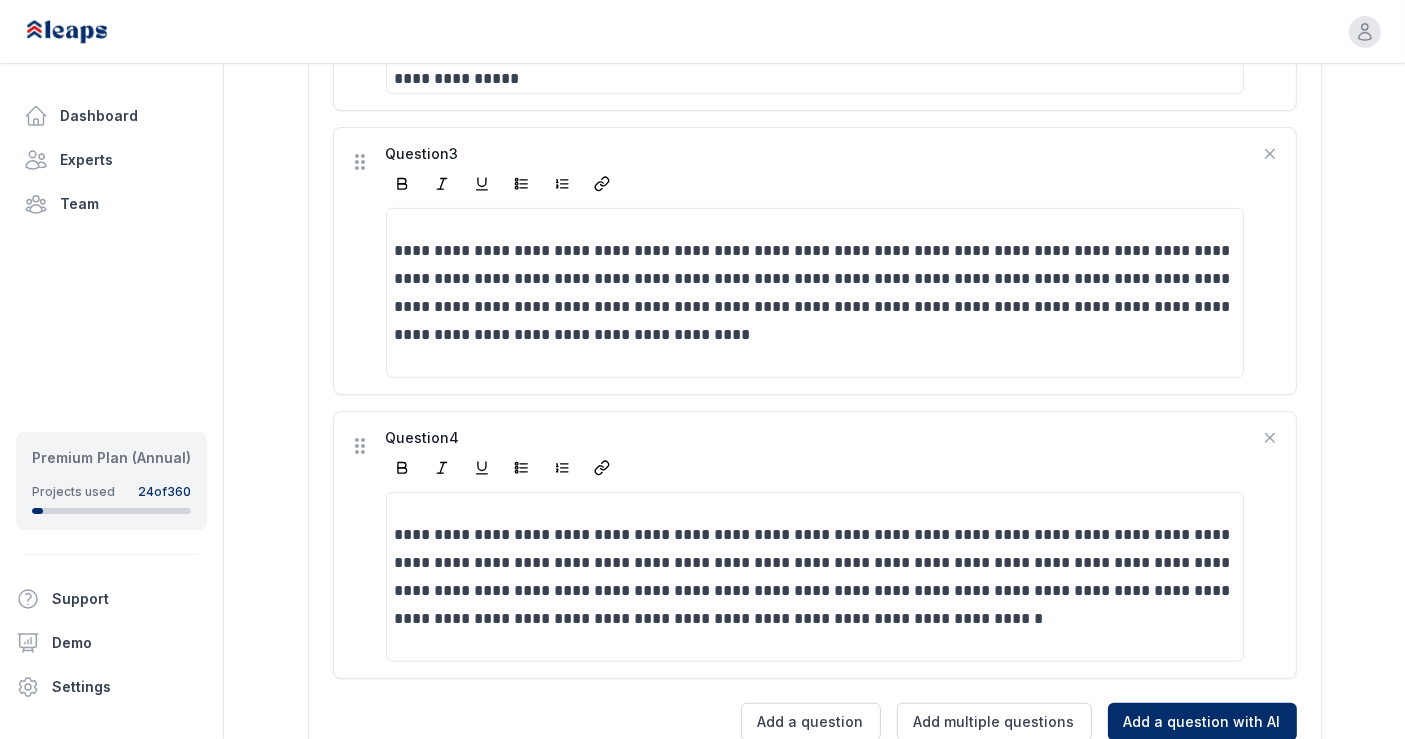 scroll, scrollTop: 1091, scrollLeft: 0, axis: vertical 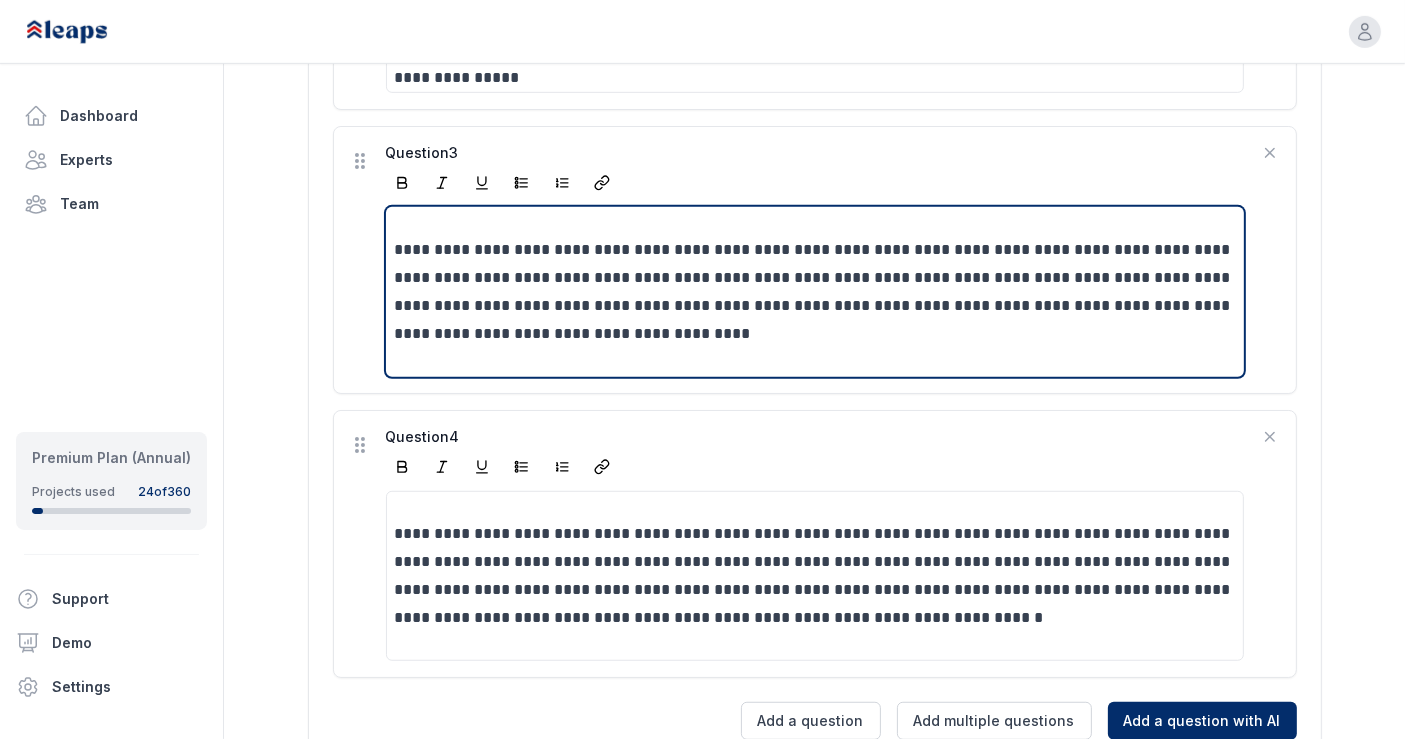 click on "**********" at bounding box center (816, 292) 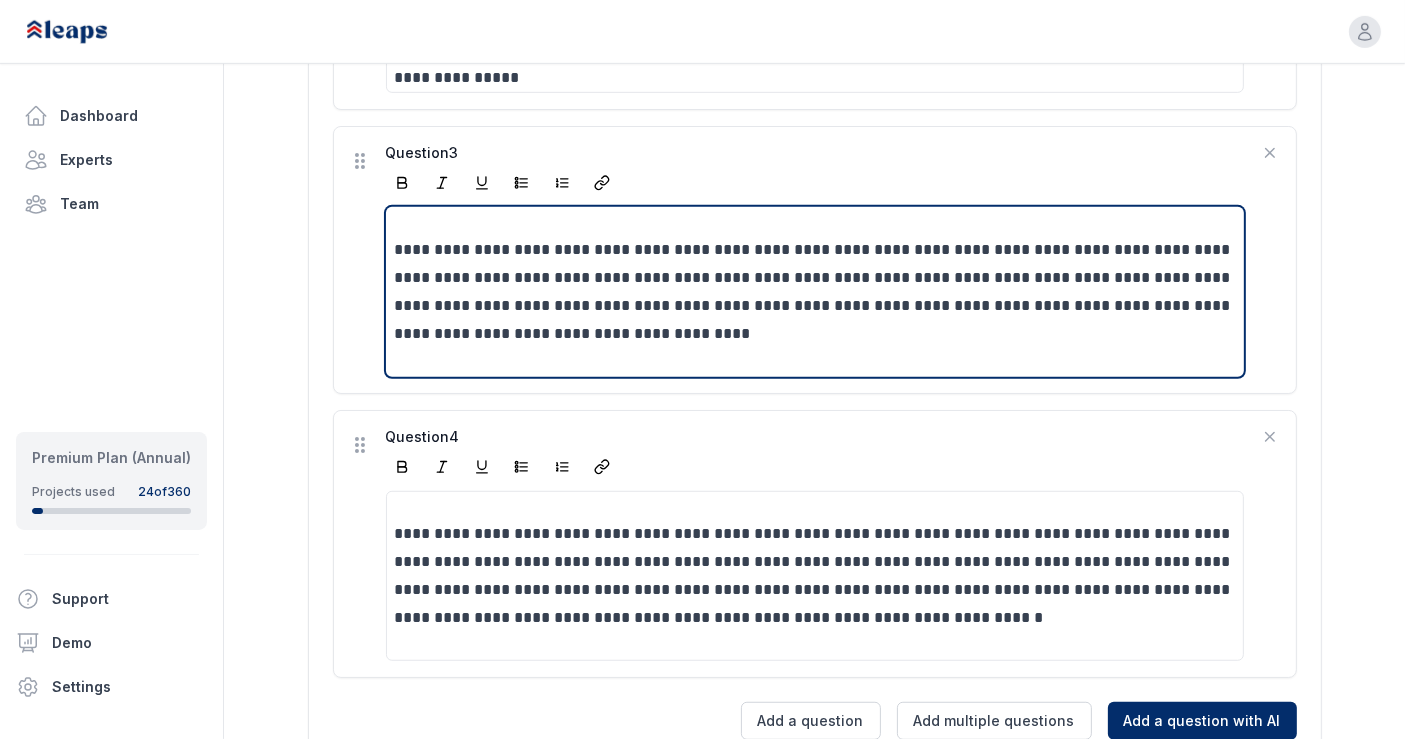click on "**********" at bounding box center [816, 292] 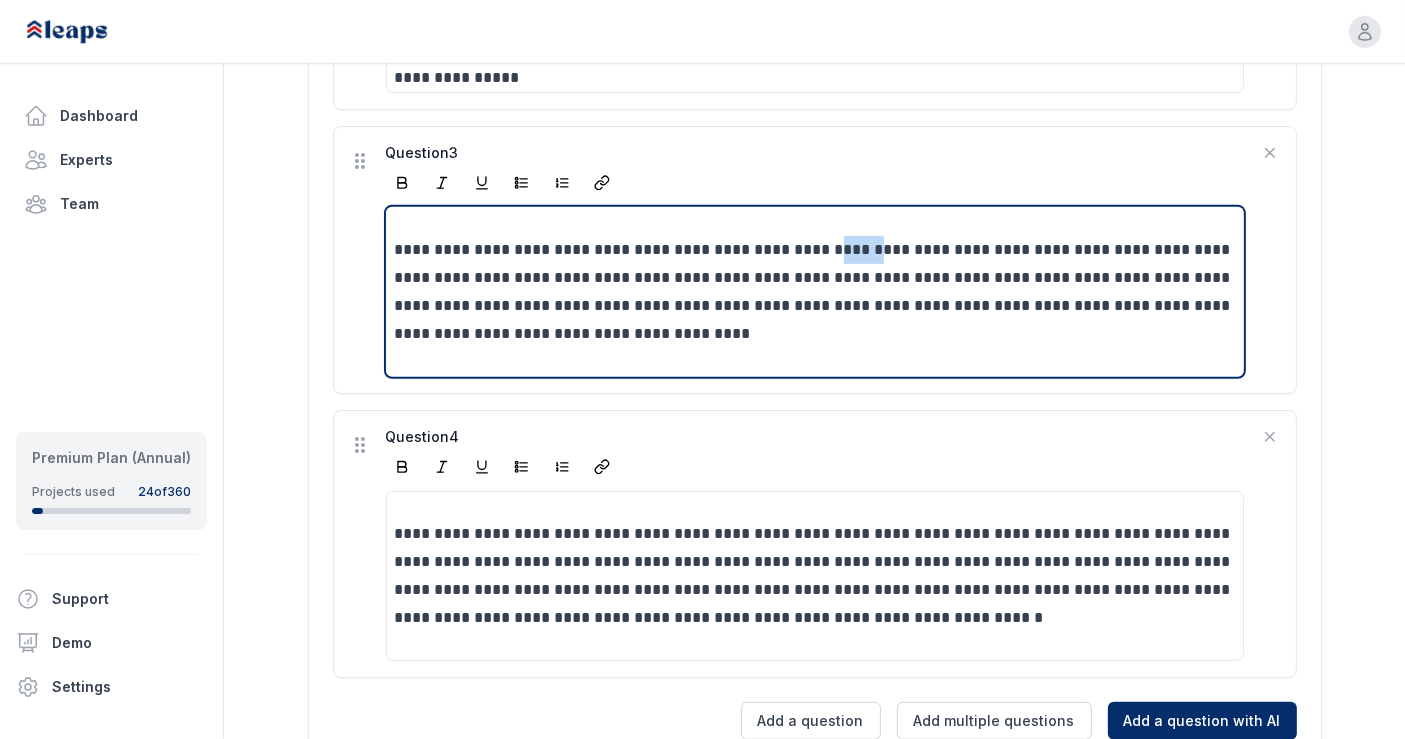 drag, startPoint x: 837, startPoint y: 247, endPoint x: 877, endPoint y: 250, distance: 40.112343 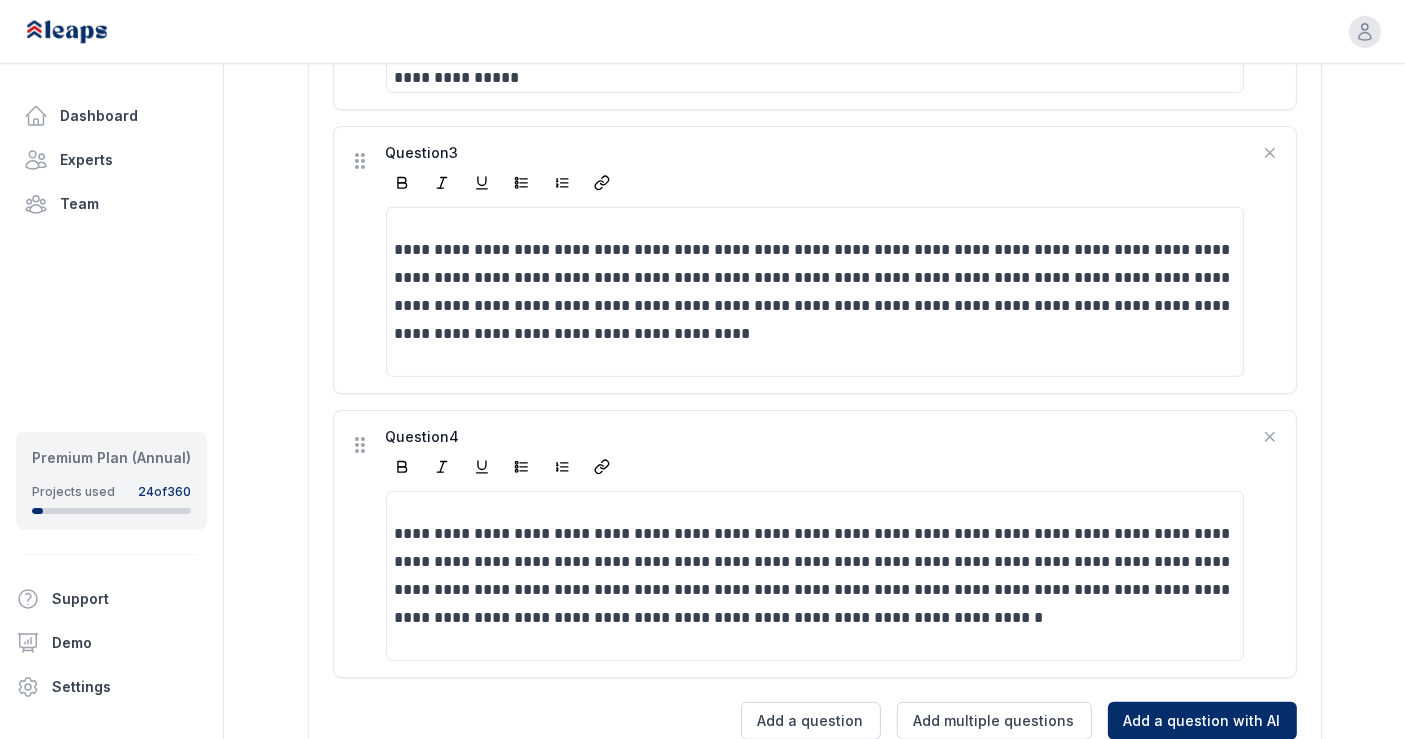 click on "**********" at bounding box center [815, 260] 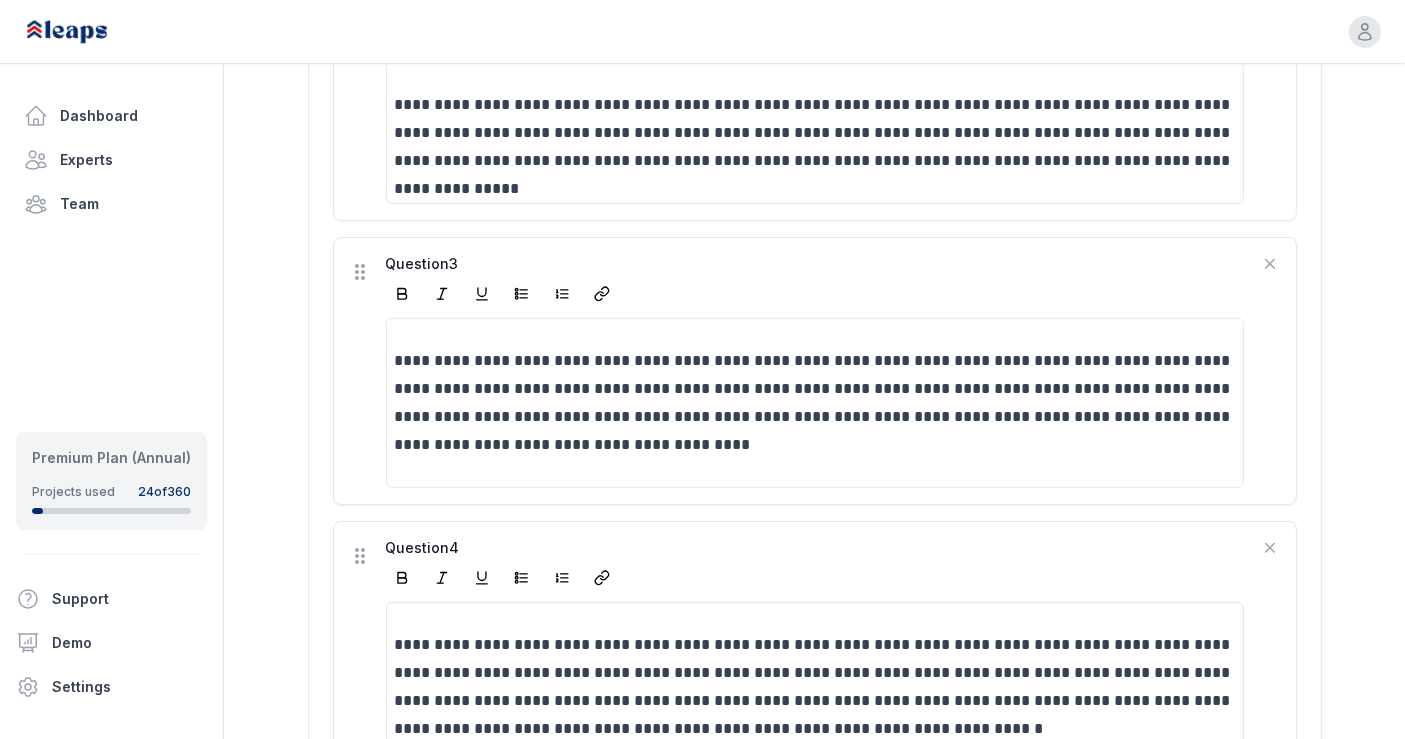 scroll, scrollTop: 979, scrollLeft: 0, axis: vertical 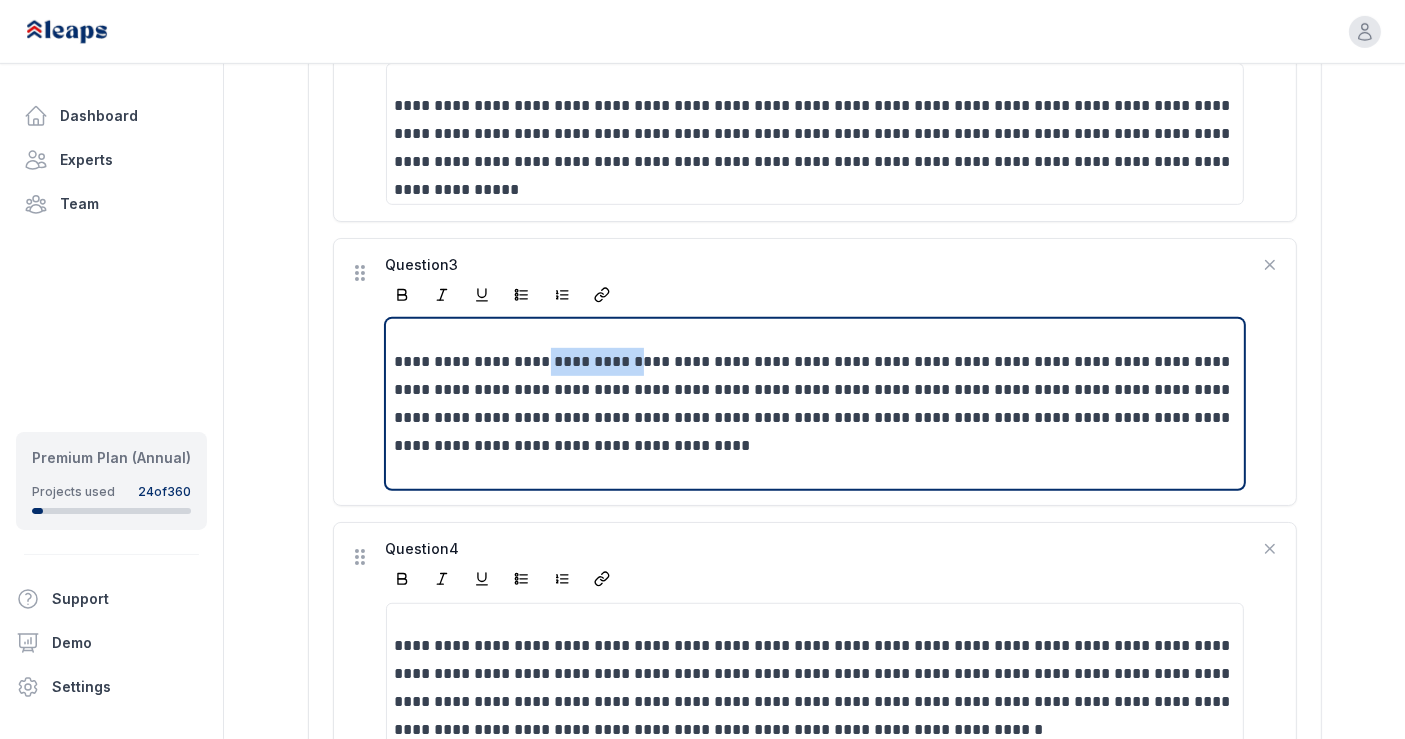 drag, startPoint x: 547, startPoint y: 355, endPoint x: 650, endPoint y: 353, distance: 103.01942 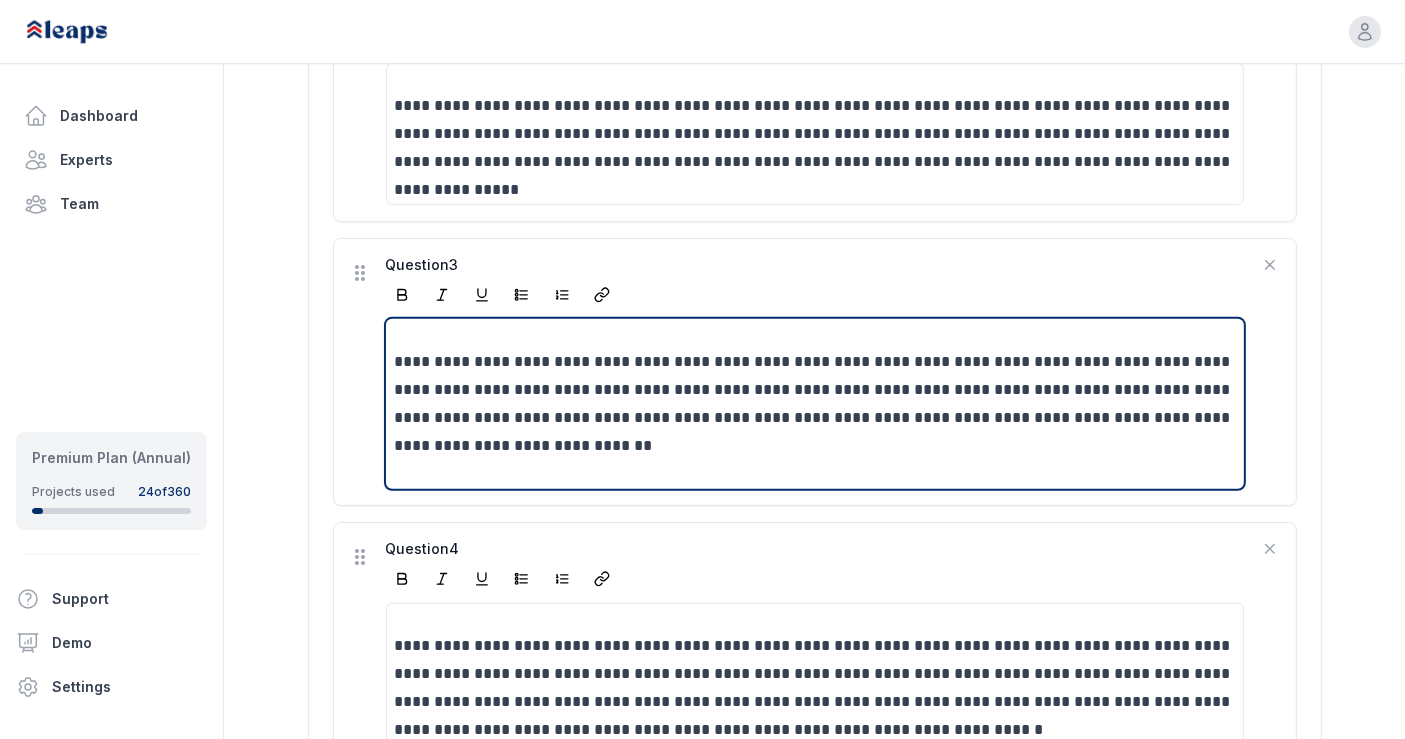 type 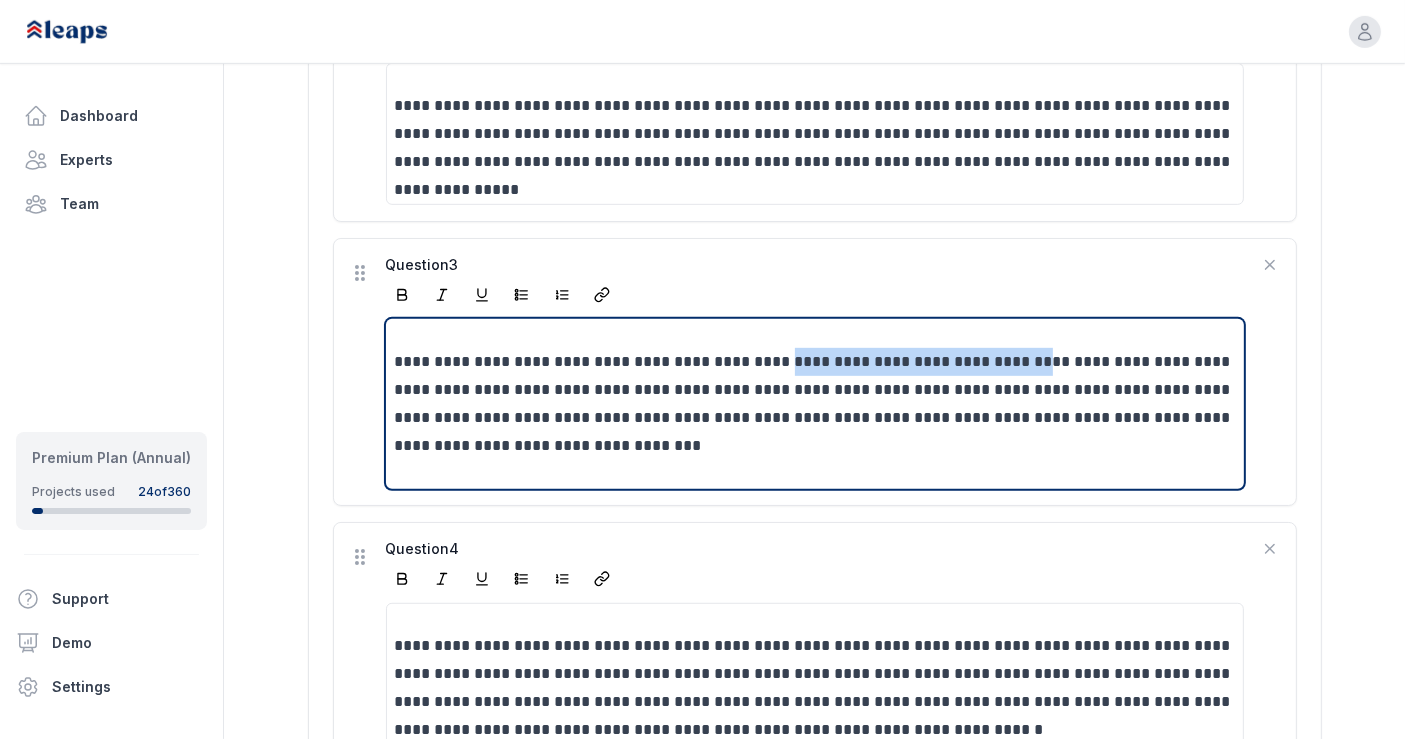 drag, startPoint x: 780, startPoint y: 361, endPoint x: 1025, endPoint y: 355, distance: 245.07346 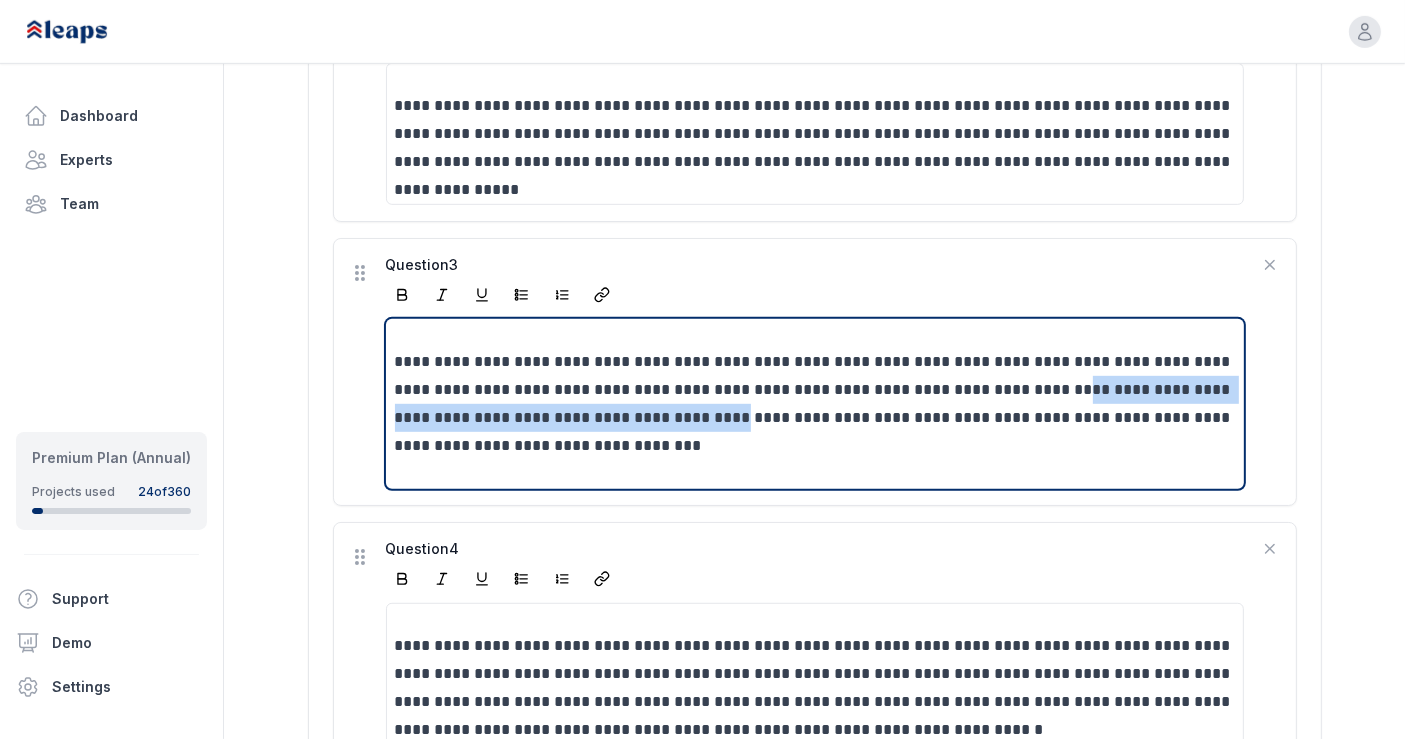 drag, startPoint x: 1033, startPoint y: 388, endPoint x: 640, endPoint y: 418, distance: 394.14337 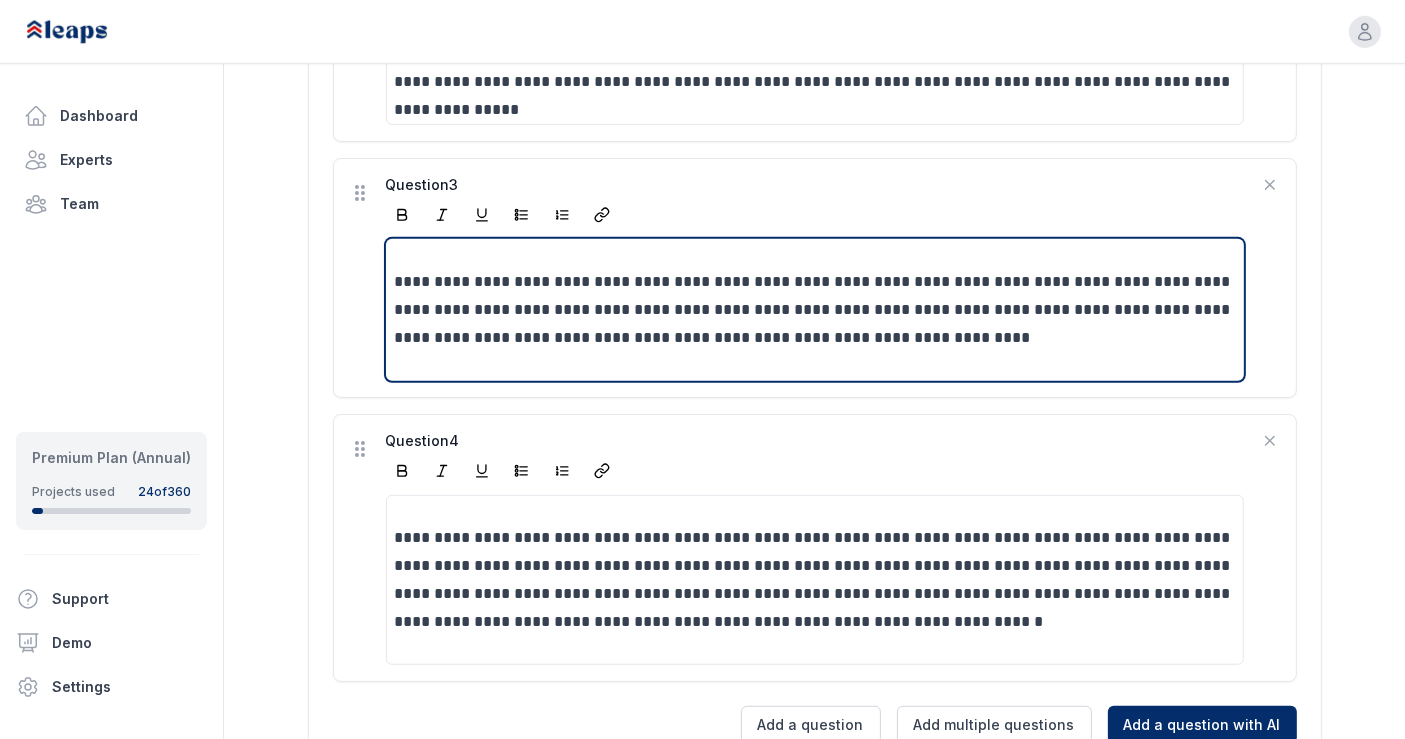 scroll, scrollTop: 1070, scrollLeft: 0, axis: vertical 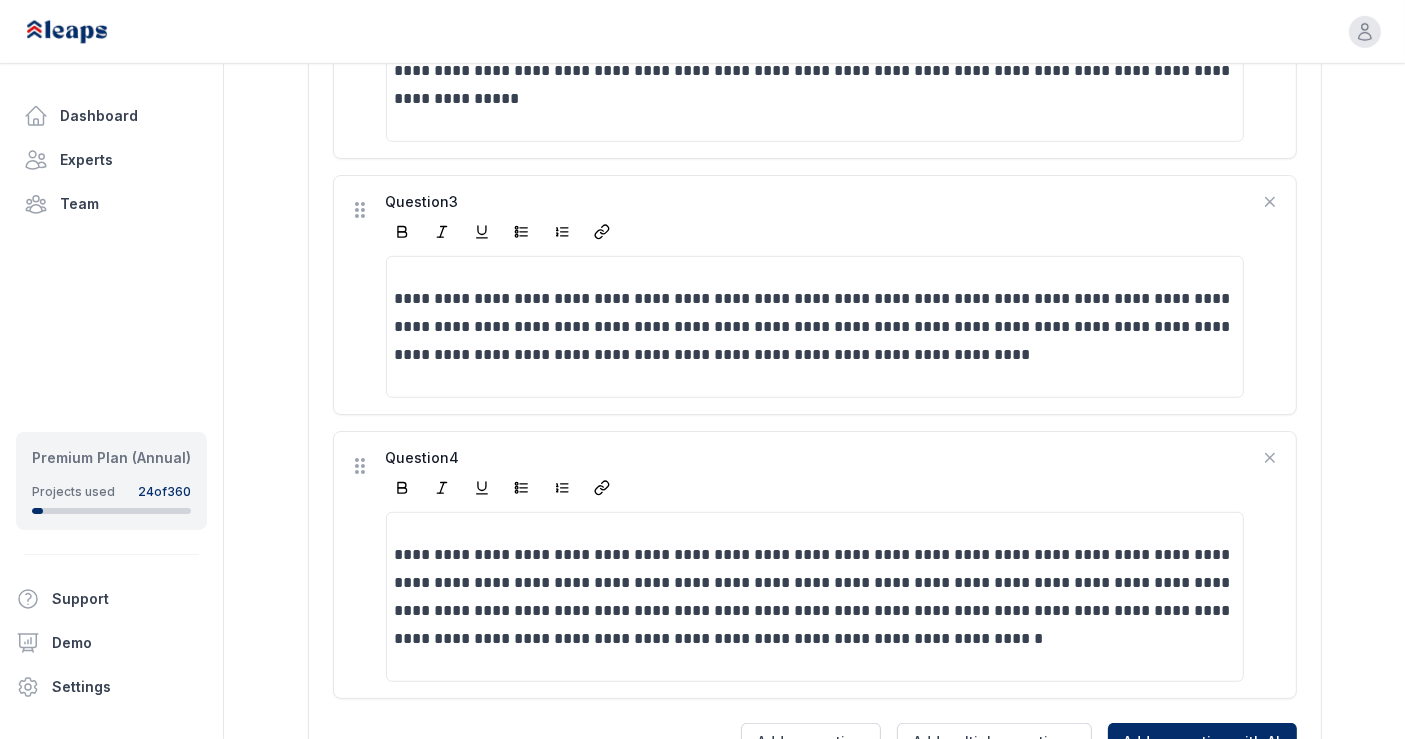 click on "**********" at bounding box center (814, 54) 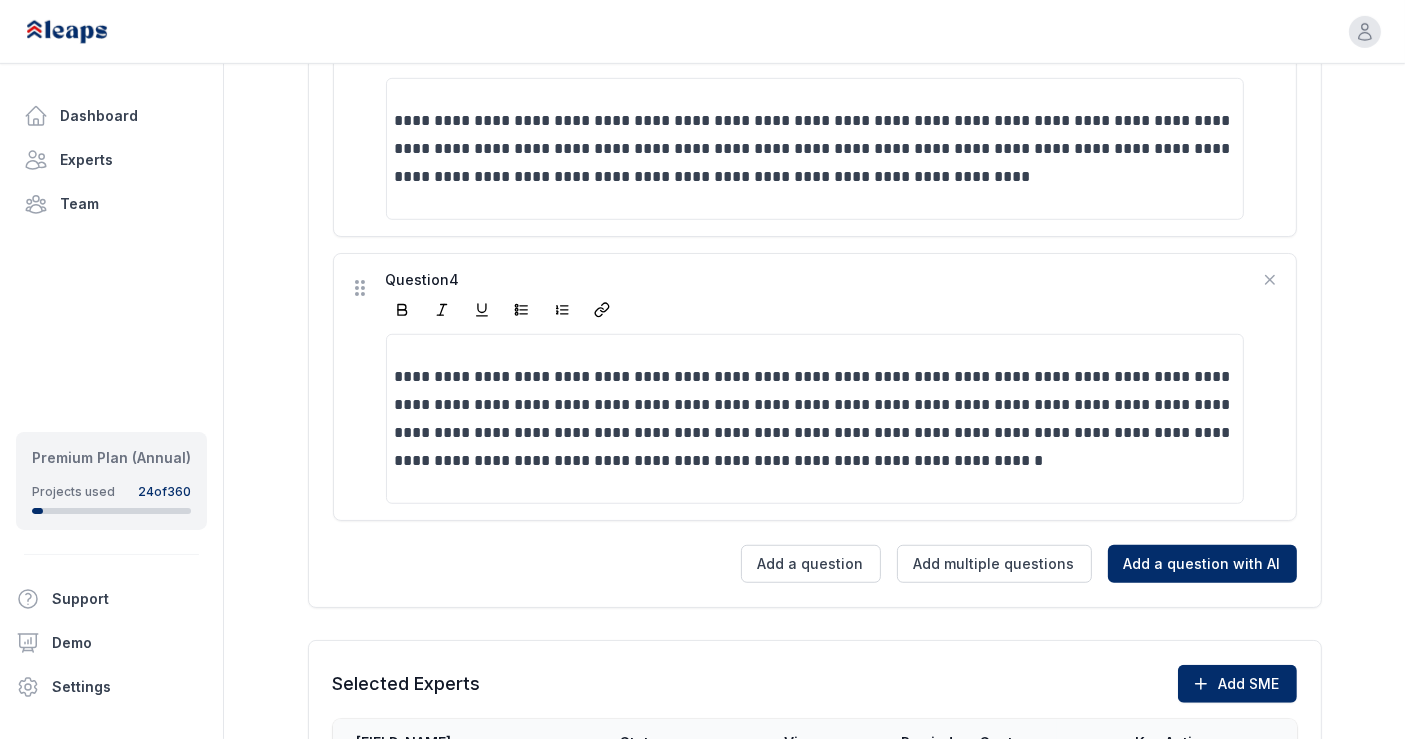 scroll, scrollTop: 1221, scrollLeft: 0, axis: vertical 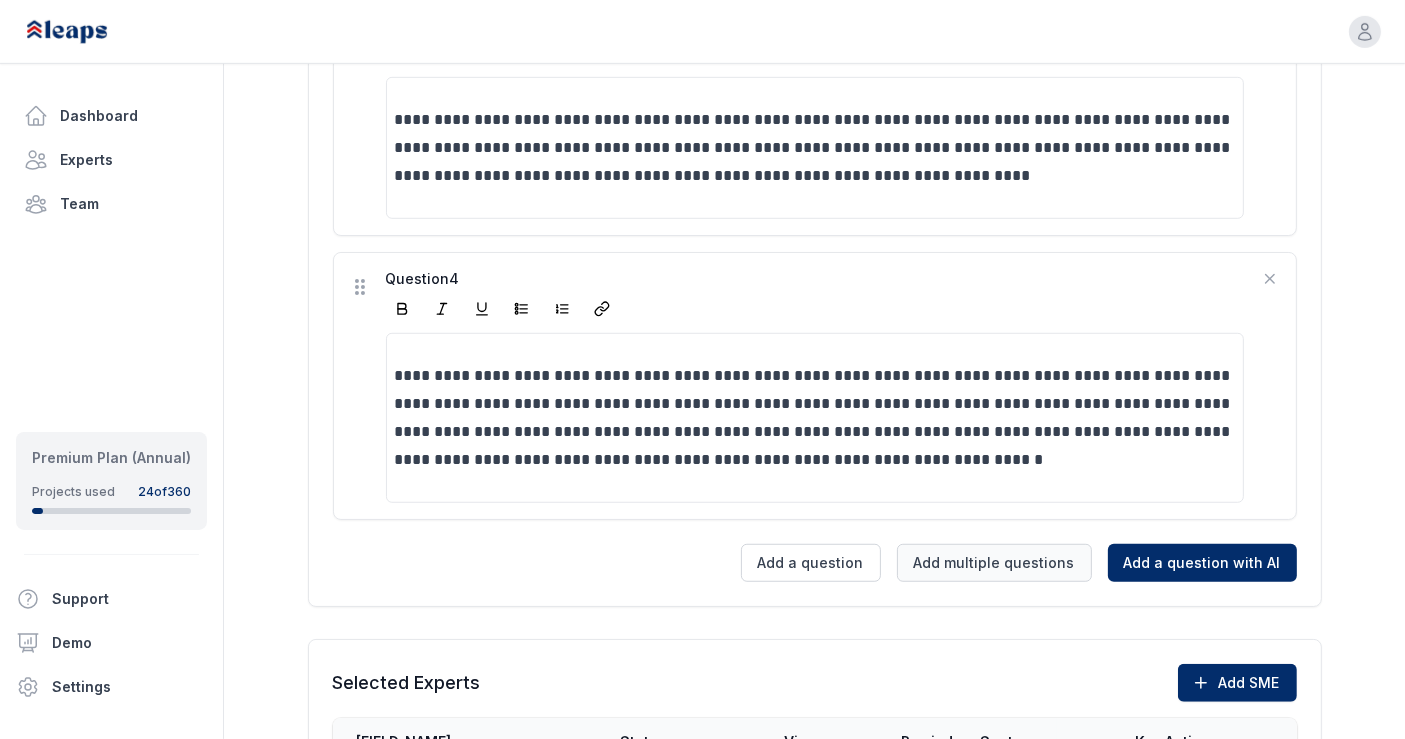 click on "Add multiple questions" at bounding box center [994, 563] 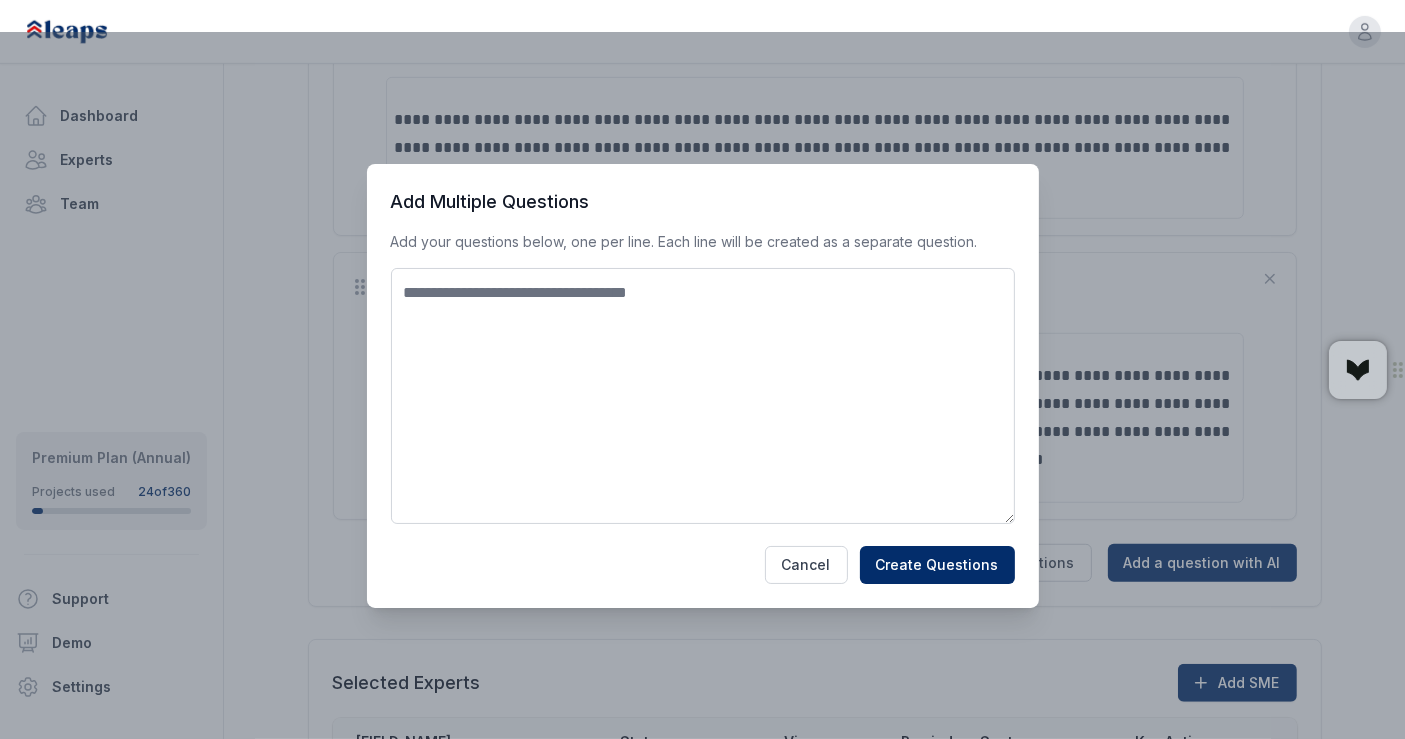 click at bounding box center [703, 396] 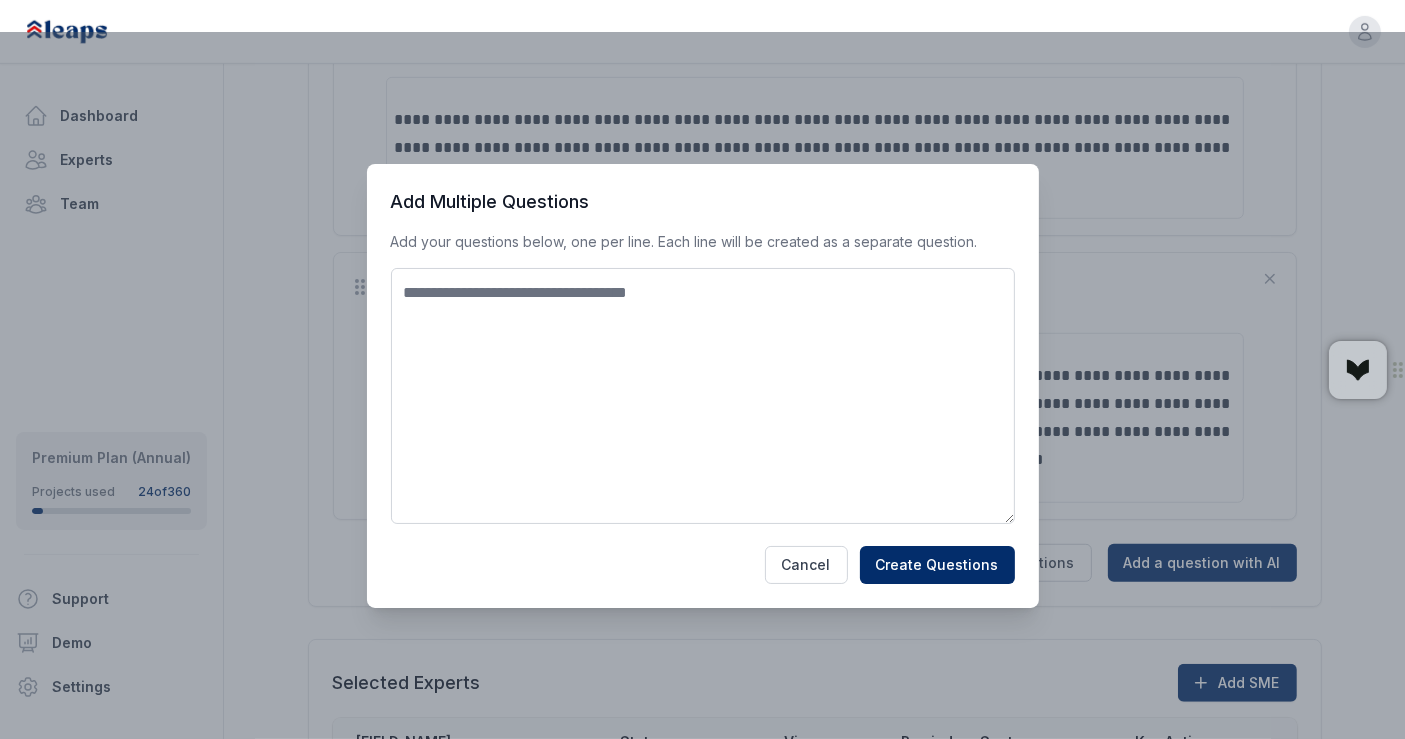 click at bounding box center [703, 396] 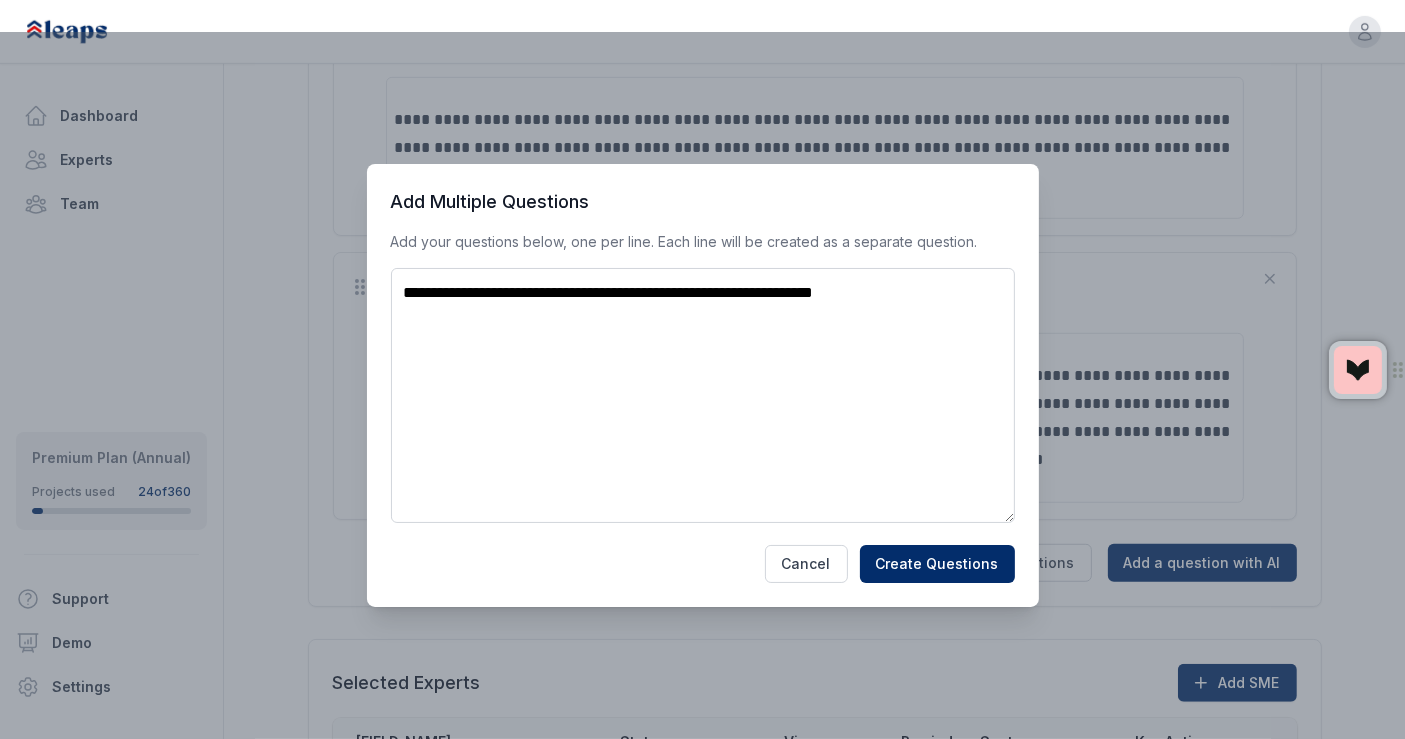 type on "**********" 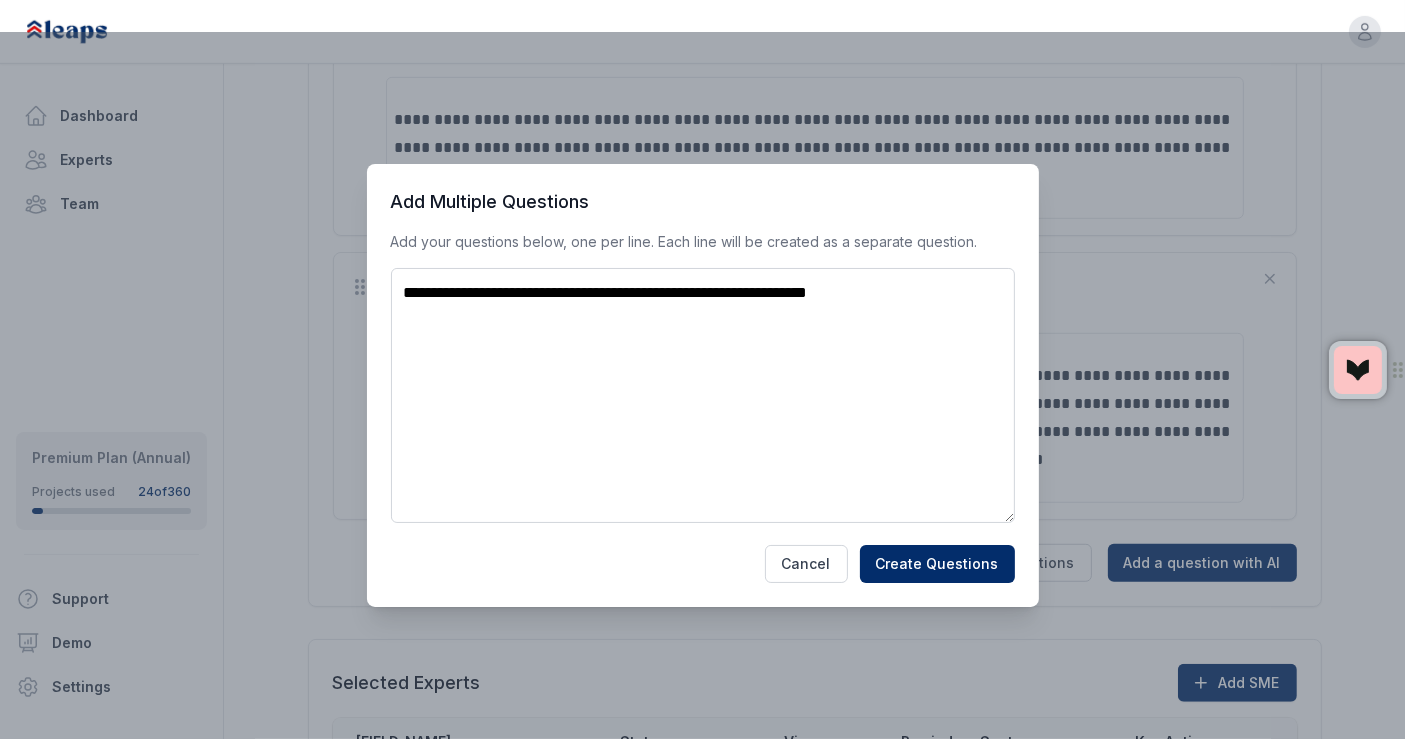 click on "**********" at bounding box center [703, 396] 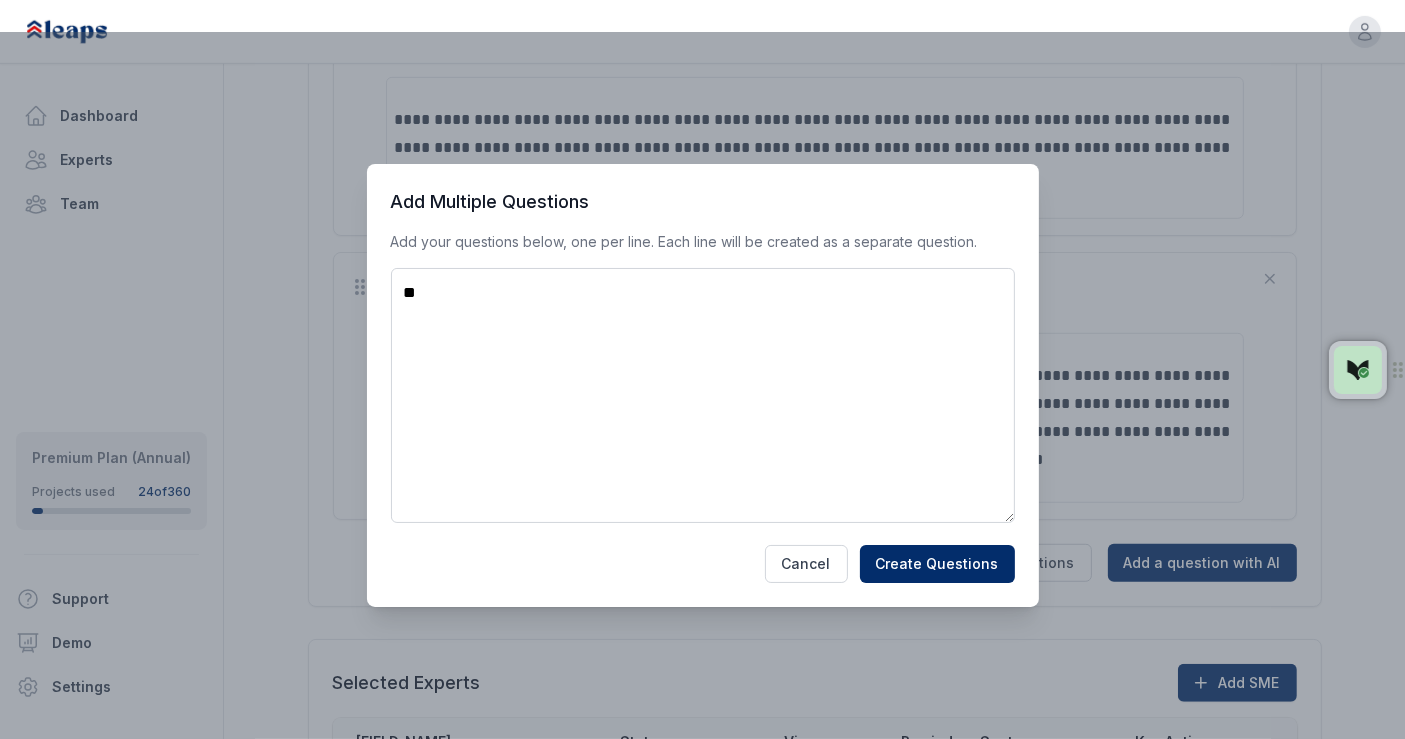 type on "*" 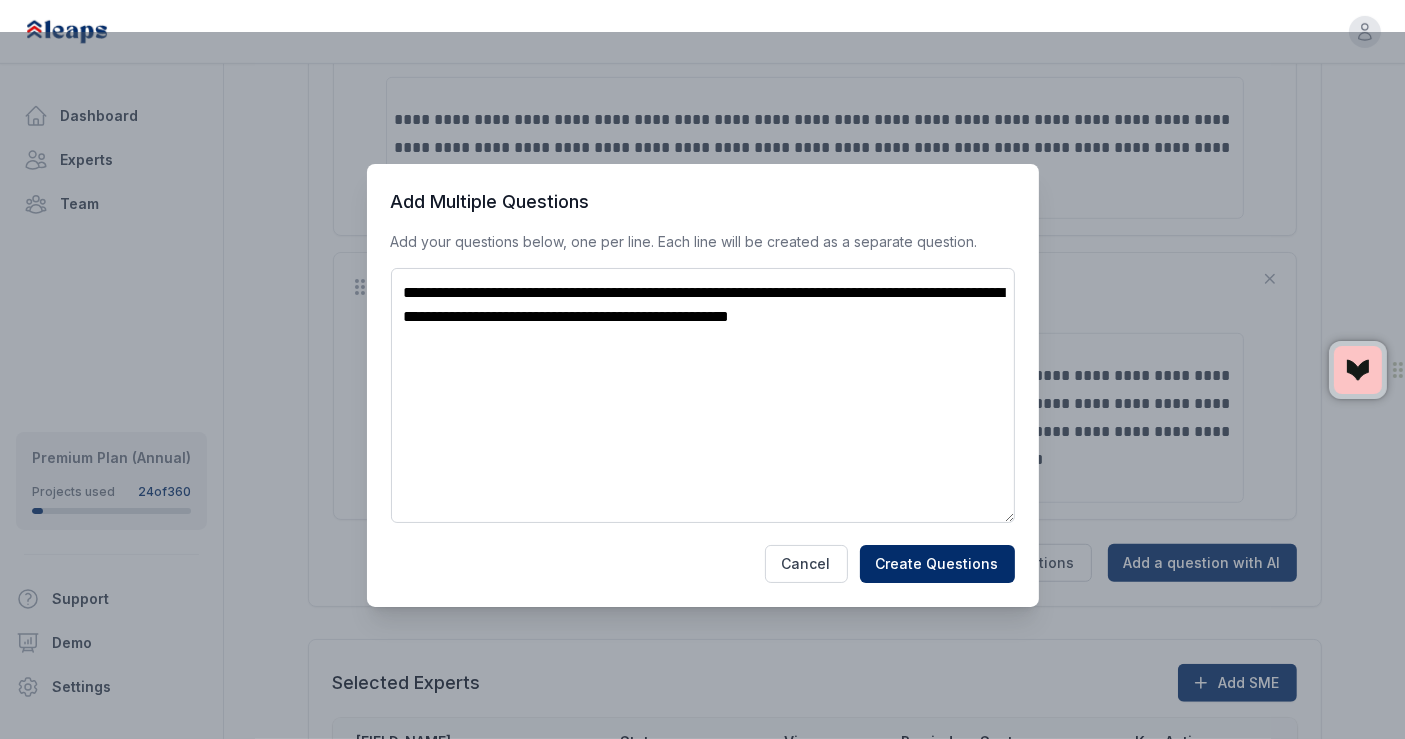 click on "**********" at bounding box center (703, 396) 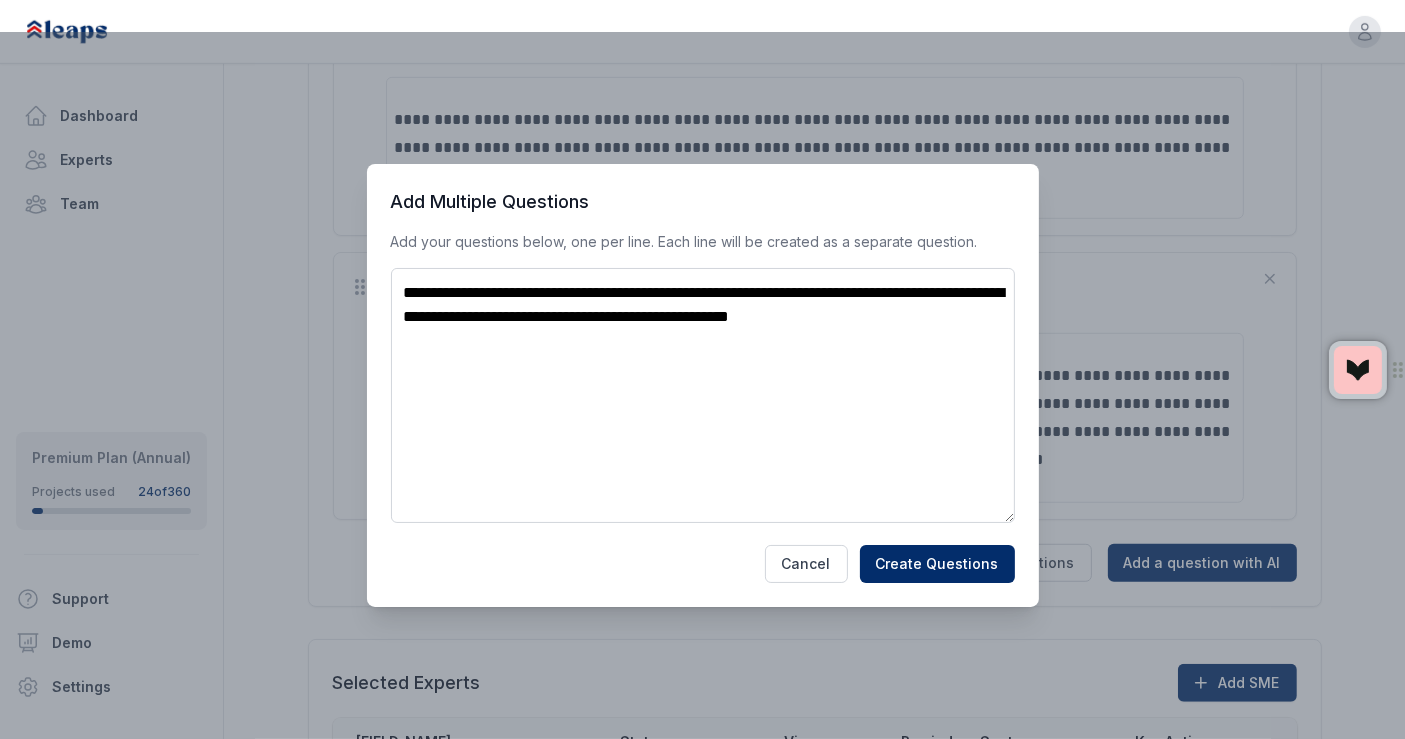 click on "**********" at bounding box center [703, 396] 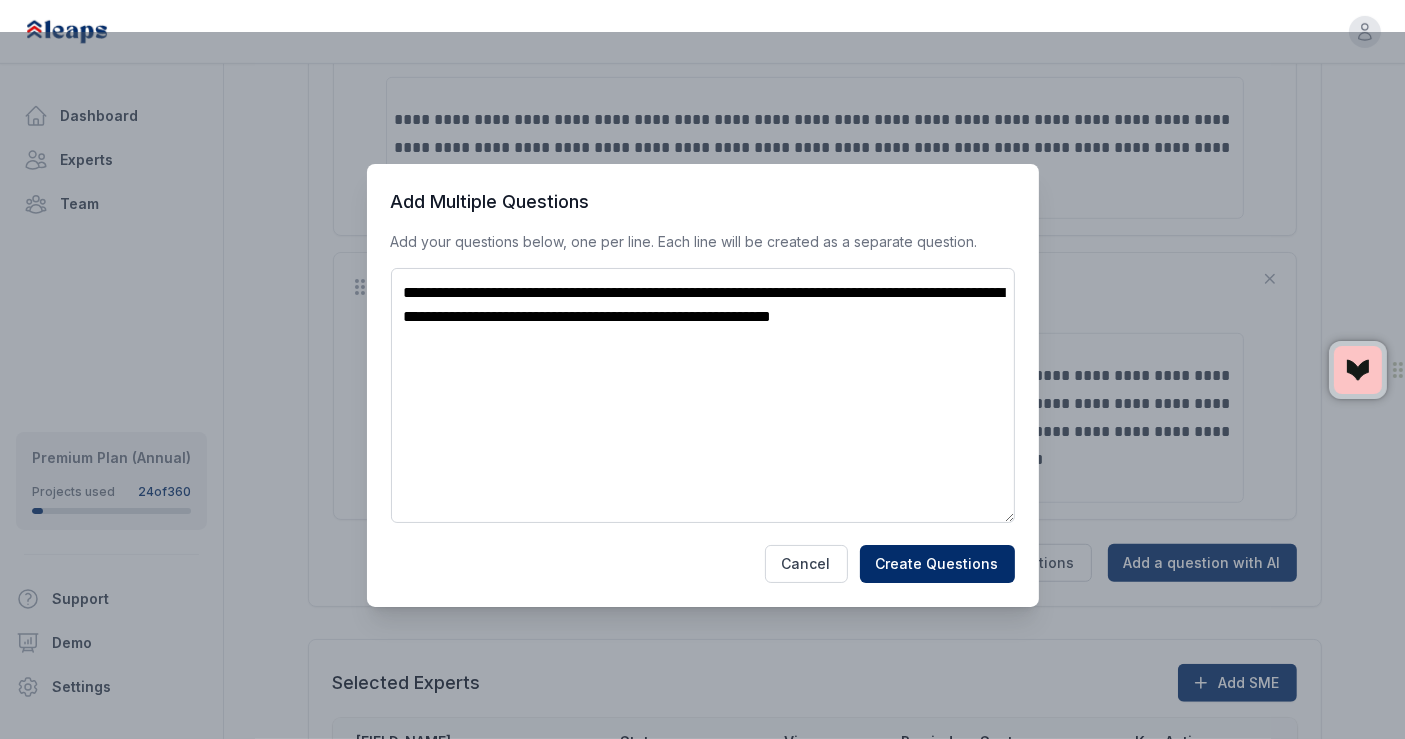 click on "**********" at bounding box center (703, 396) 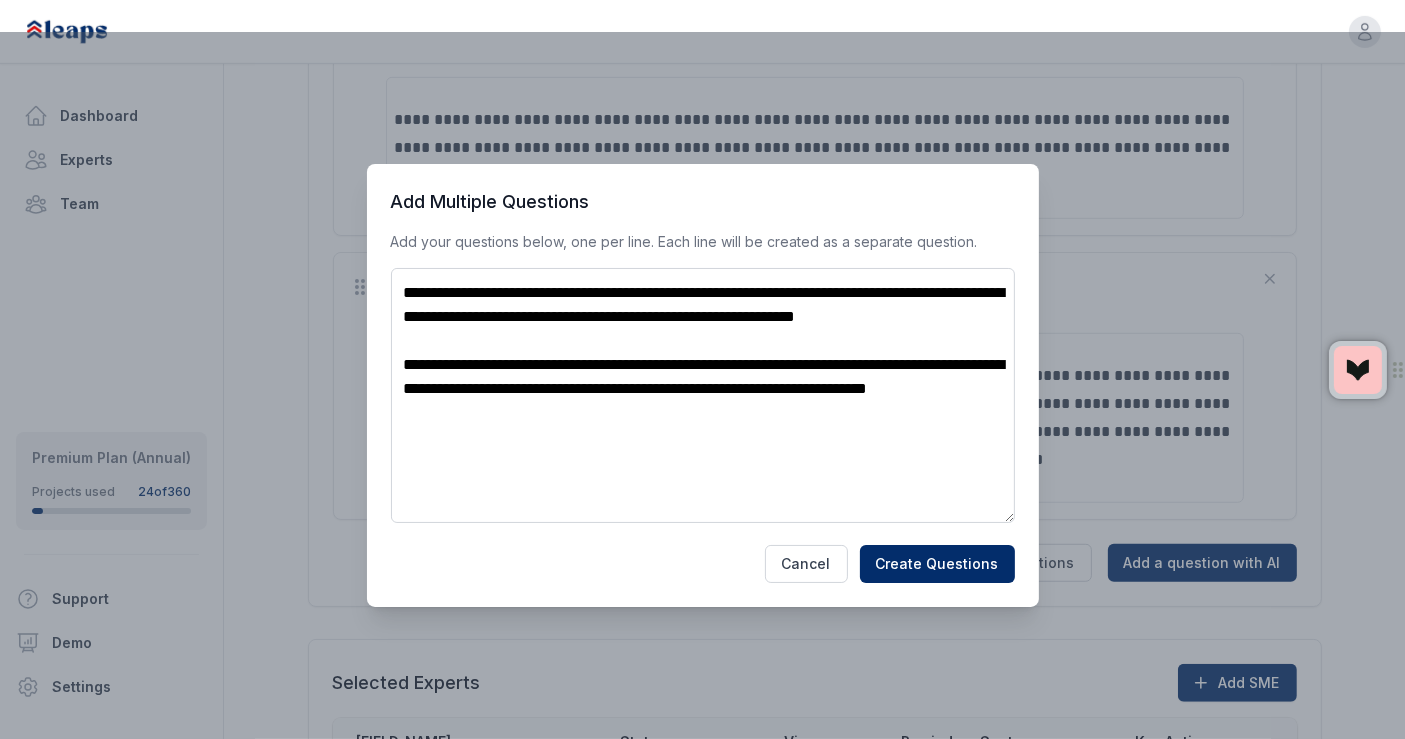 click on "**********" at bounding box center (703, 396) 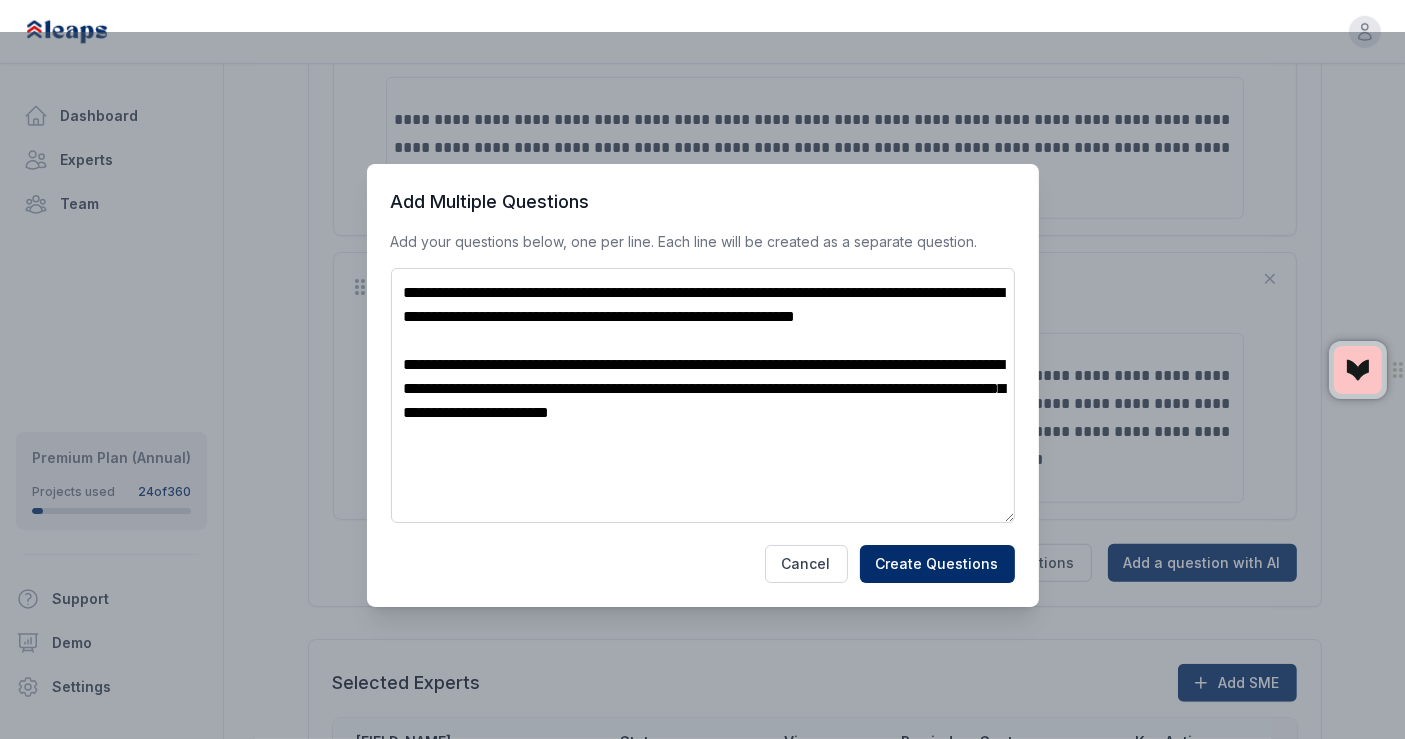 drag, startPoint x: 491, startPoint y: 440, endPoint x: 406, endPoint y: 441, distance: 85.00588 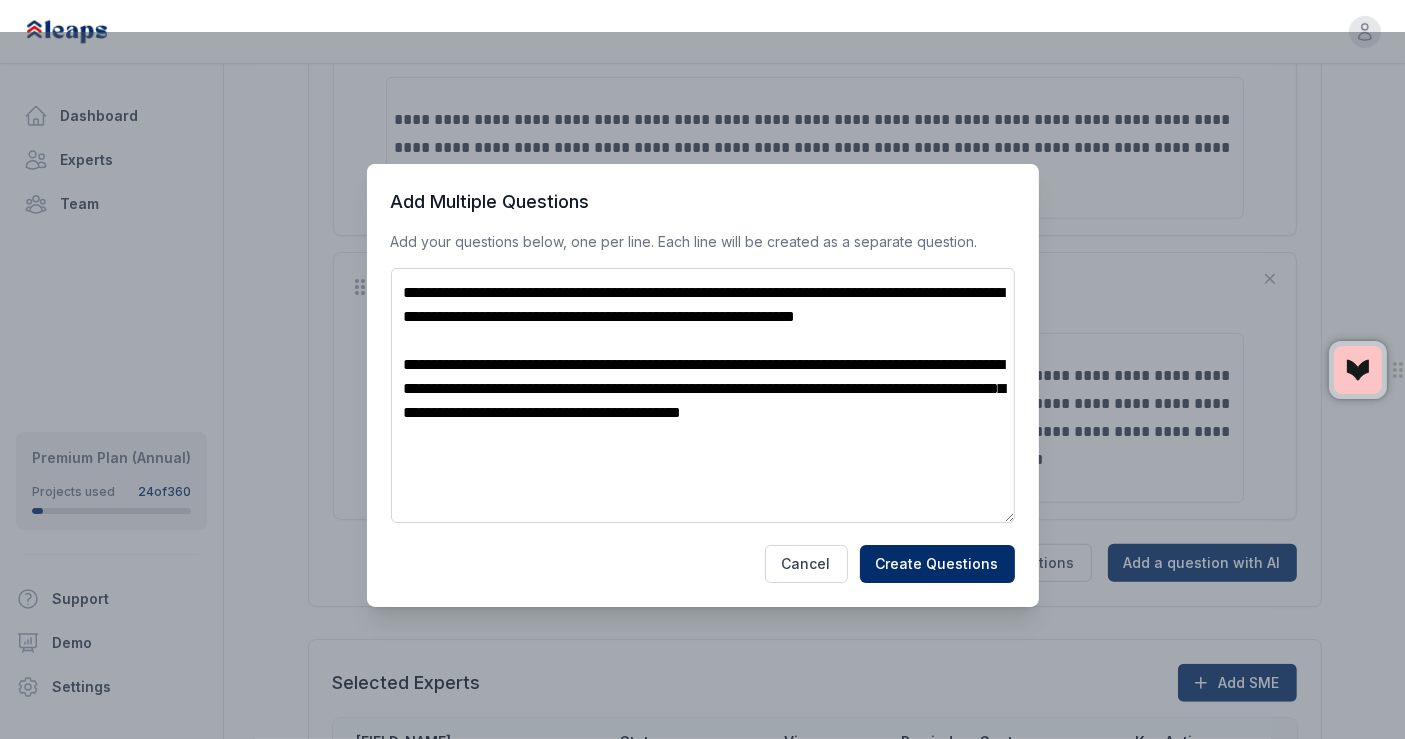click on "**********" at bounding box center (703, 396) 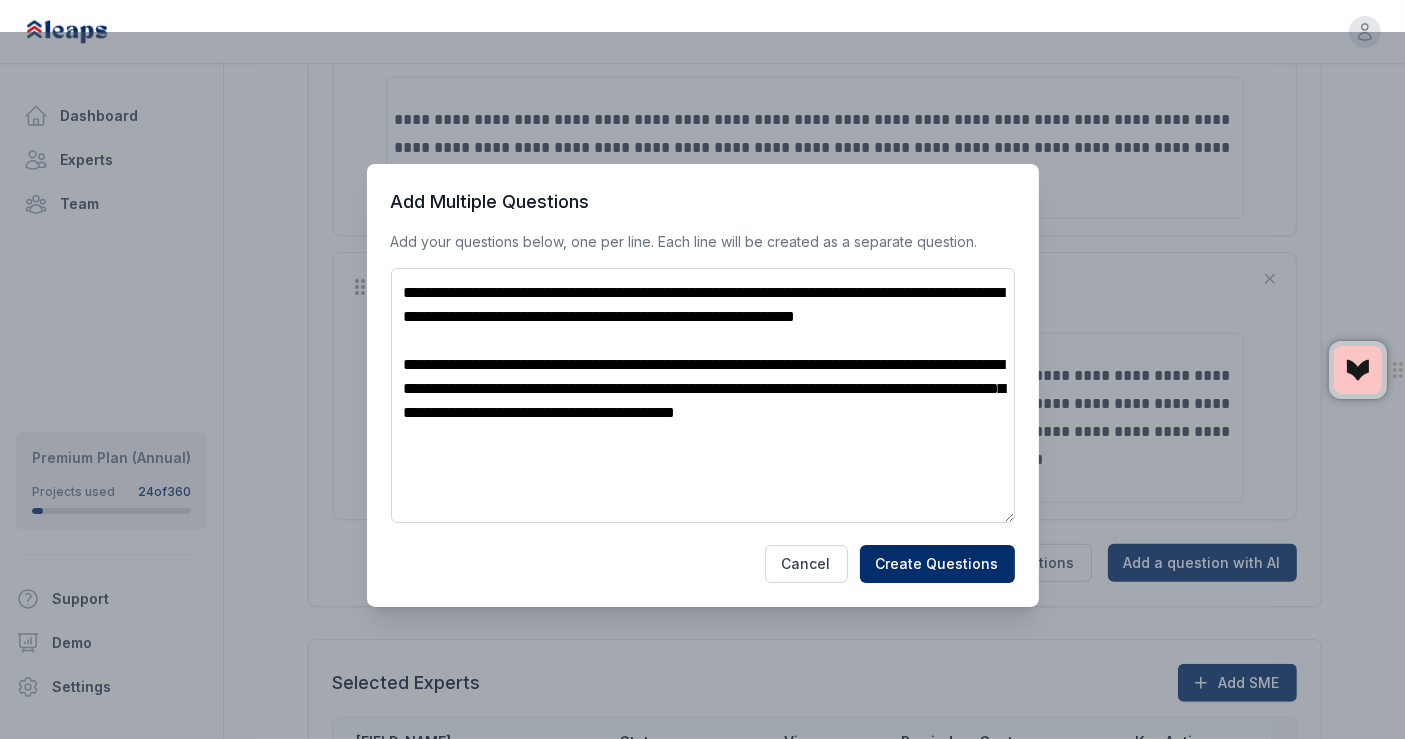 click on "**********" at bounding box center (703, 396) 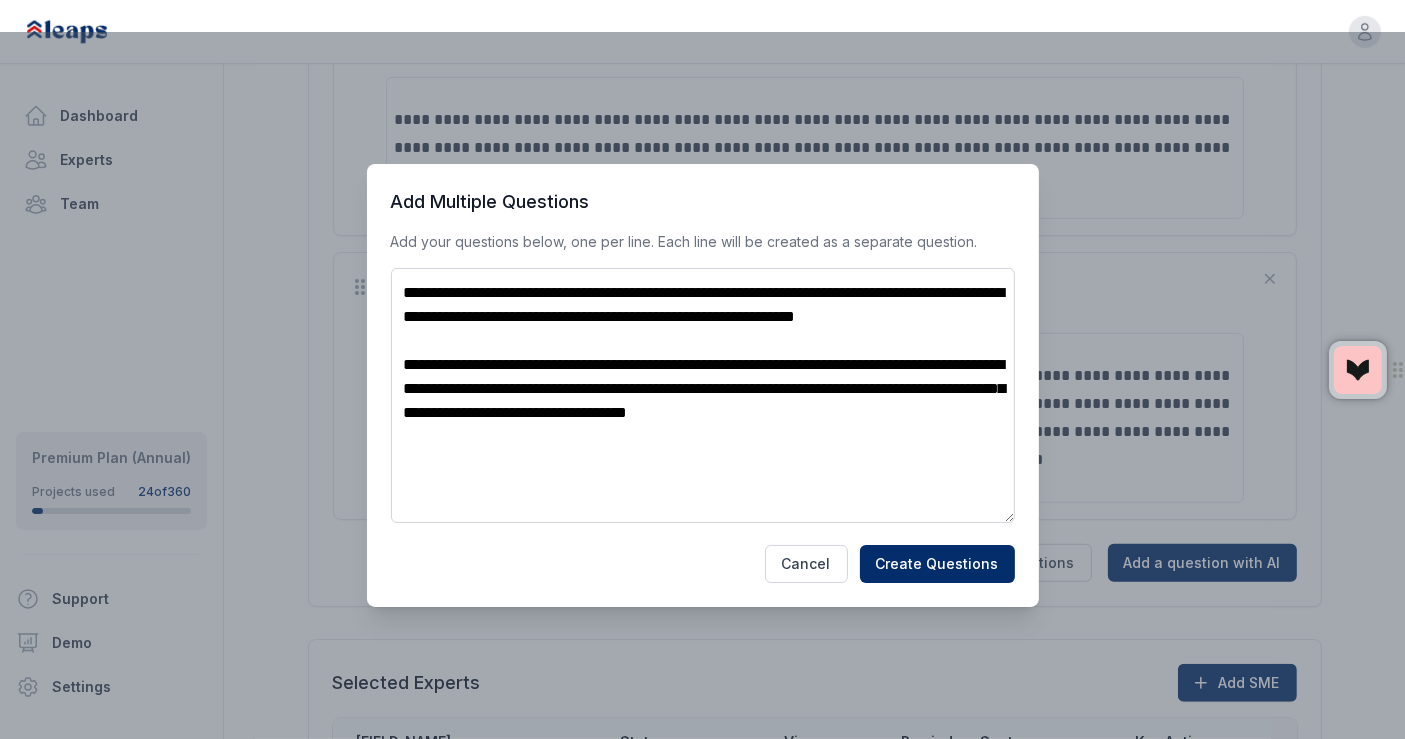click on "**********" at bounding box center [703, 396] 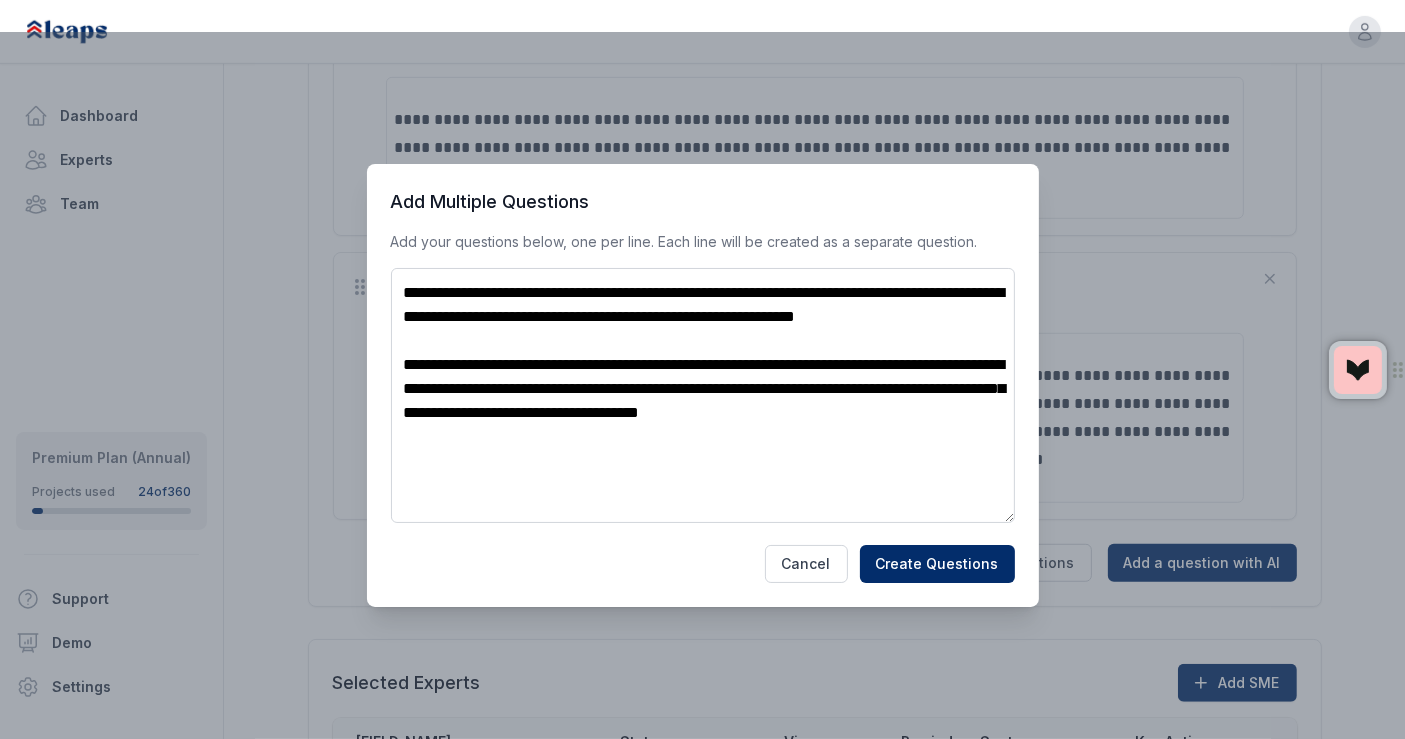 click on "**********" at bounding box center [703, 396] 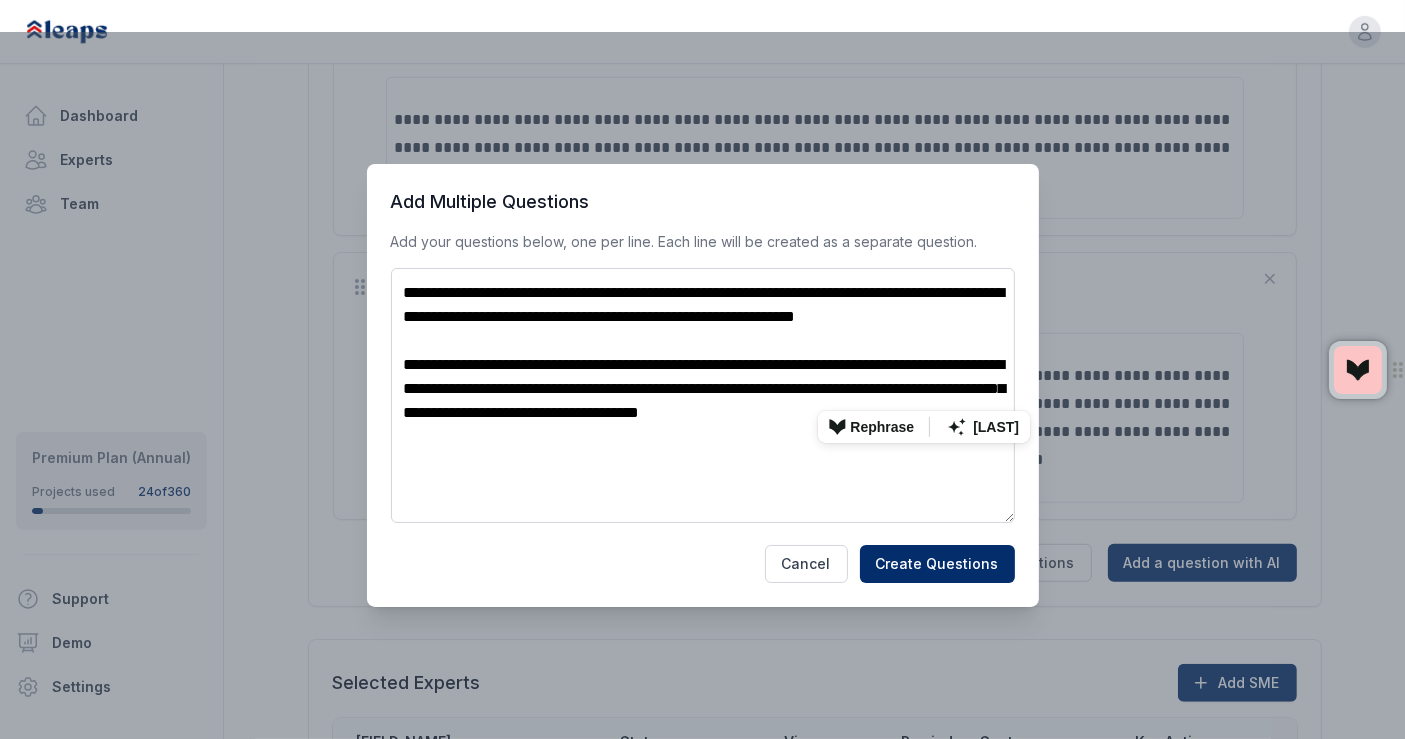 drag, startPoint x: 755, startPoint y: 411, endPoint x: 928, endPoint y: 401, distance: 173.28877 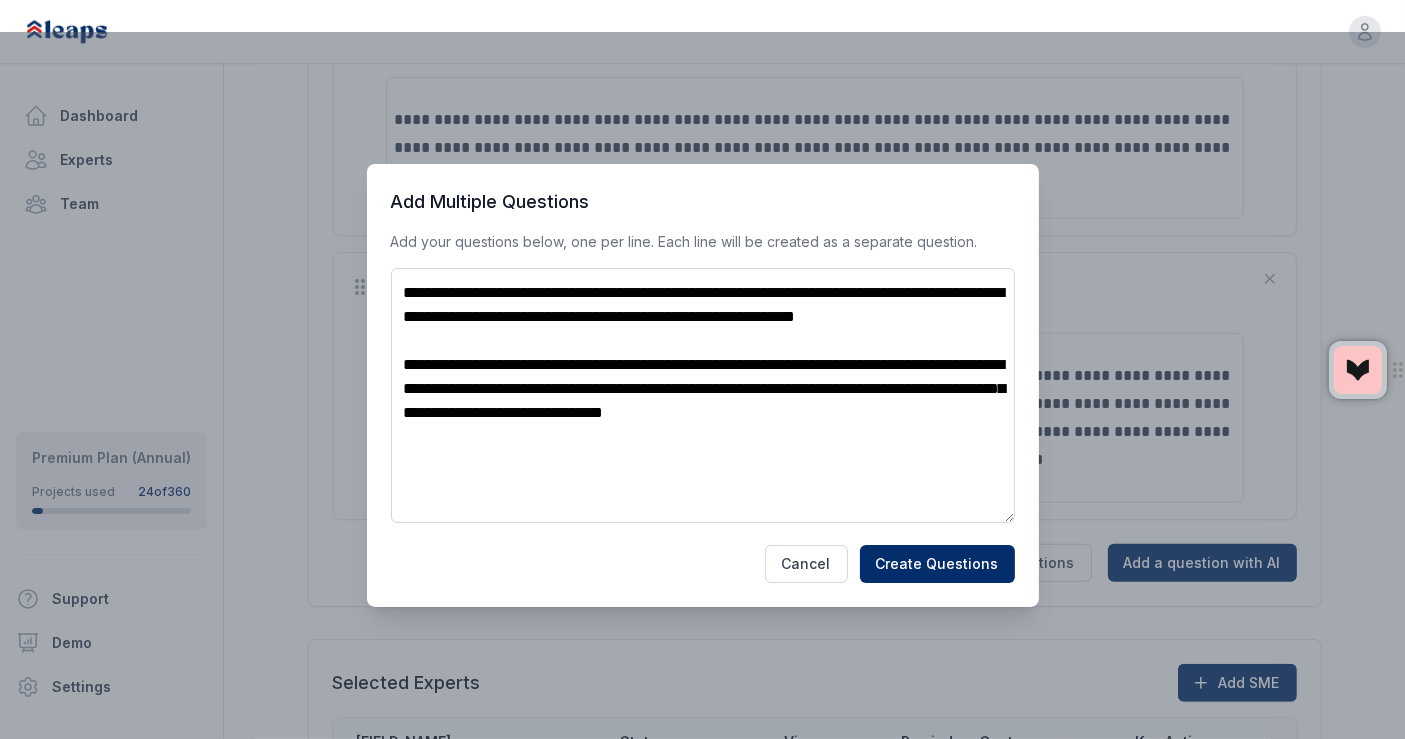 click on "**********" at bounding box center (703, 396) 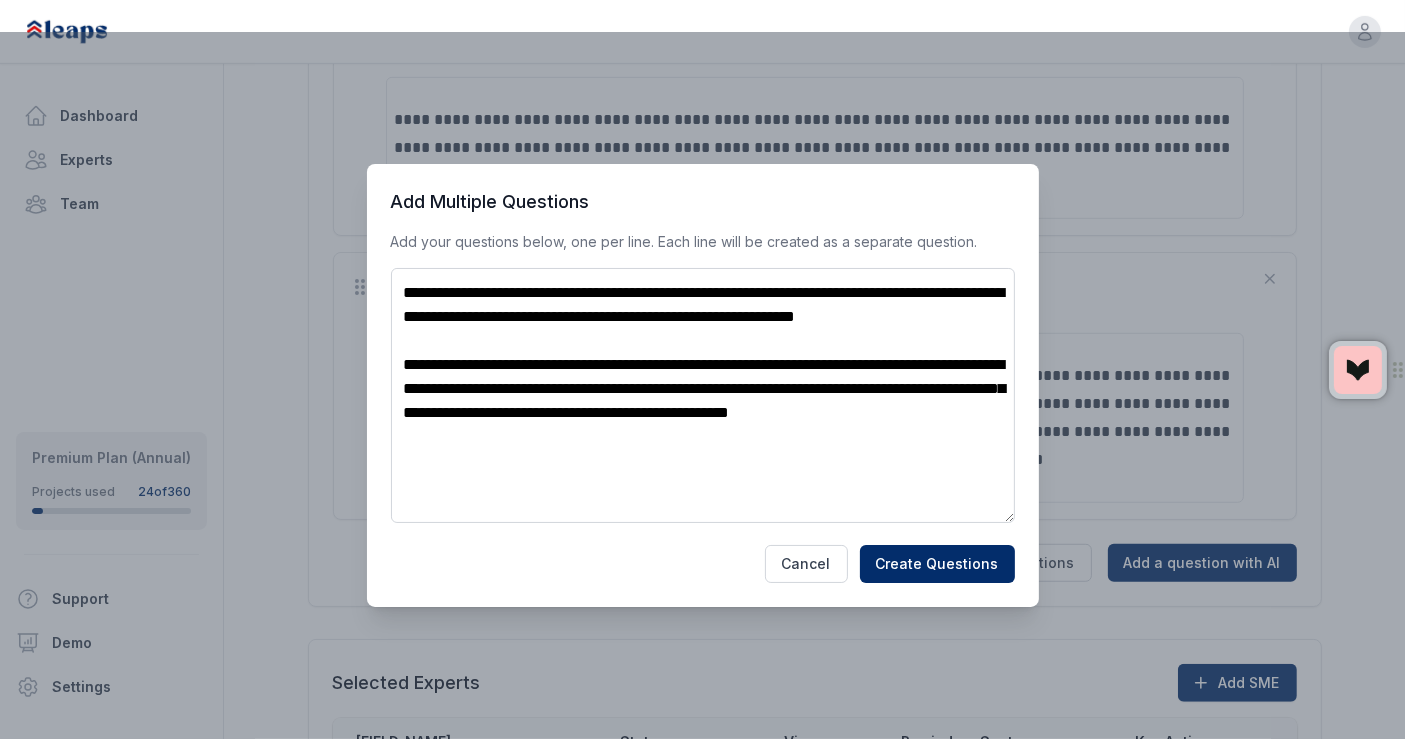 drag, startPoint x: 631, startPoint y: 446, endPoint x: 705, endPoint y: 446, distance: 74 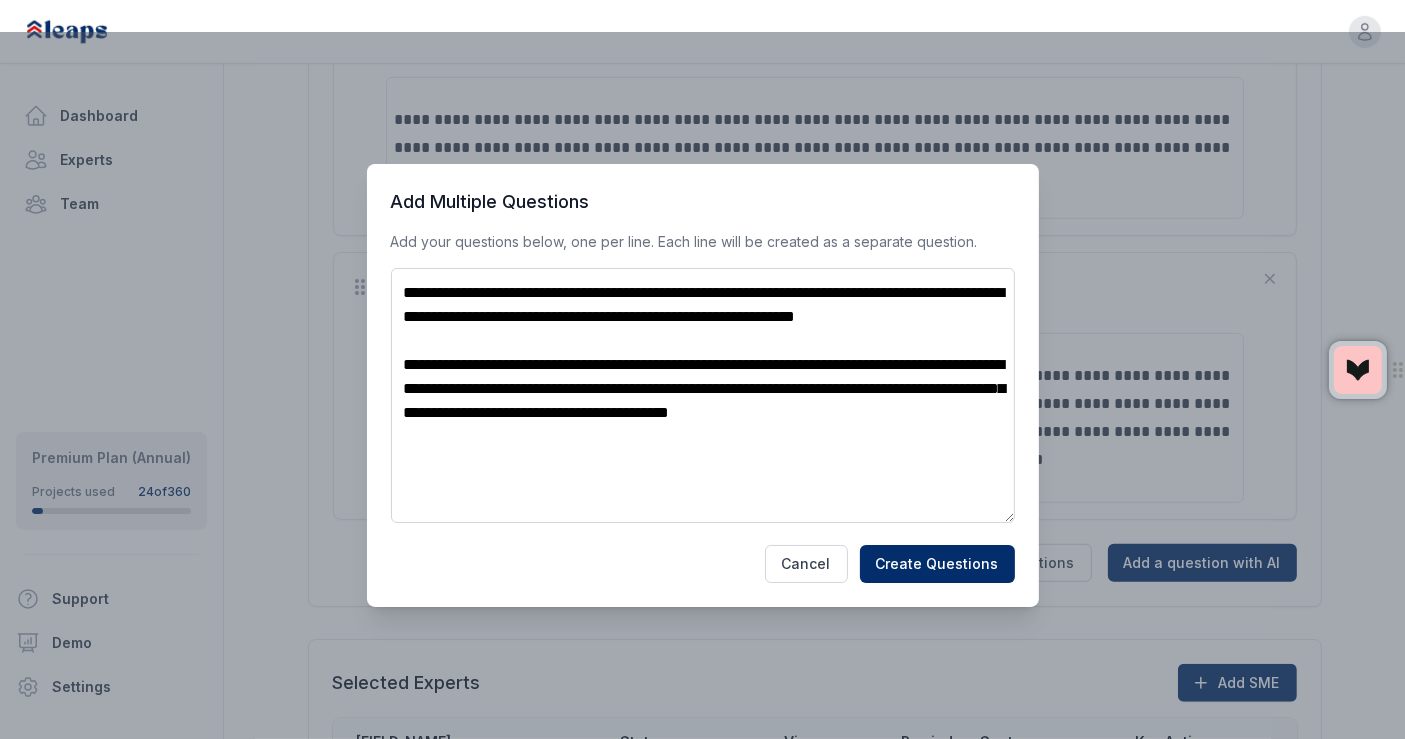 click on "**********" at bounding box center [703, 396] 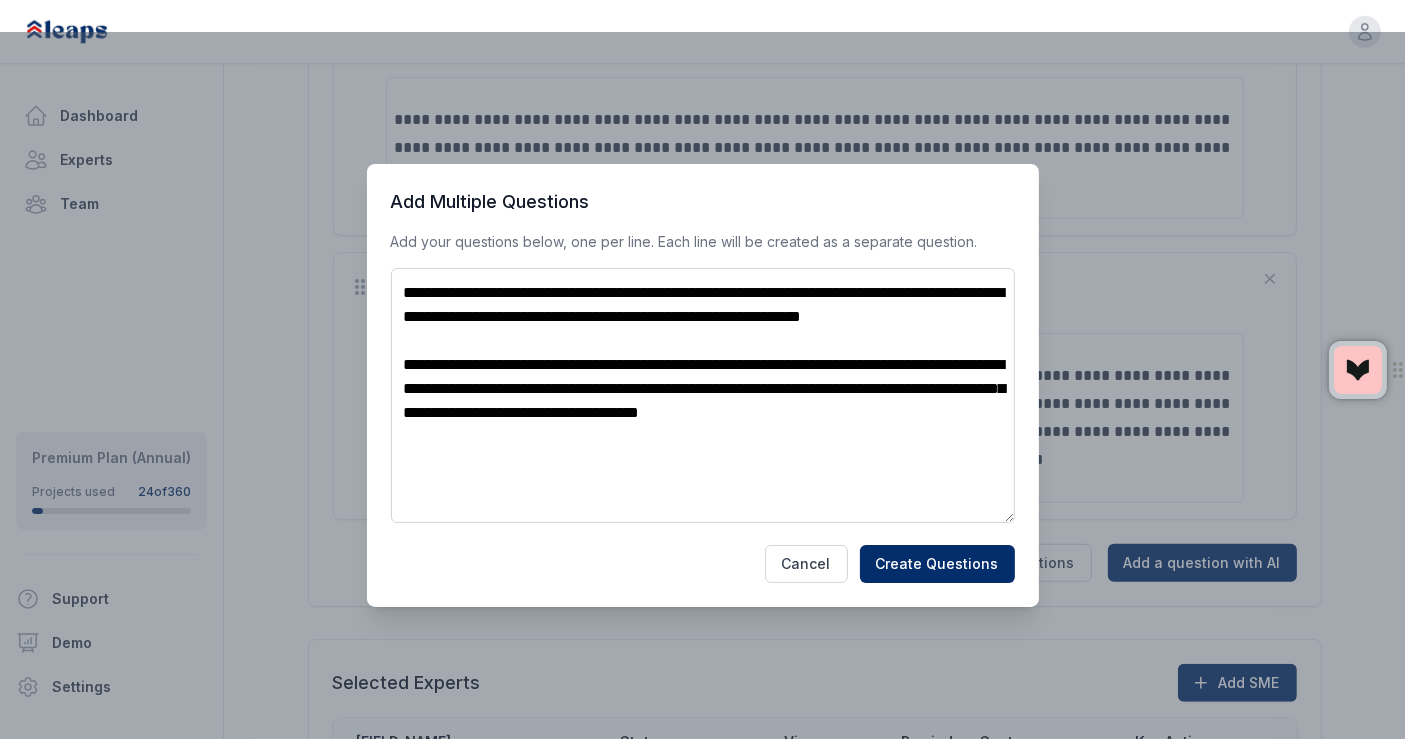 click on "**********" at bounding box center [703, 396] 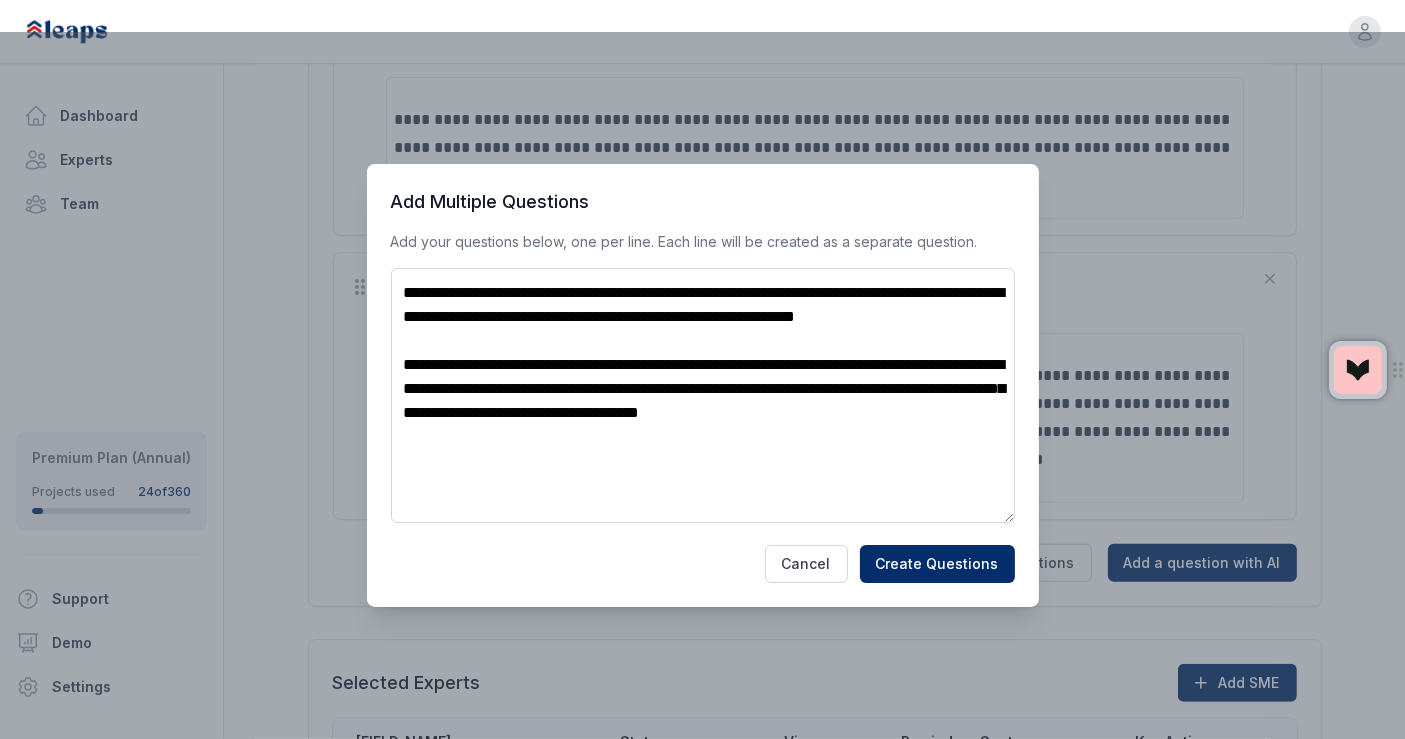 click on "**********" at bounding box center (703, 396) 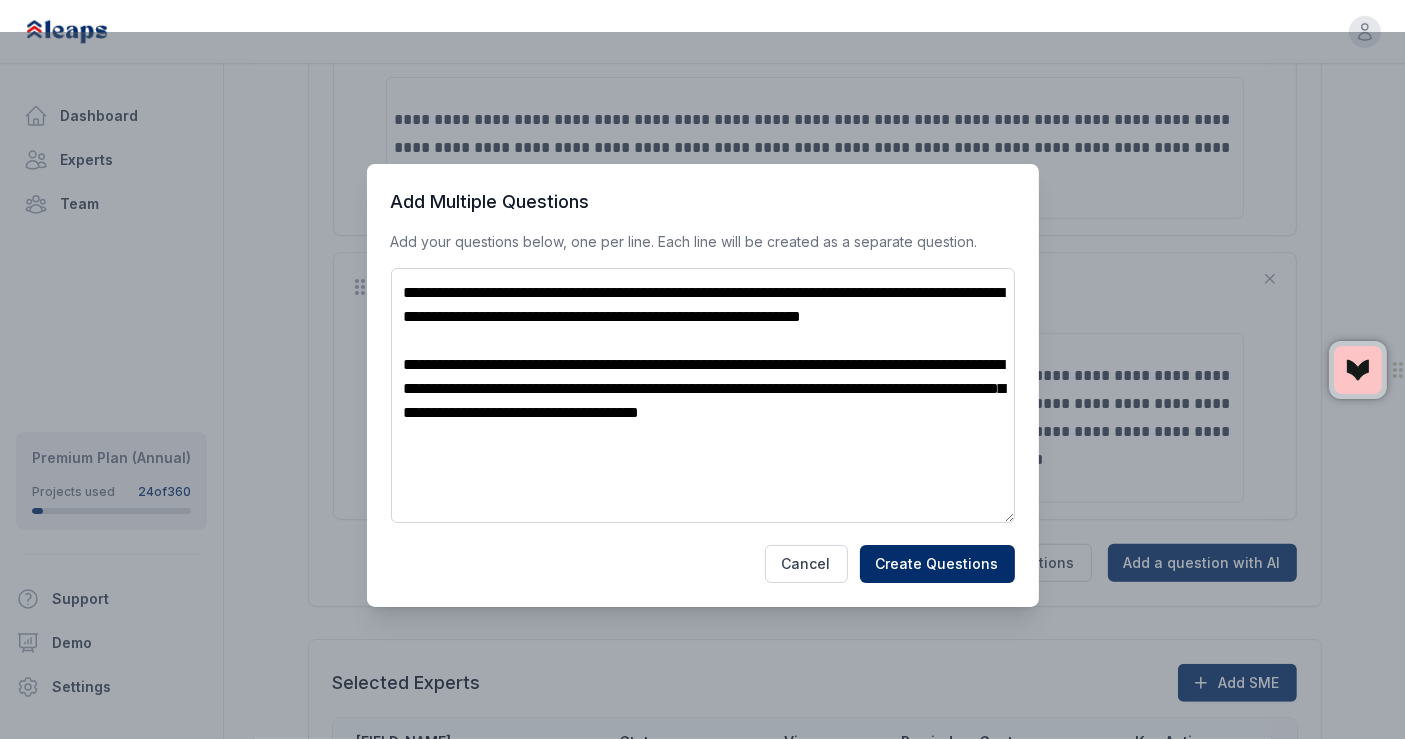 click on "**********" at bounding box center (703, 396) 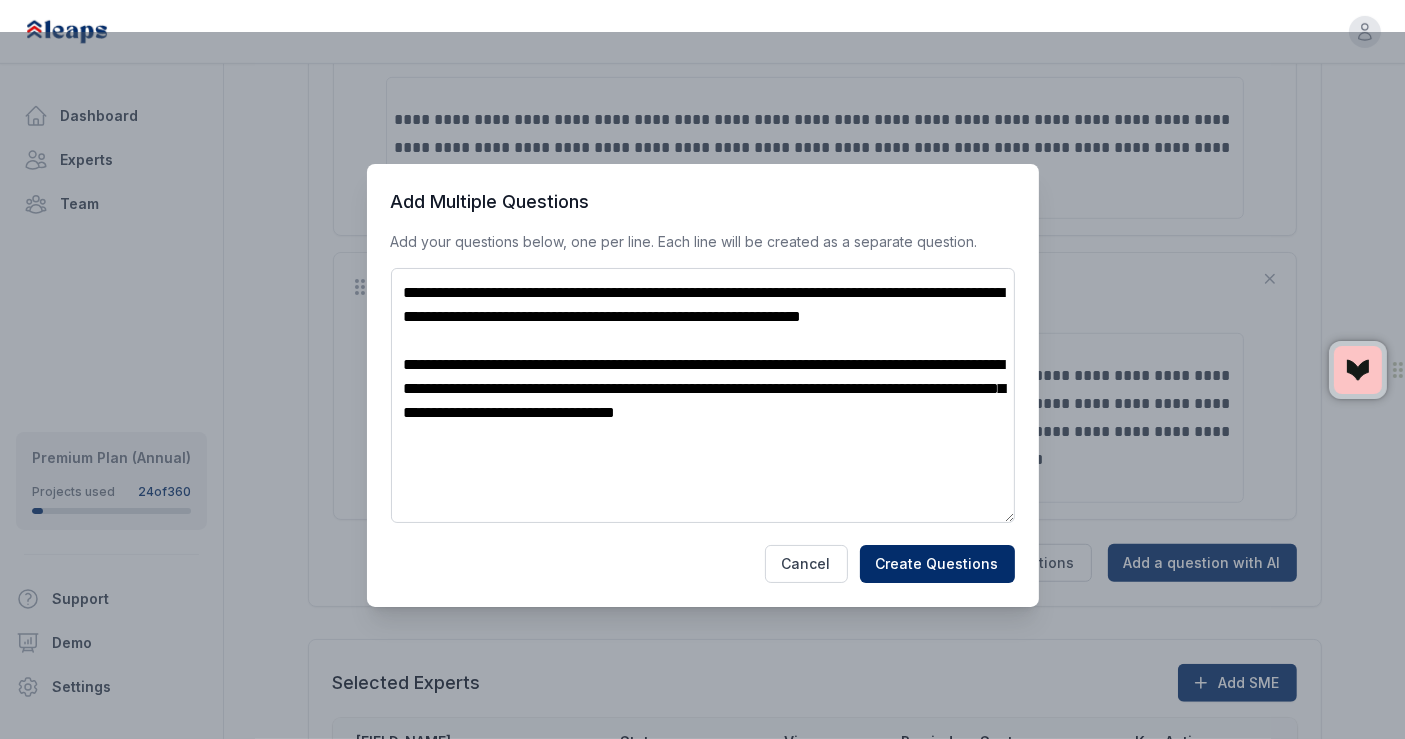 click on "**********" at bounding box center (703, 396) 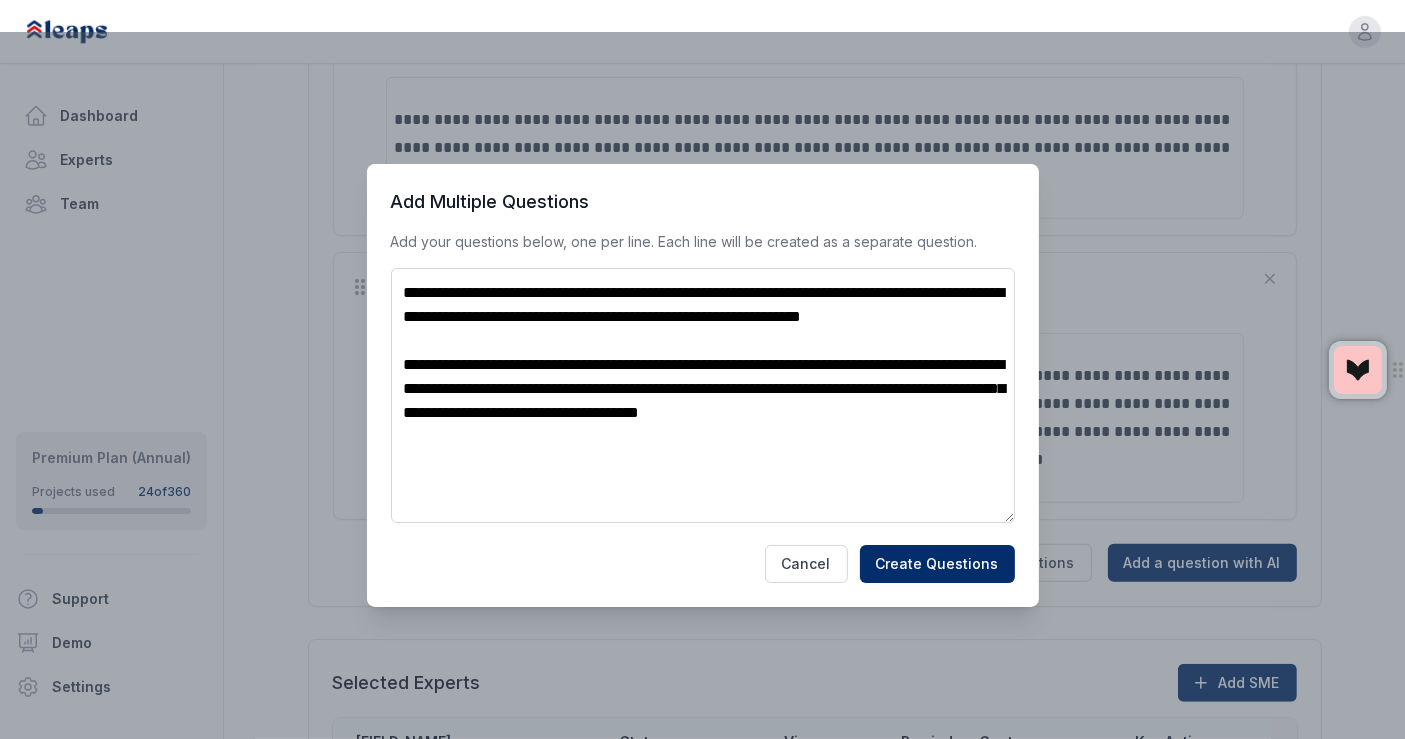 click on "**********" at bounding box center (703, 396) 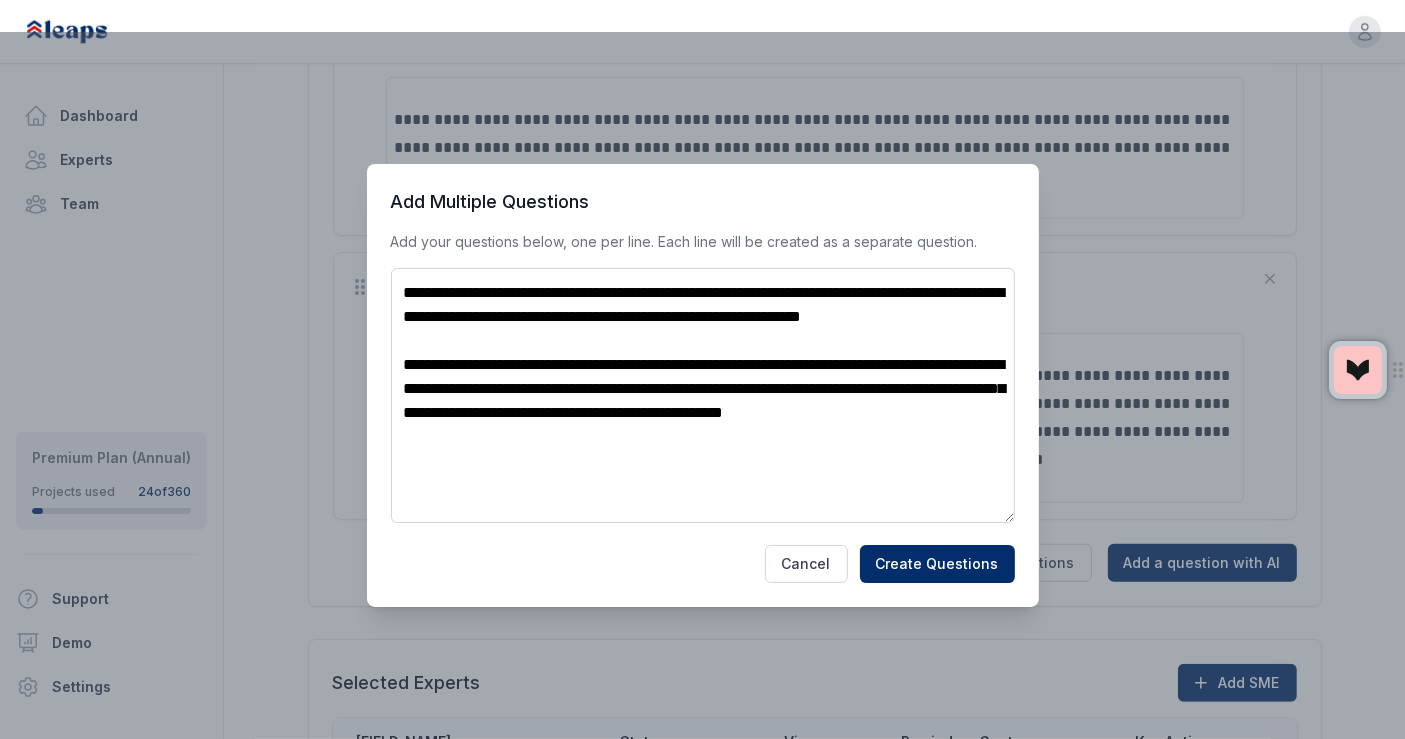 drag, startPoint x: 928, startPoint y: 438, endPoint x: 934, endPoint y: 458, distance: 20.880613 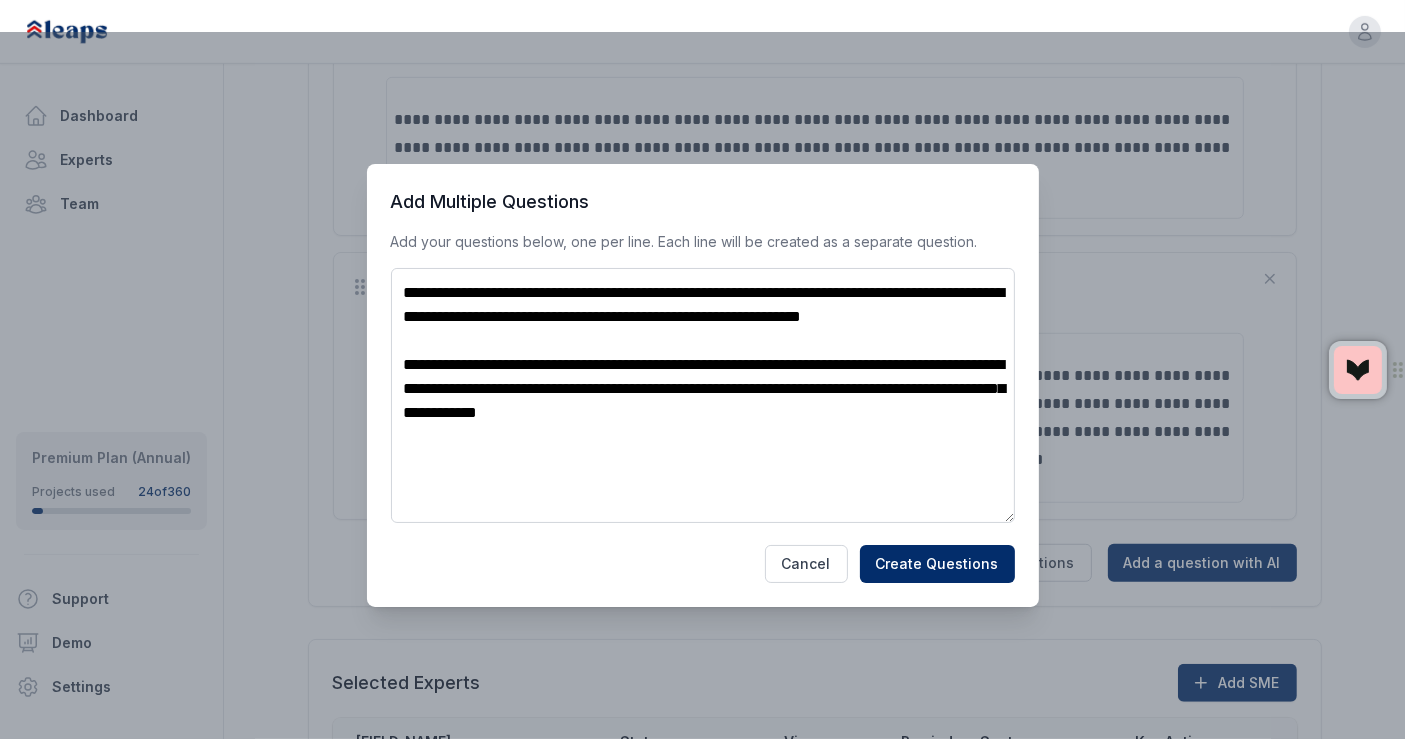 click on "**********" at bounding box center [703, 396] 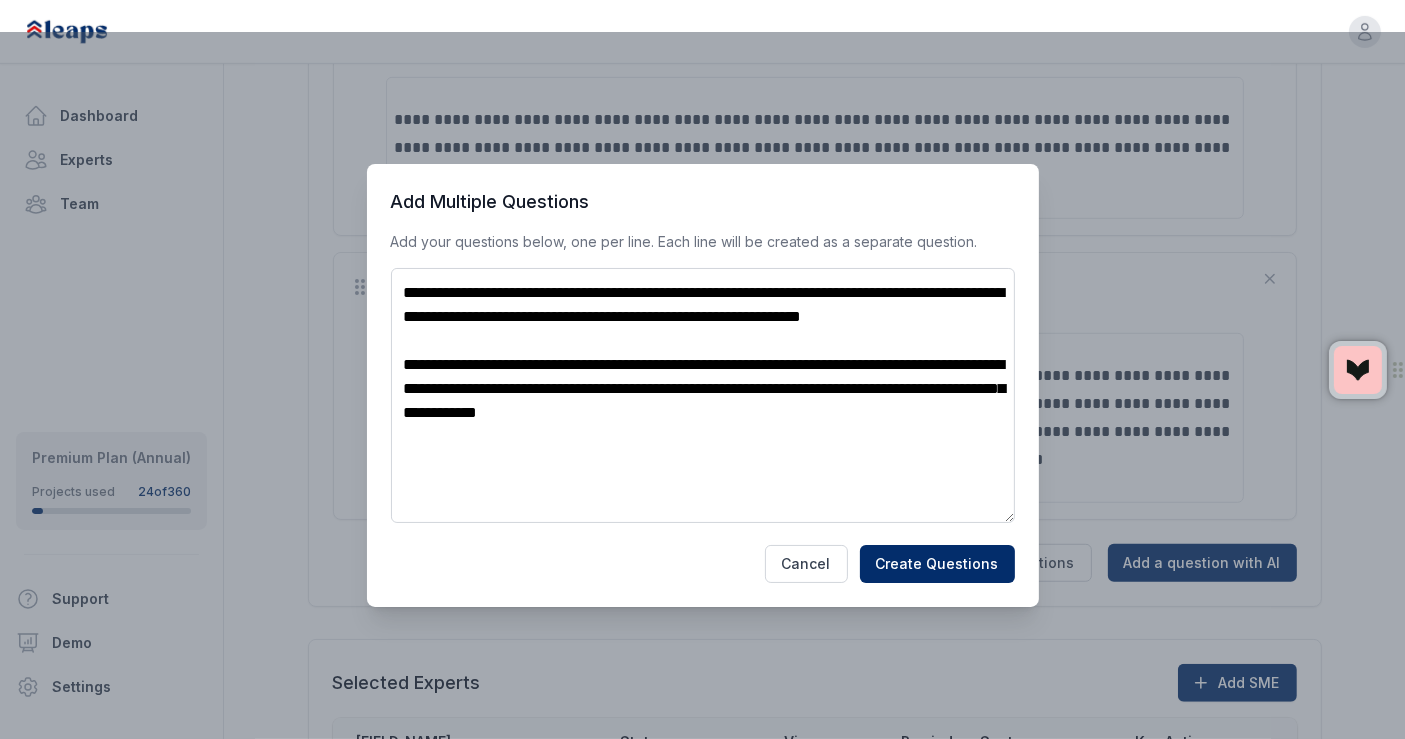 drag, startPoint x: 402, startPoint y: 438, endPoint x: 679, endPoint y: 438, distance: 277 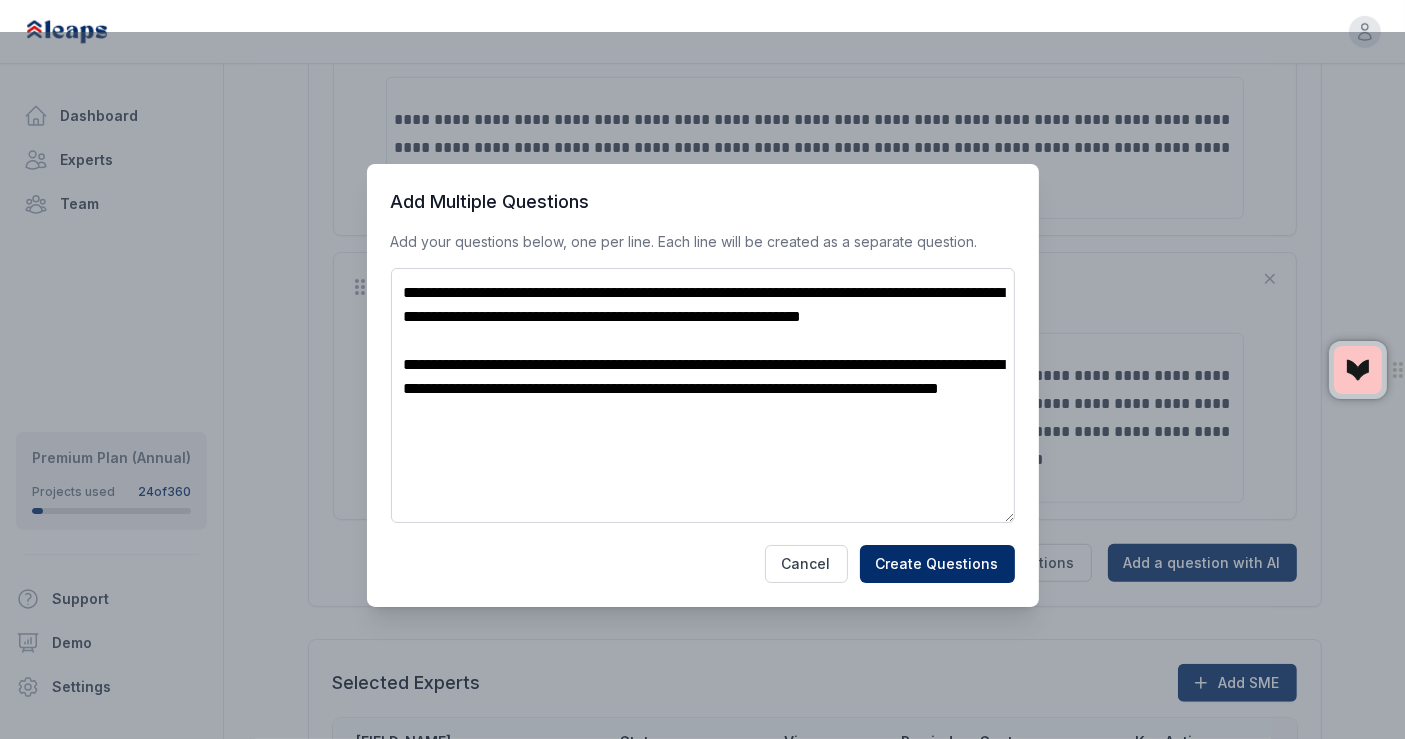 click on "**********" at bounding box center (703, 396) 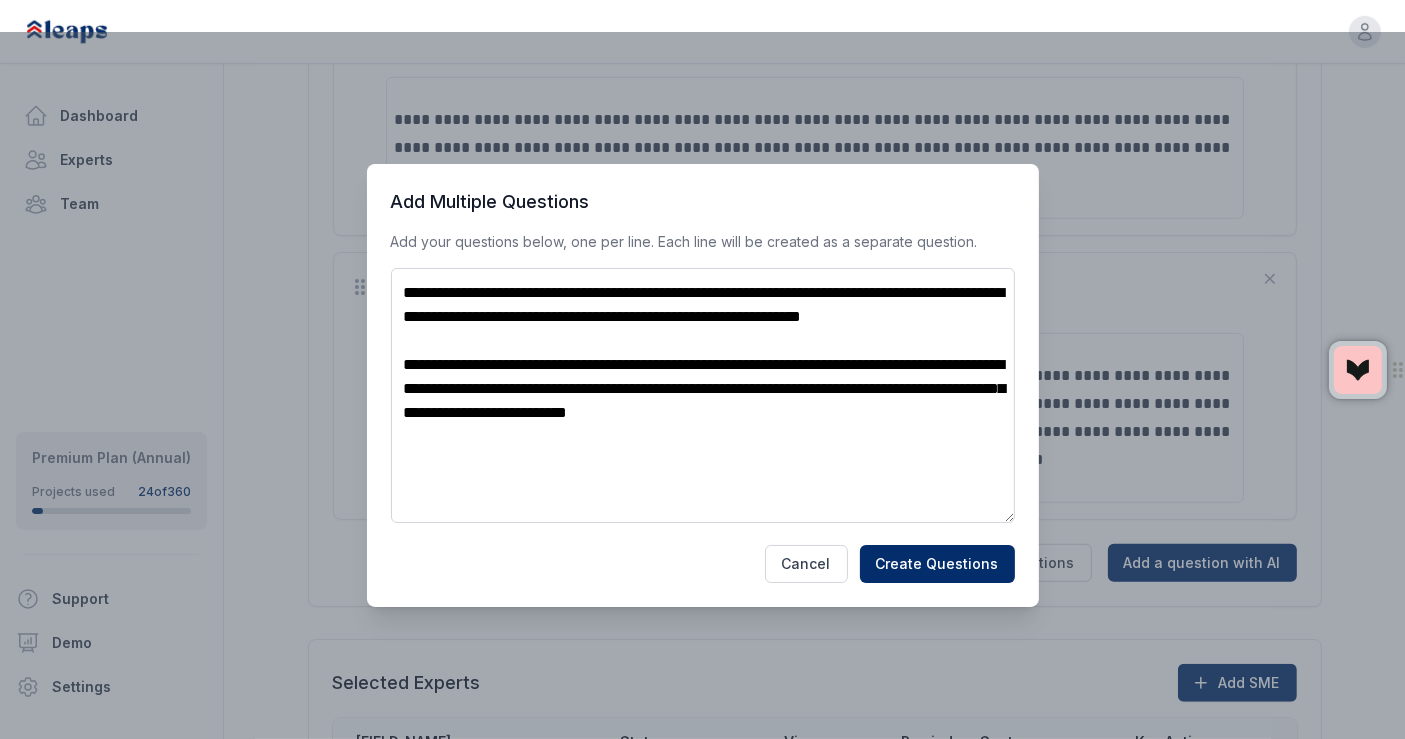 click on "**********" at bounding box center (703, 396) 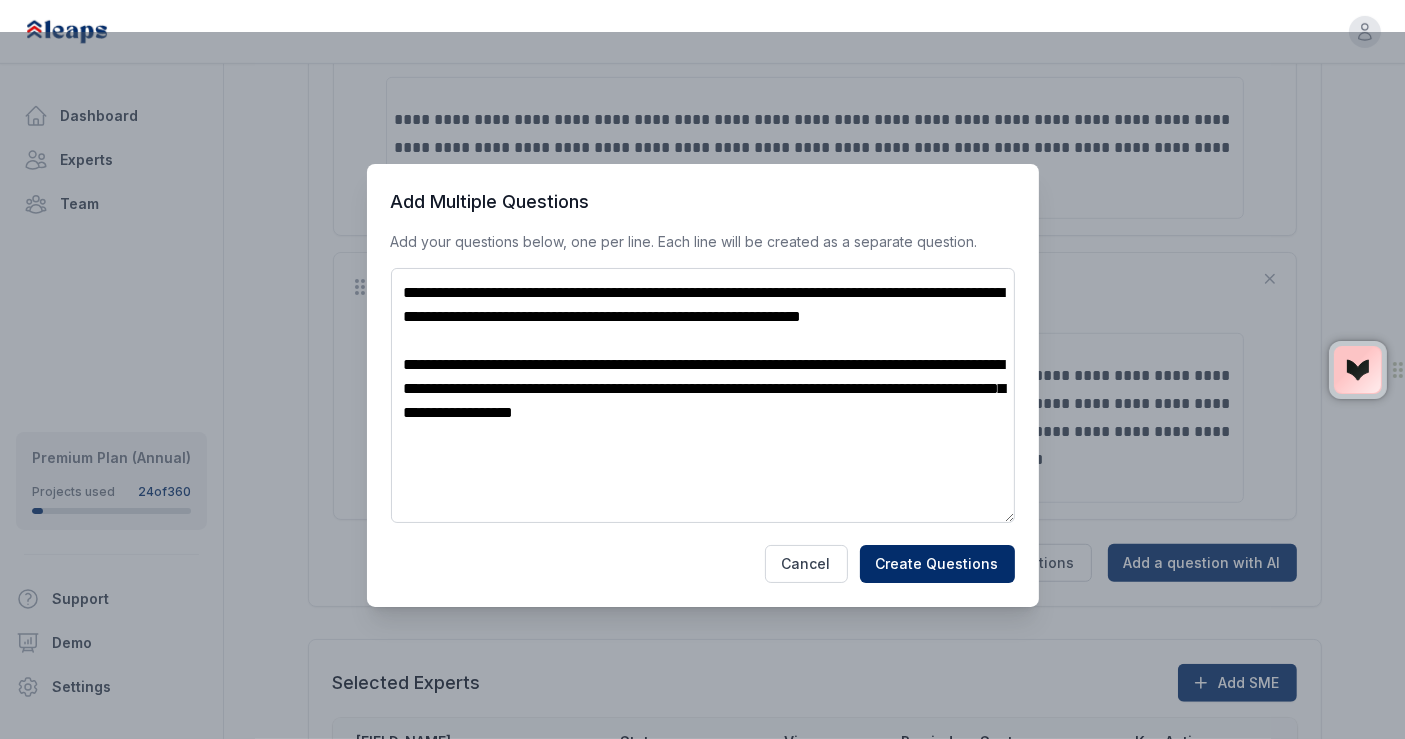 click on "**********" at bounding box center (703, 396) 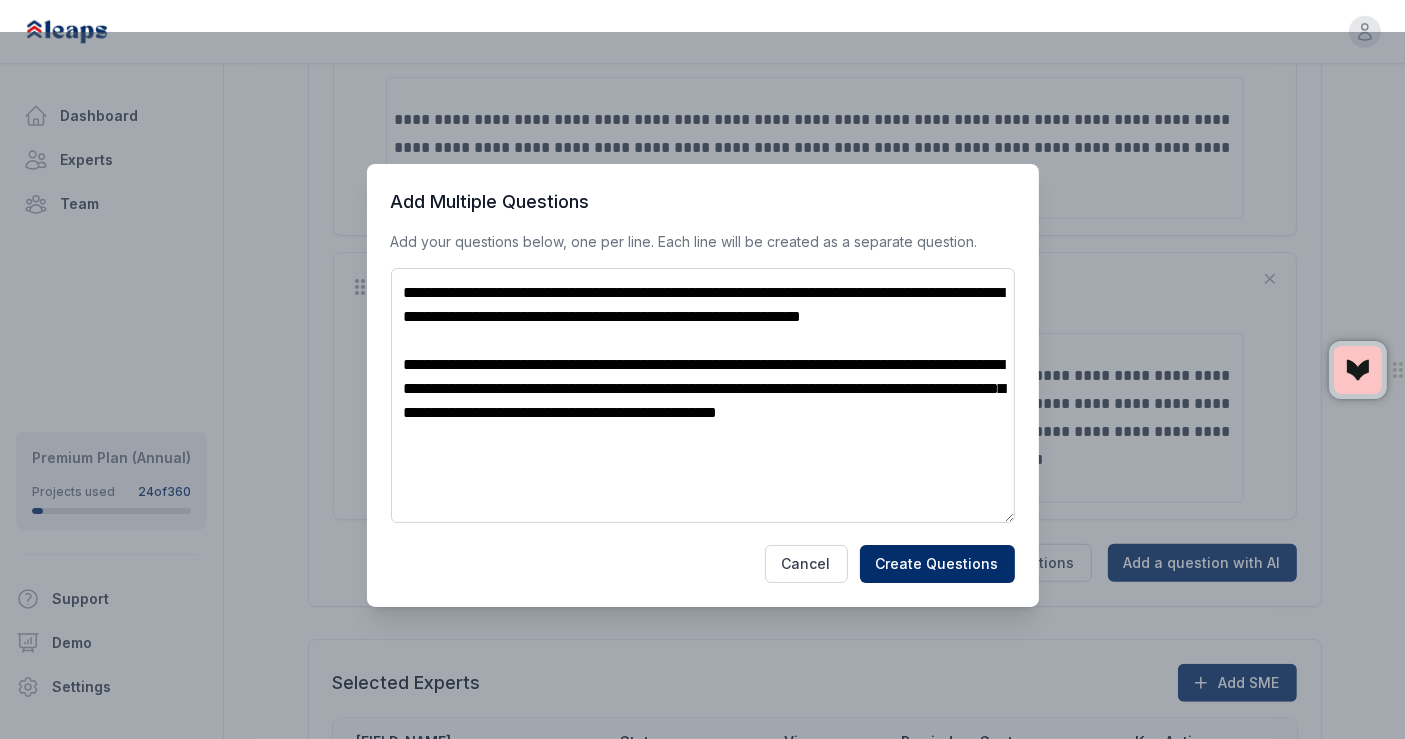 click on "**********" at bounding box center (703, 396) 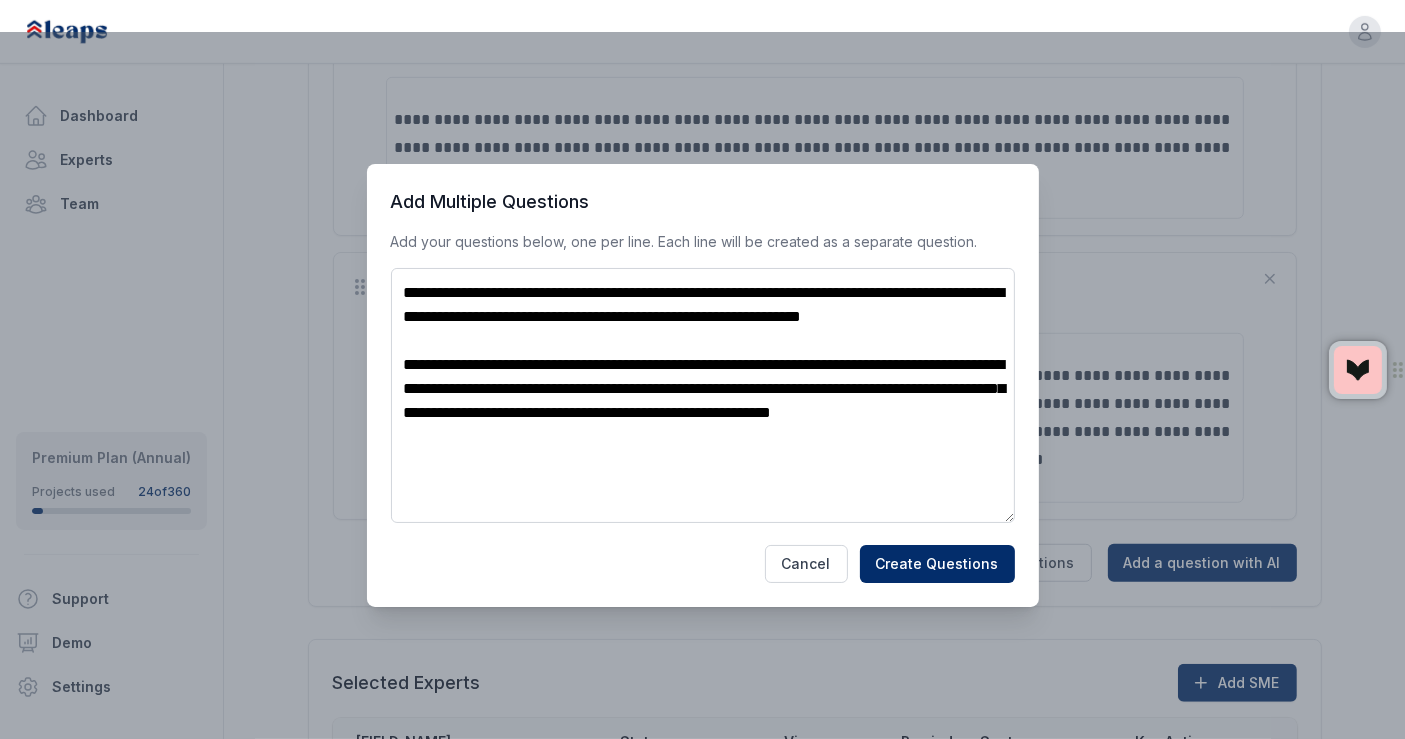 click on "**********" at bounding box center (703, 396) 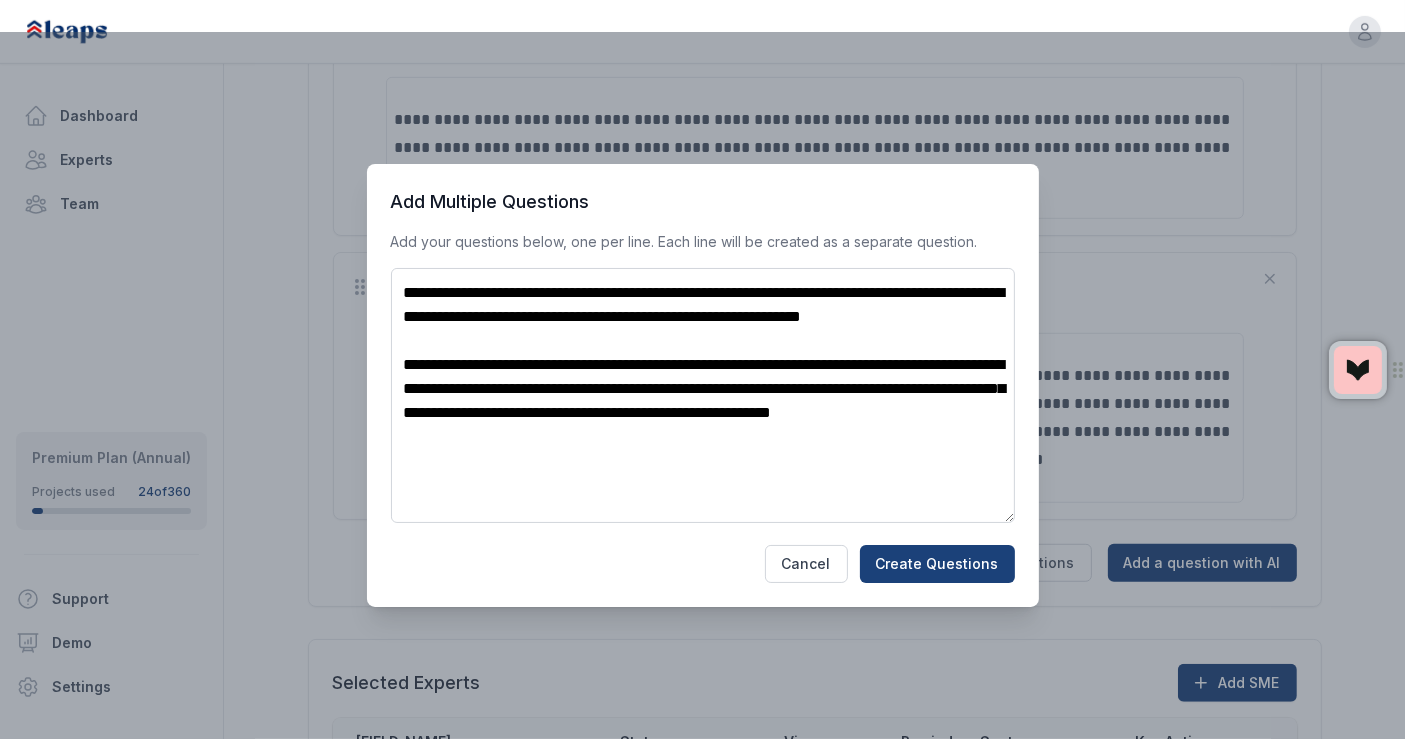 type on "**********" 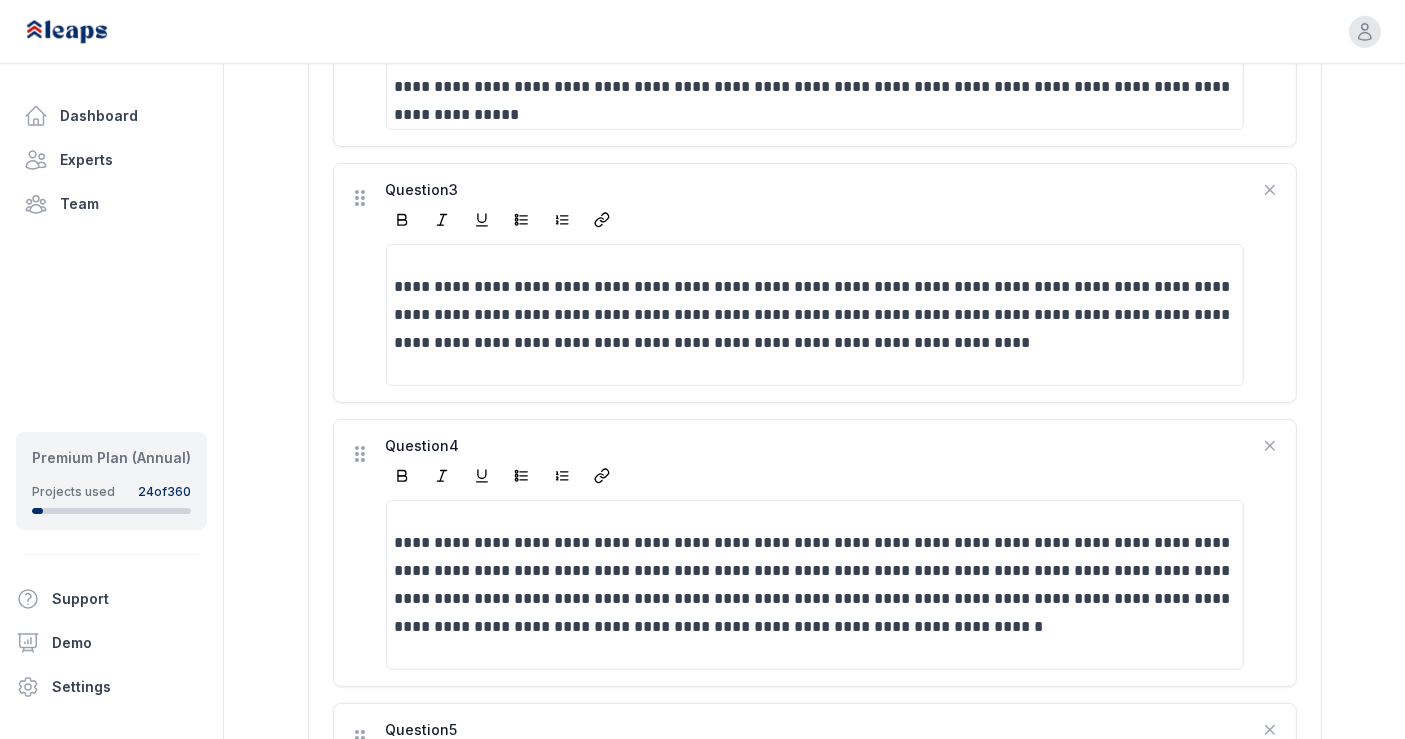 scroll, scrollTop: 1052, scrollLeft: 0, axis: vertical 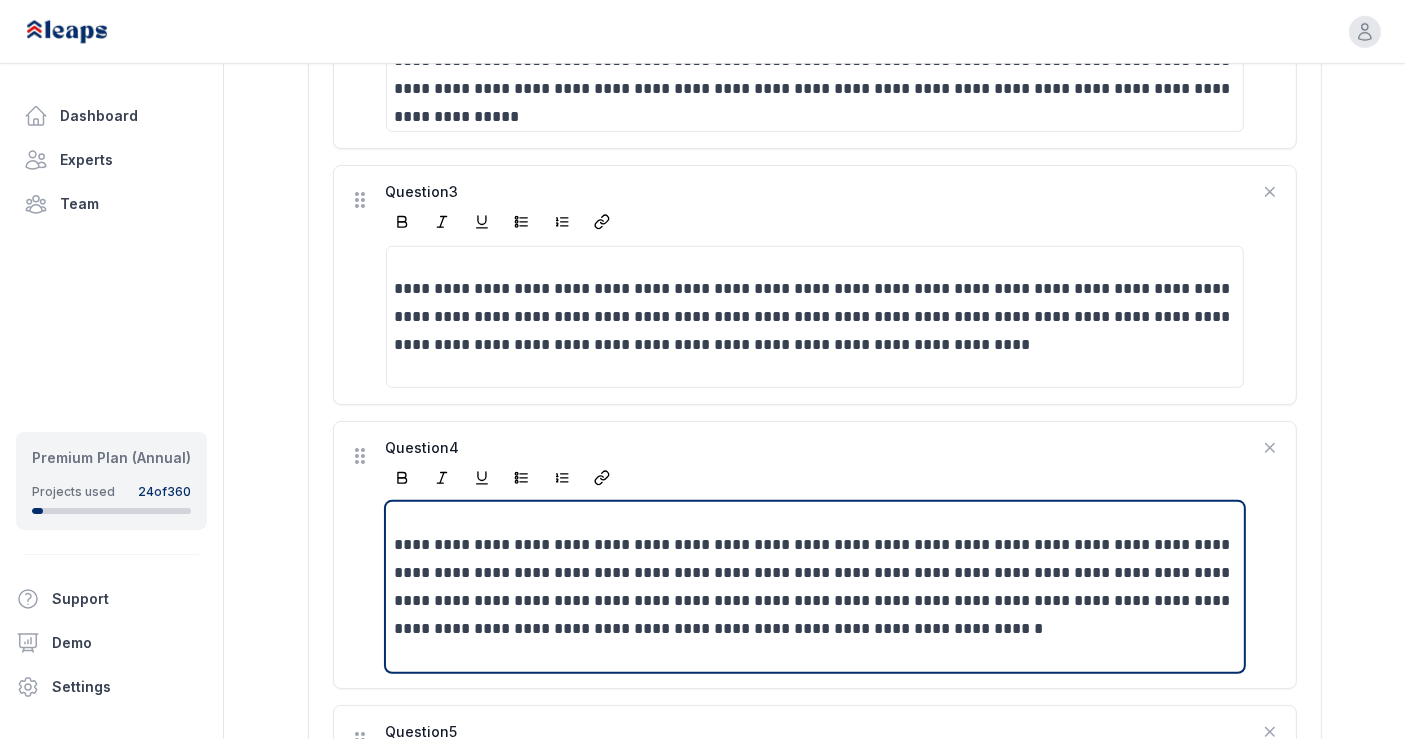 click on "**********" at bounding box center (816, 587) 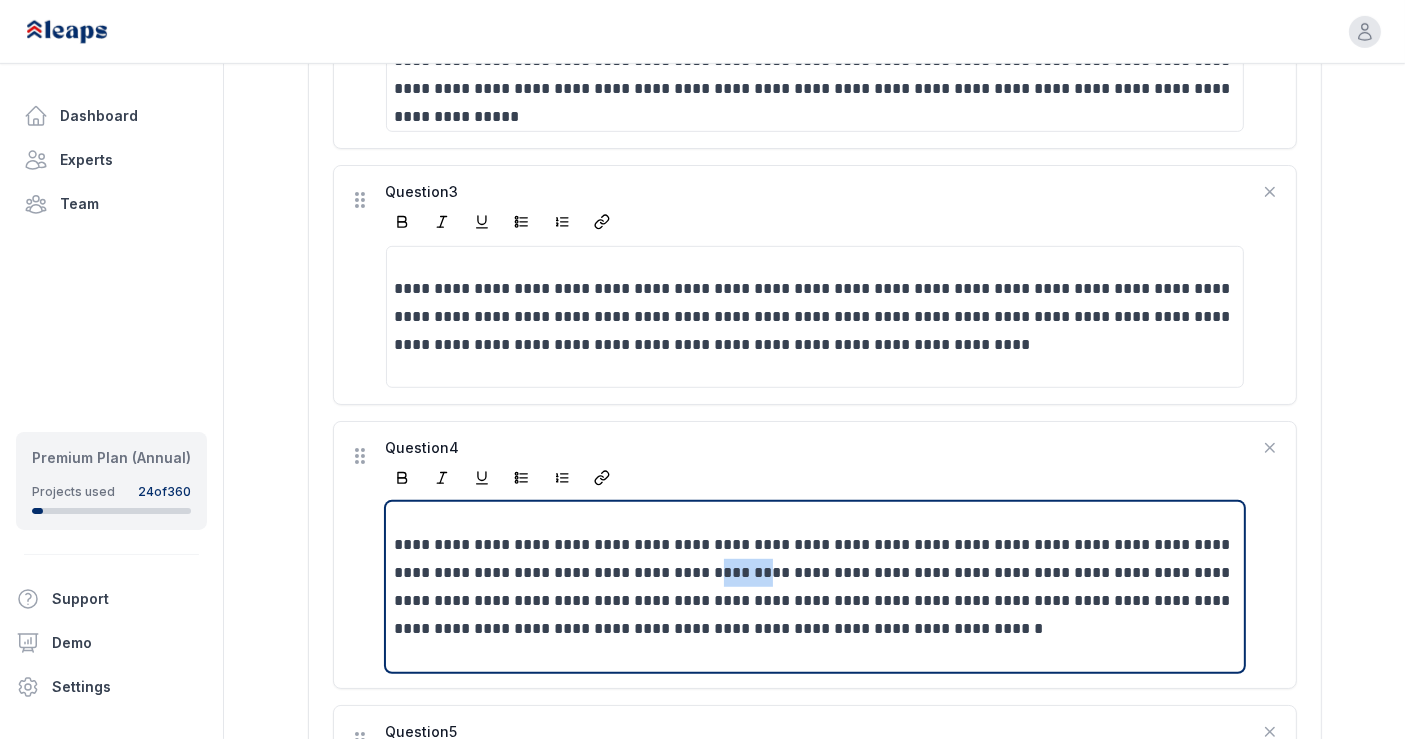 click on "**********" at bounding box center [816, 587] 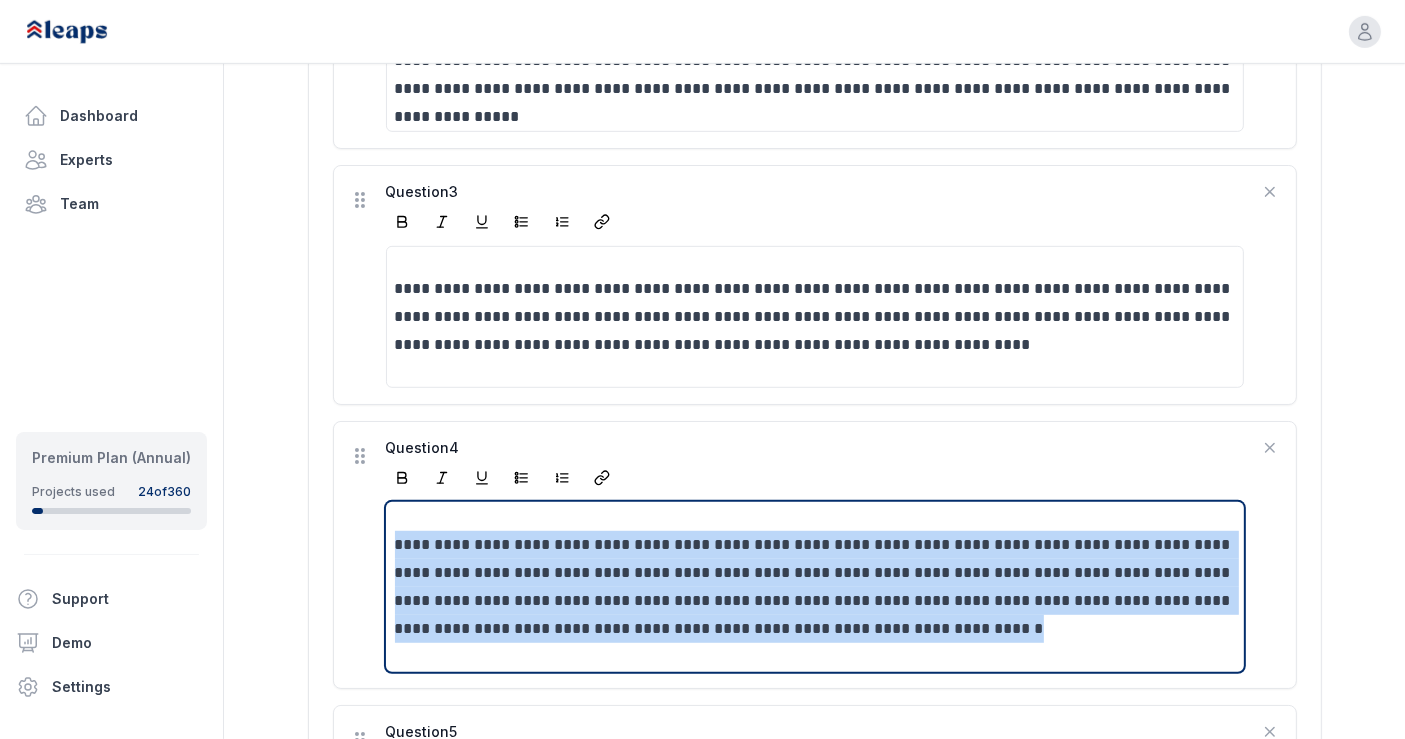 click on "**********" at bounding box center (816, 587) 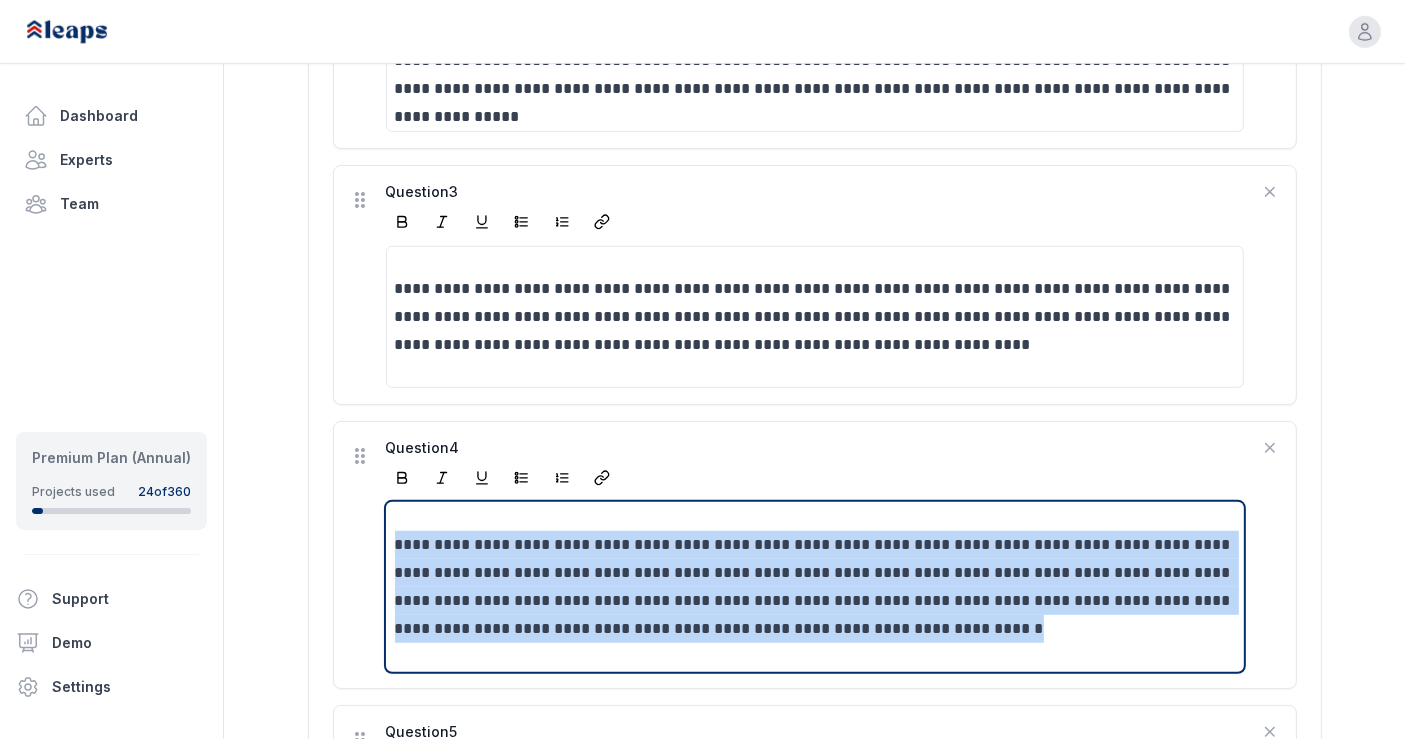 type 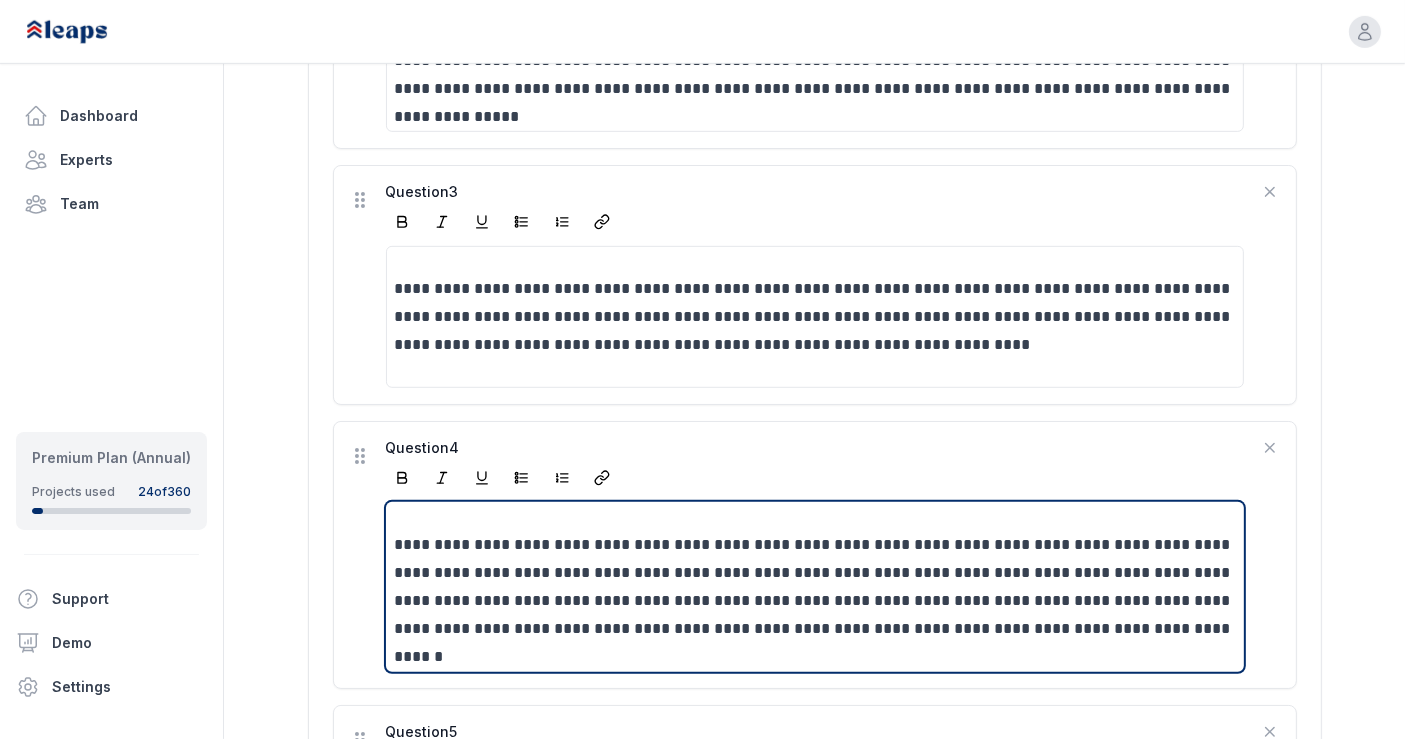 click on "**********" at bounding box center [816, 587] 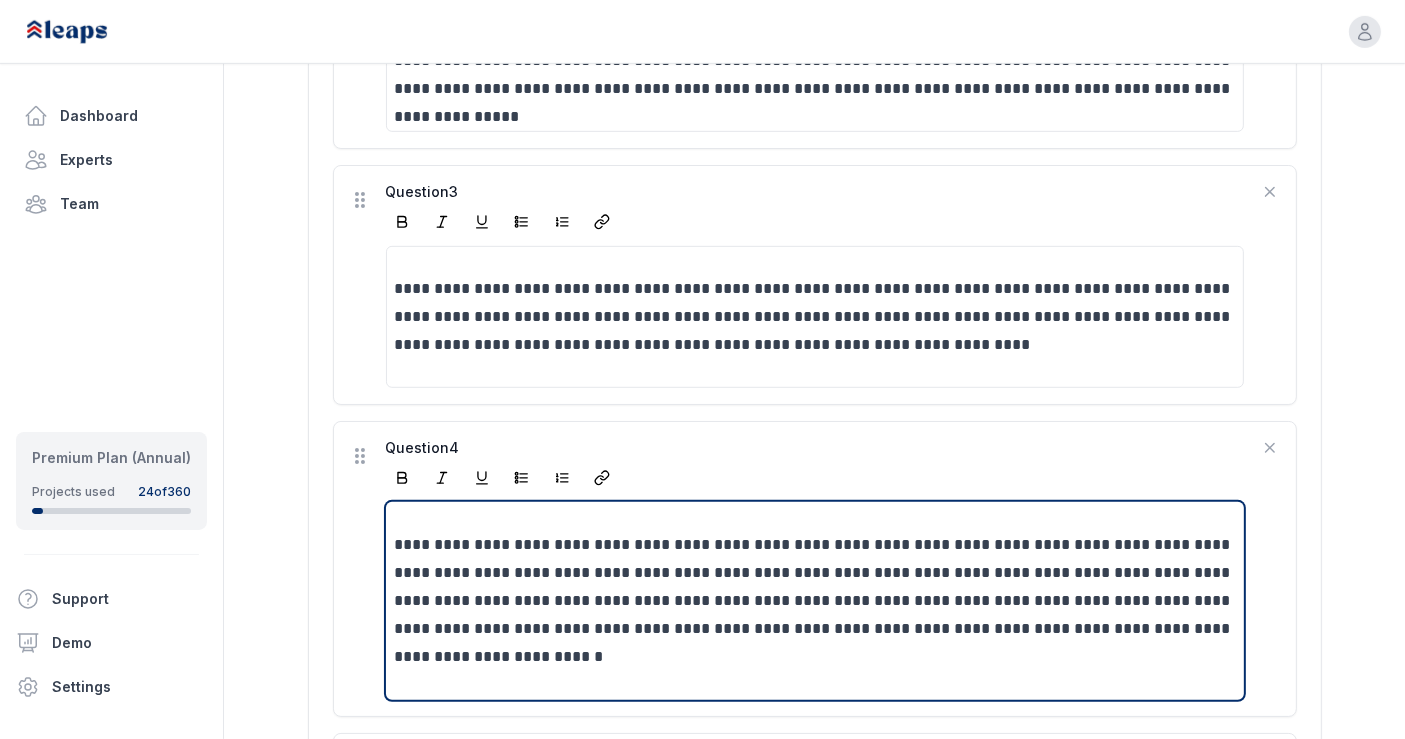 click on "**********" at bounding box center [816, 601] 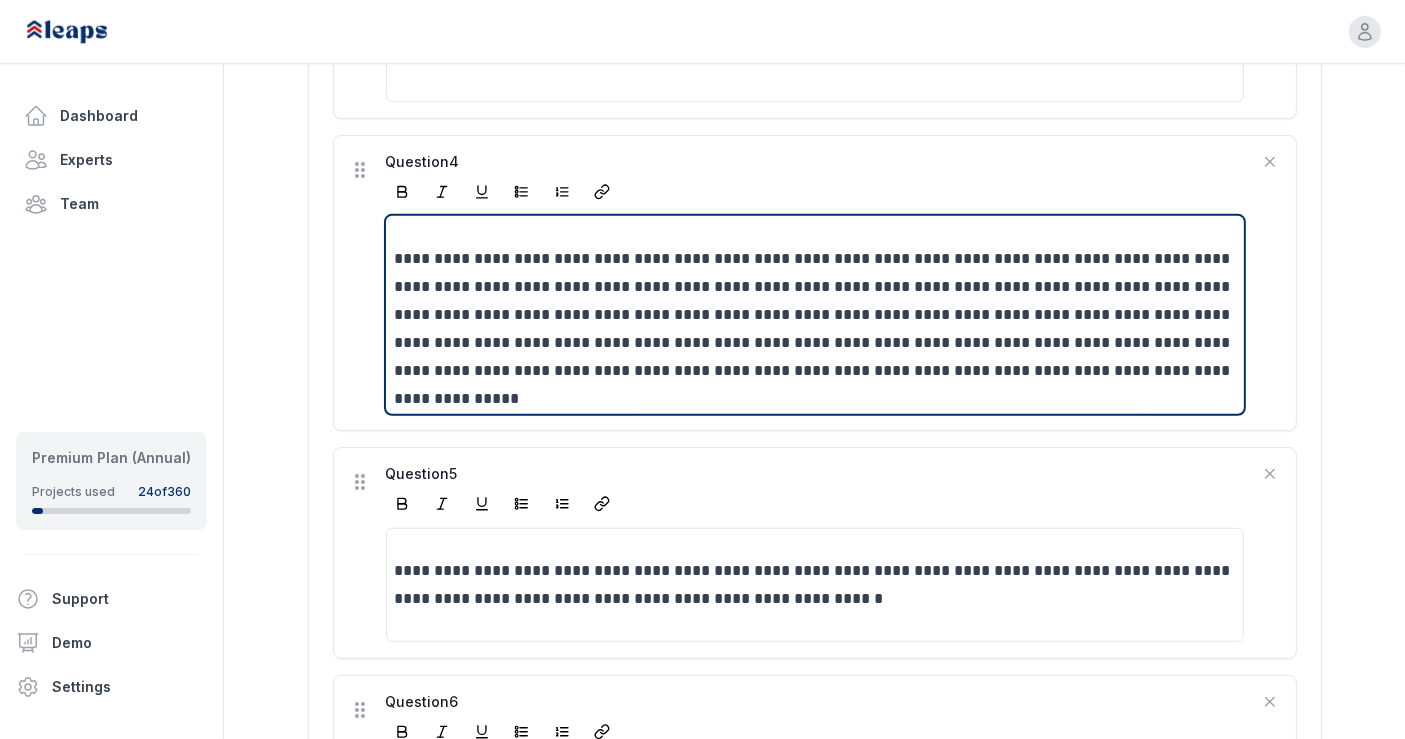 scroll, scrollTop: 1339, scrollLeft: 0, axis: vertical 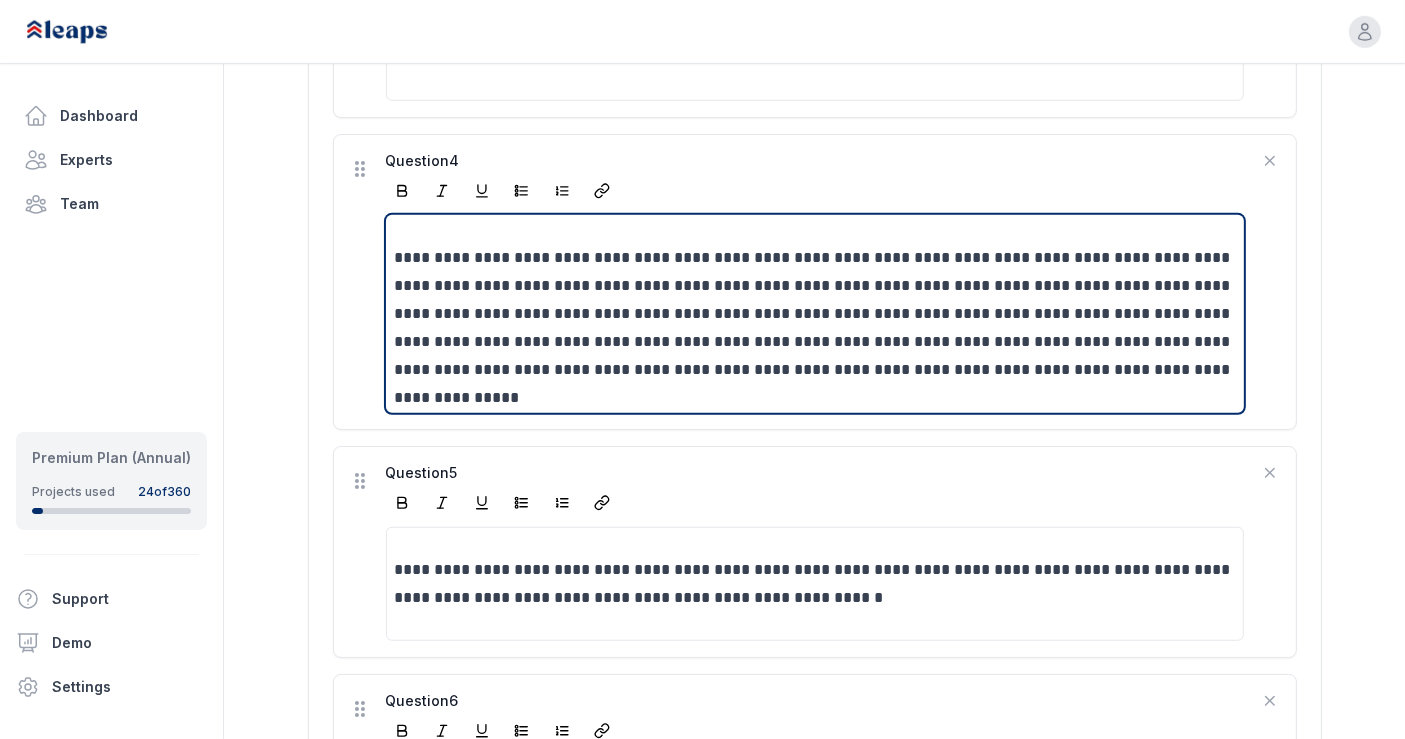 click on "**********" at bounding box center (816, 314) 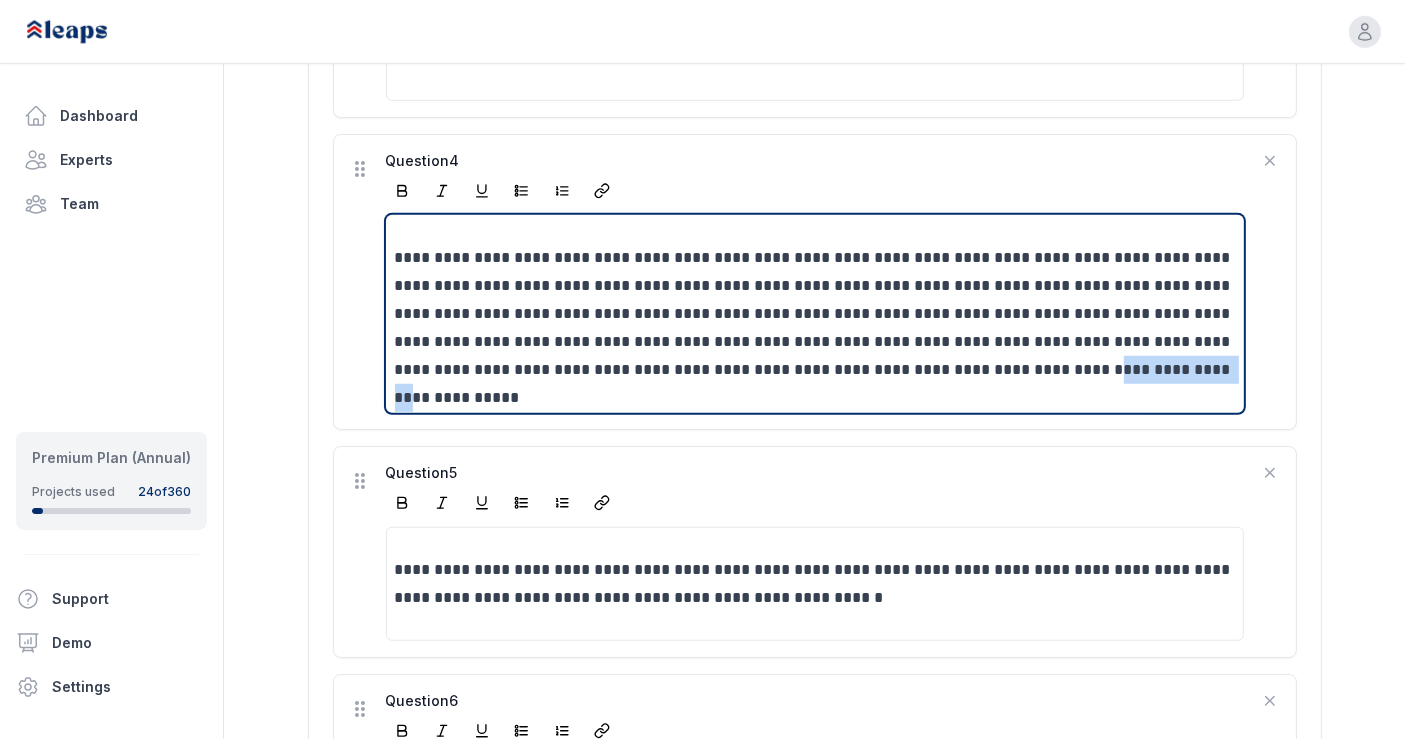 drag, startPoint x: 971, startPoint y: 362, endPoint x: 1080, endPoint y: 375, distance: 109.77249 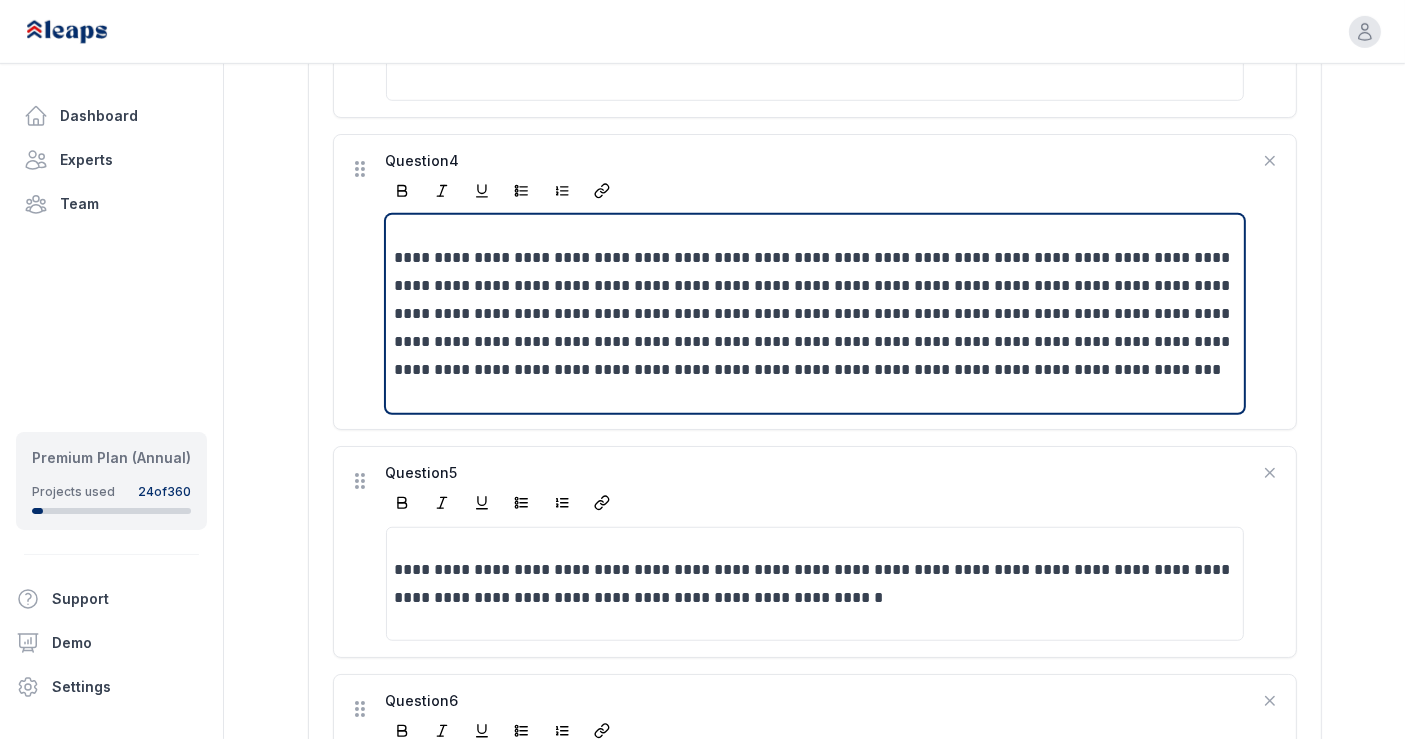 click on "**********" at bounding box center (816, 314) 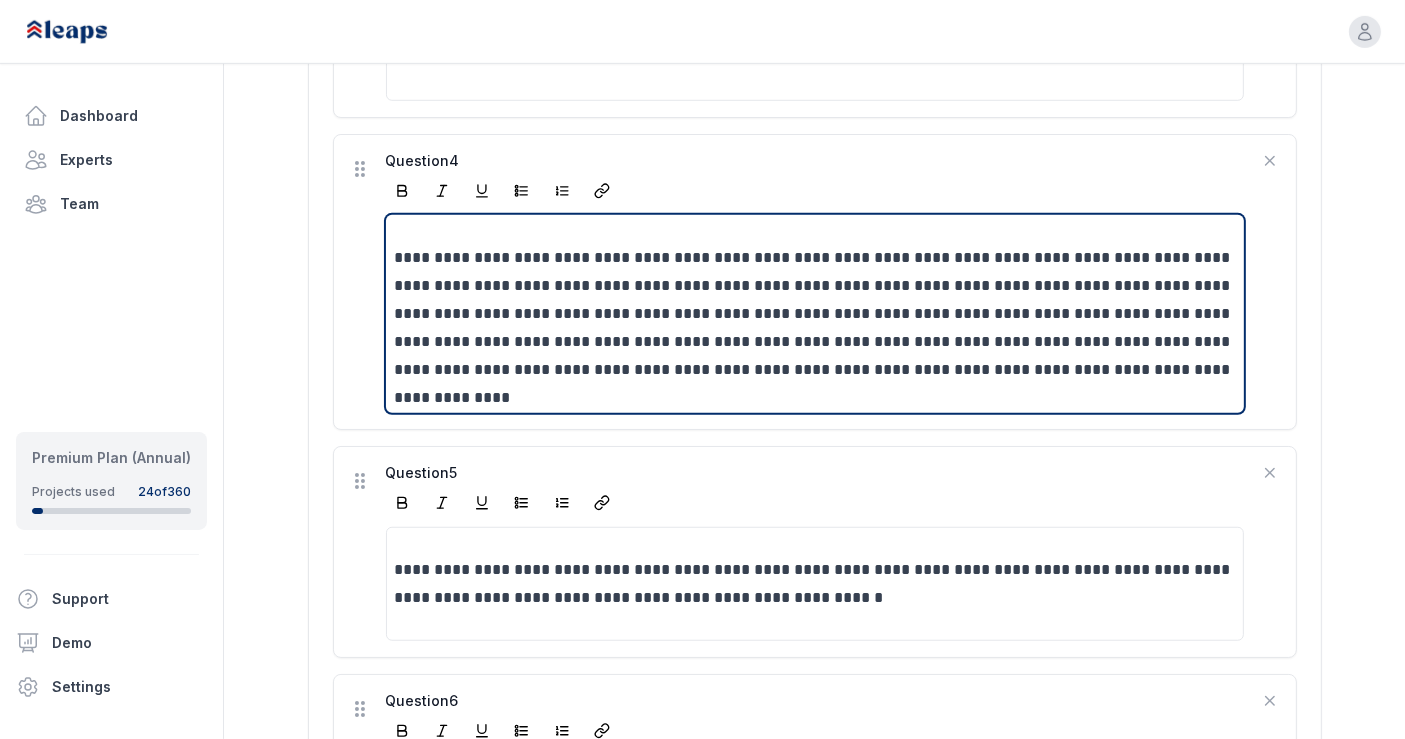 click on "**********" at bounding box center (816, 314) 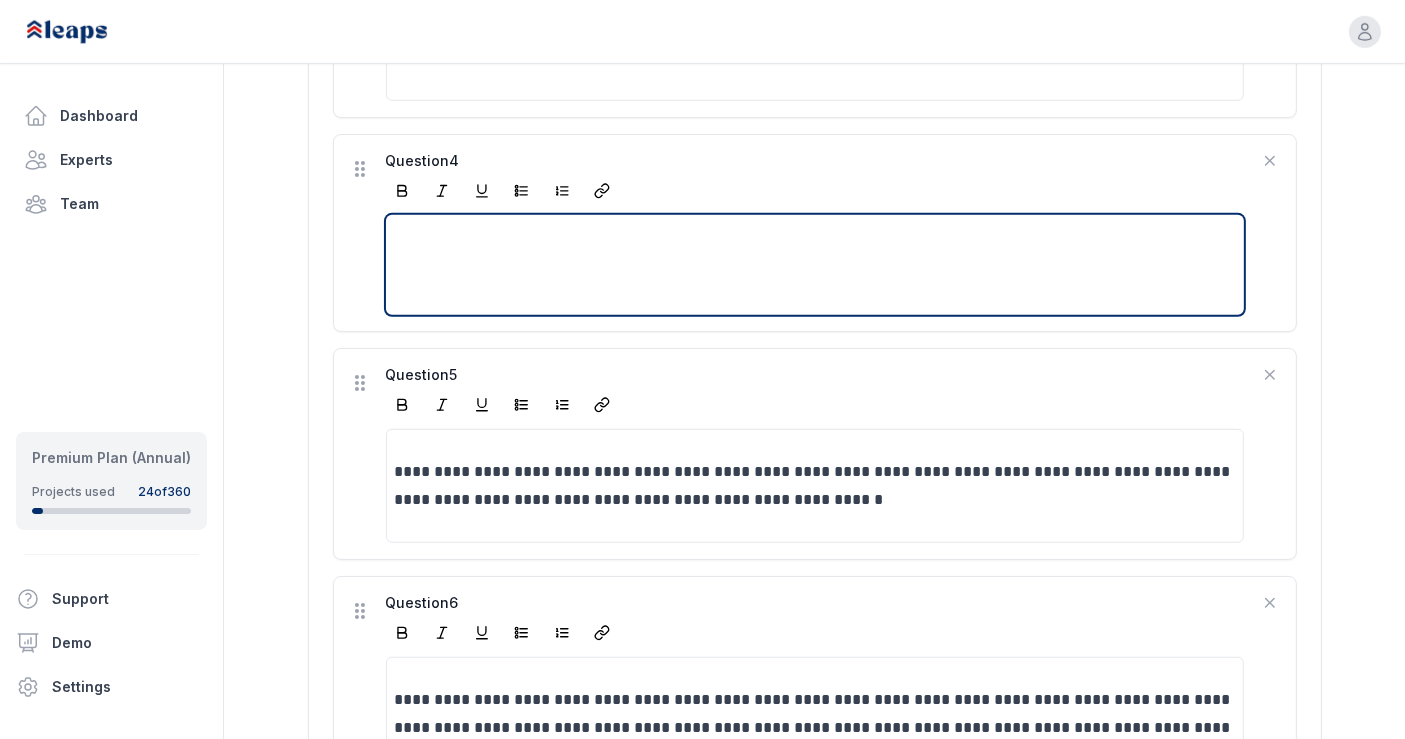 paste 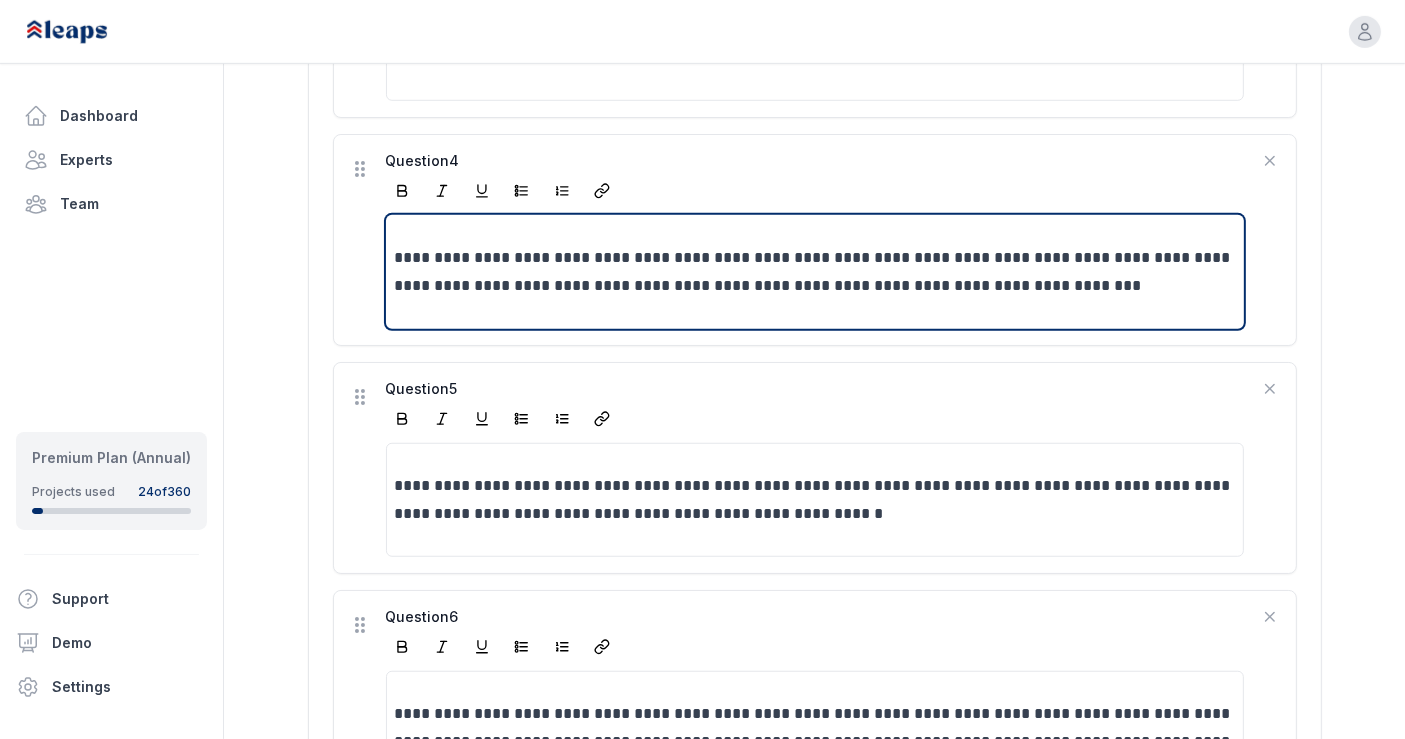 click on "**********" at bounding box center [816, 272] 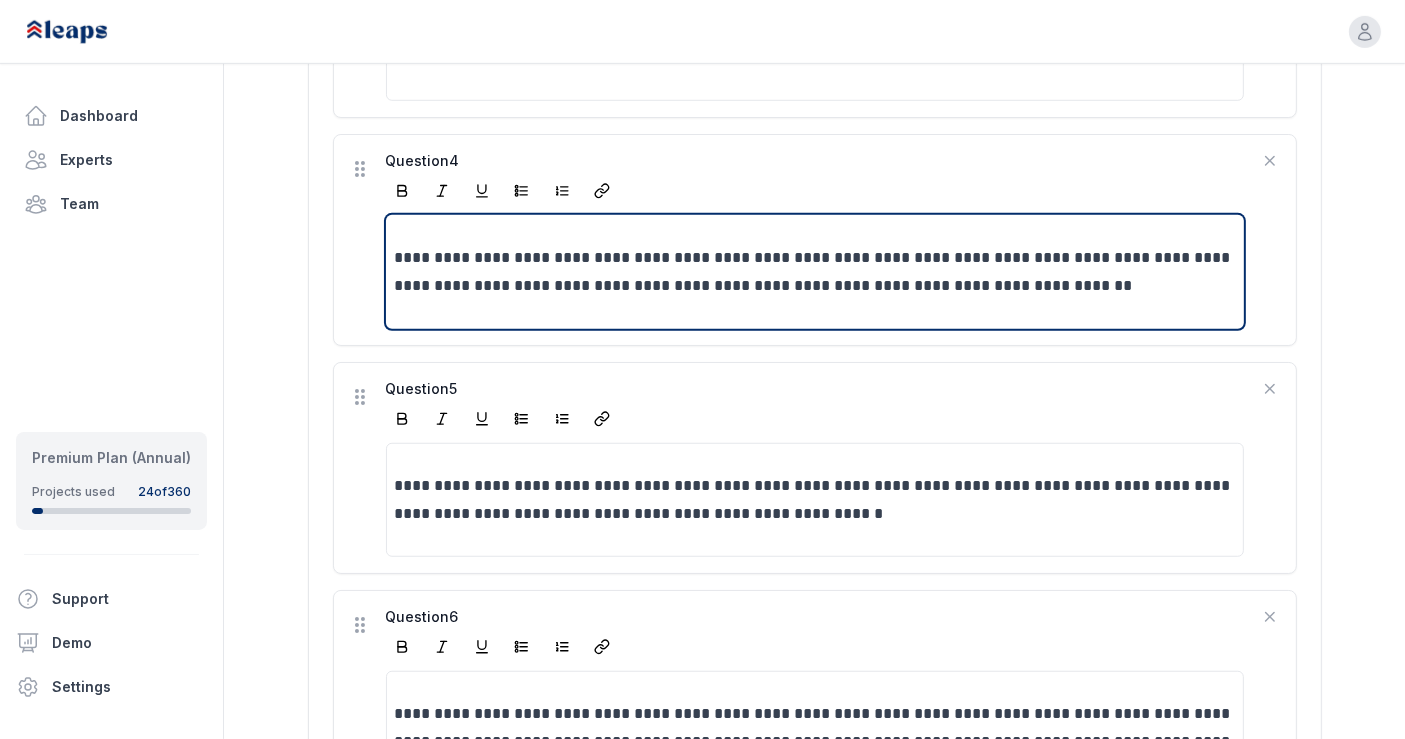 click on "**********" at bounding box center (816, 272) 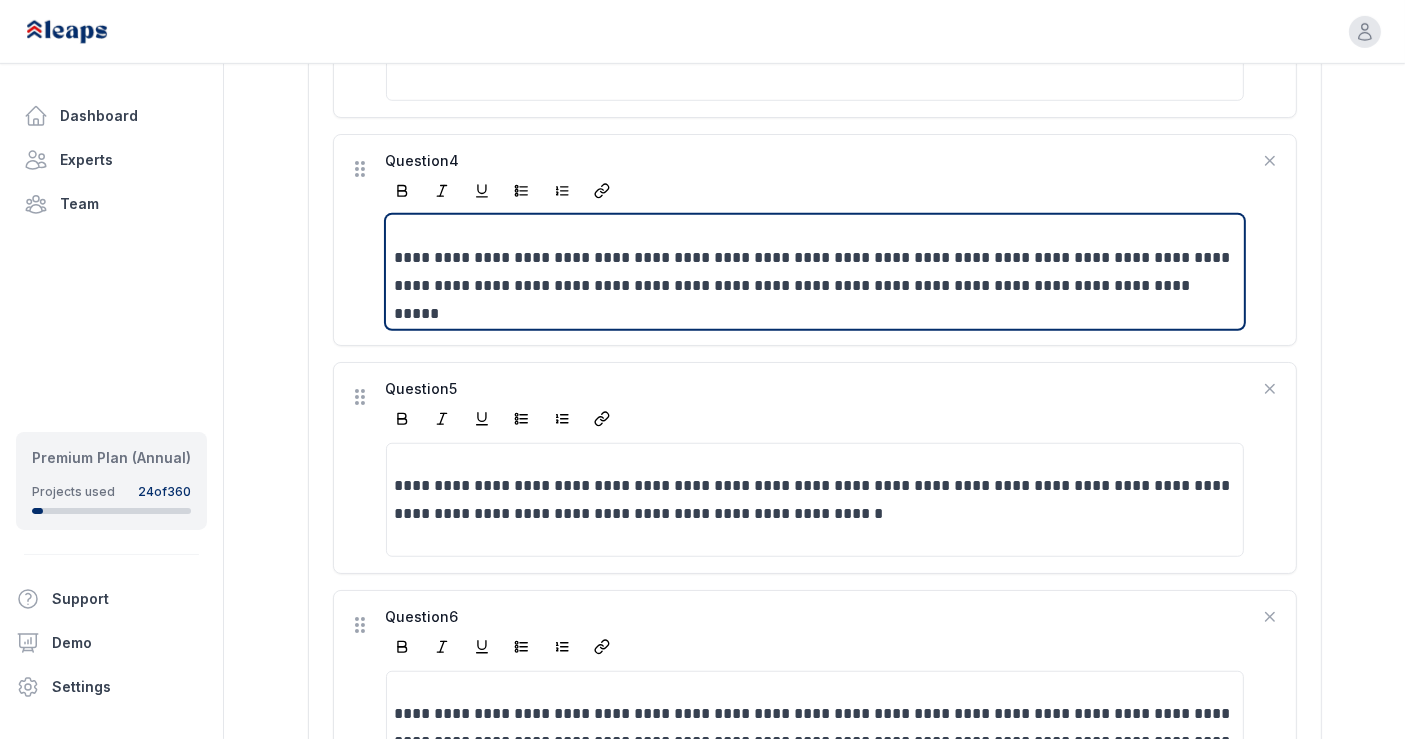 click on "**********" at bounding box center (816, 272) 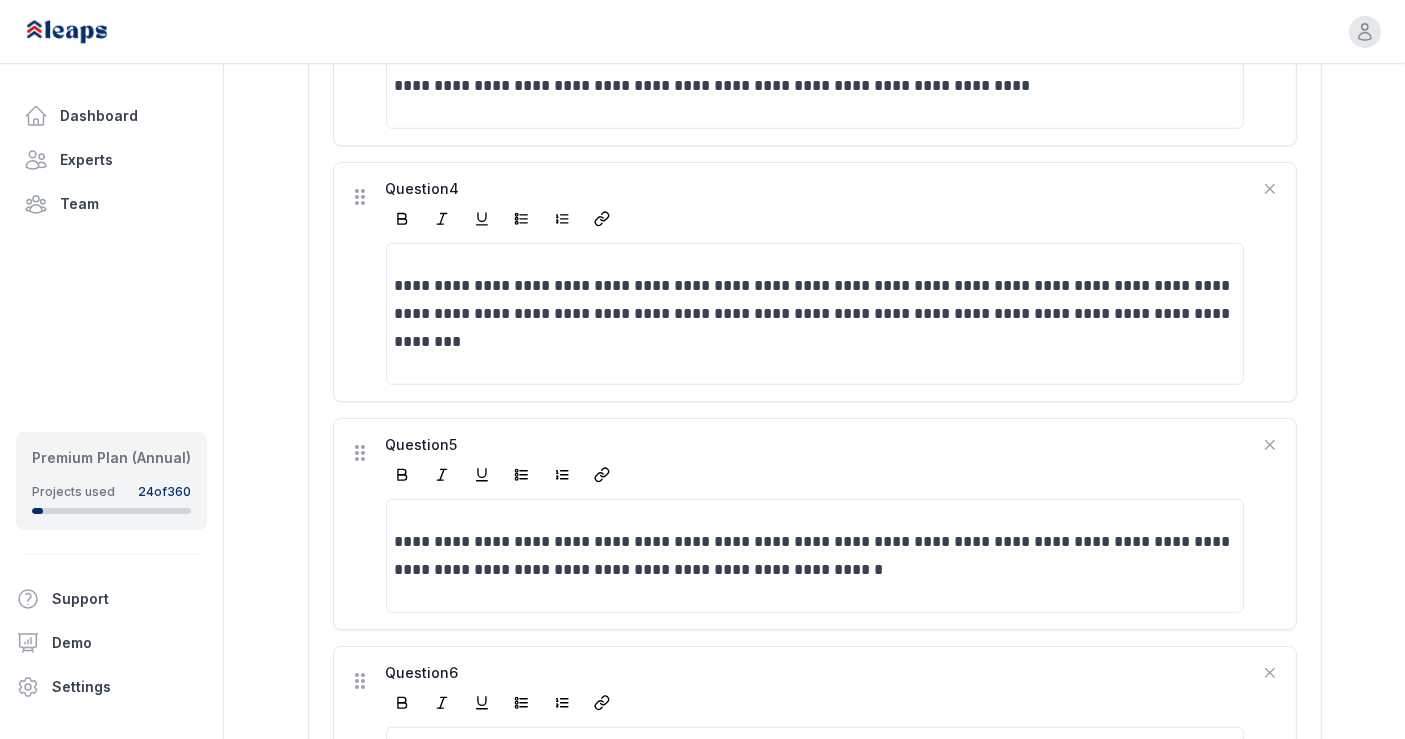 click on "**********" at bounding box center [815, 135] 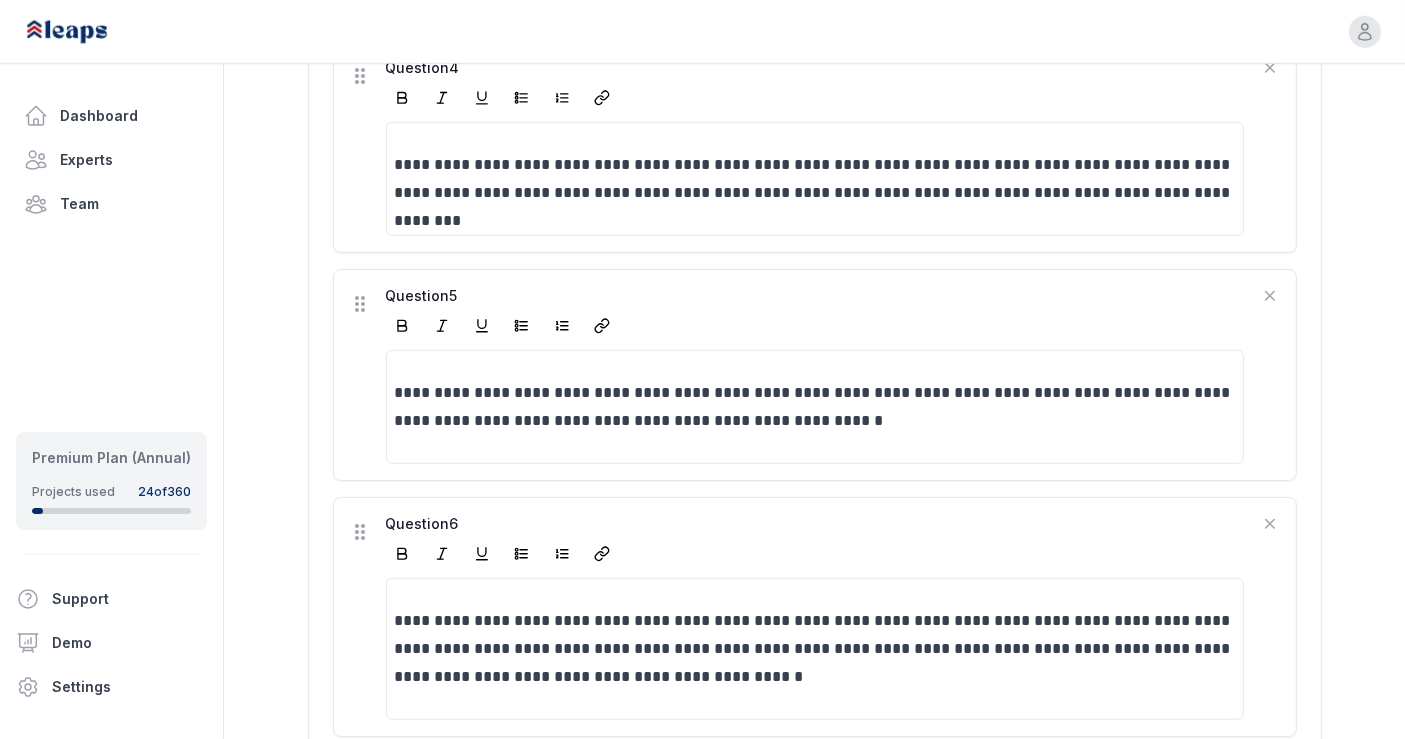 scroll, scrollTop: 1439, scrollLeft: 0, axis: vertical 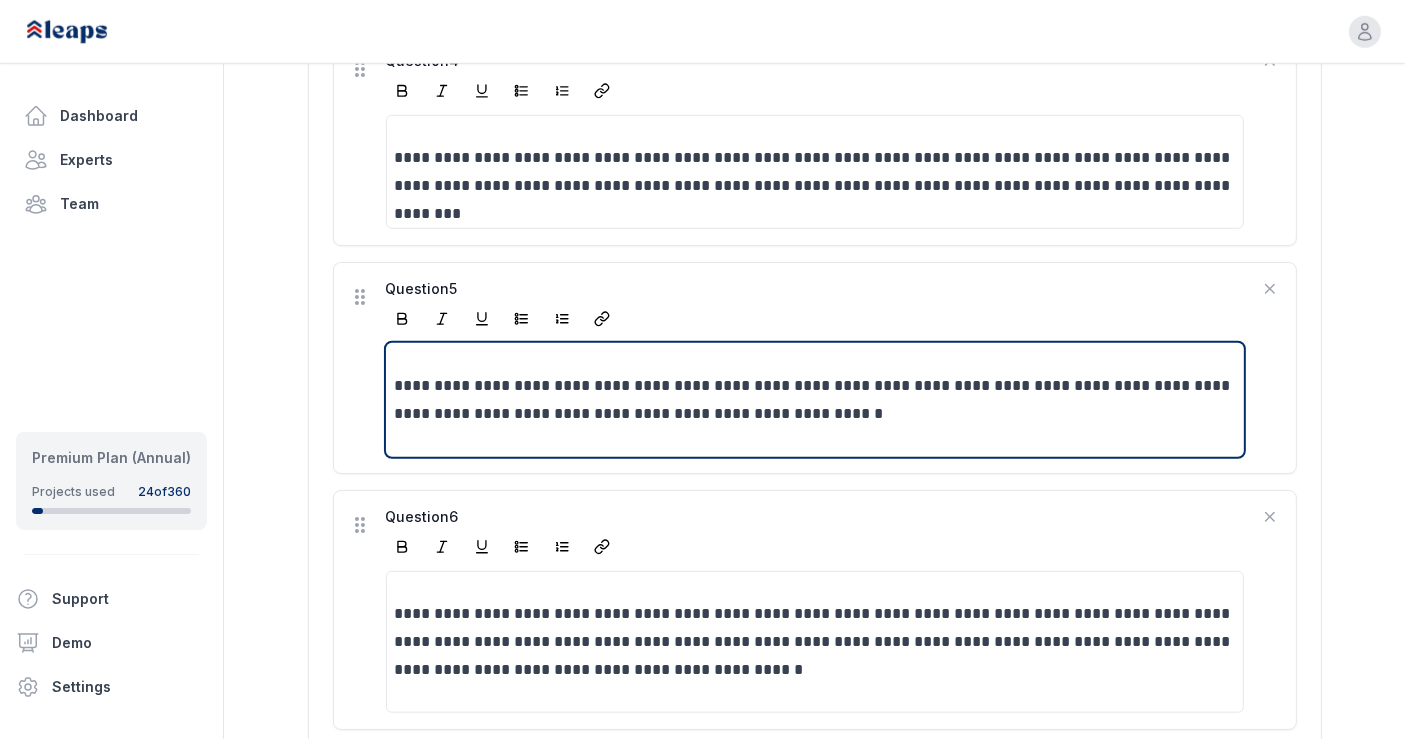 click on "**********" at bounding box center (816, 400) 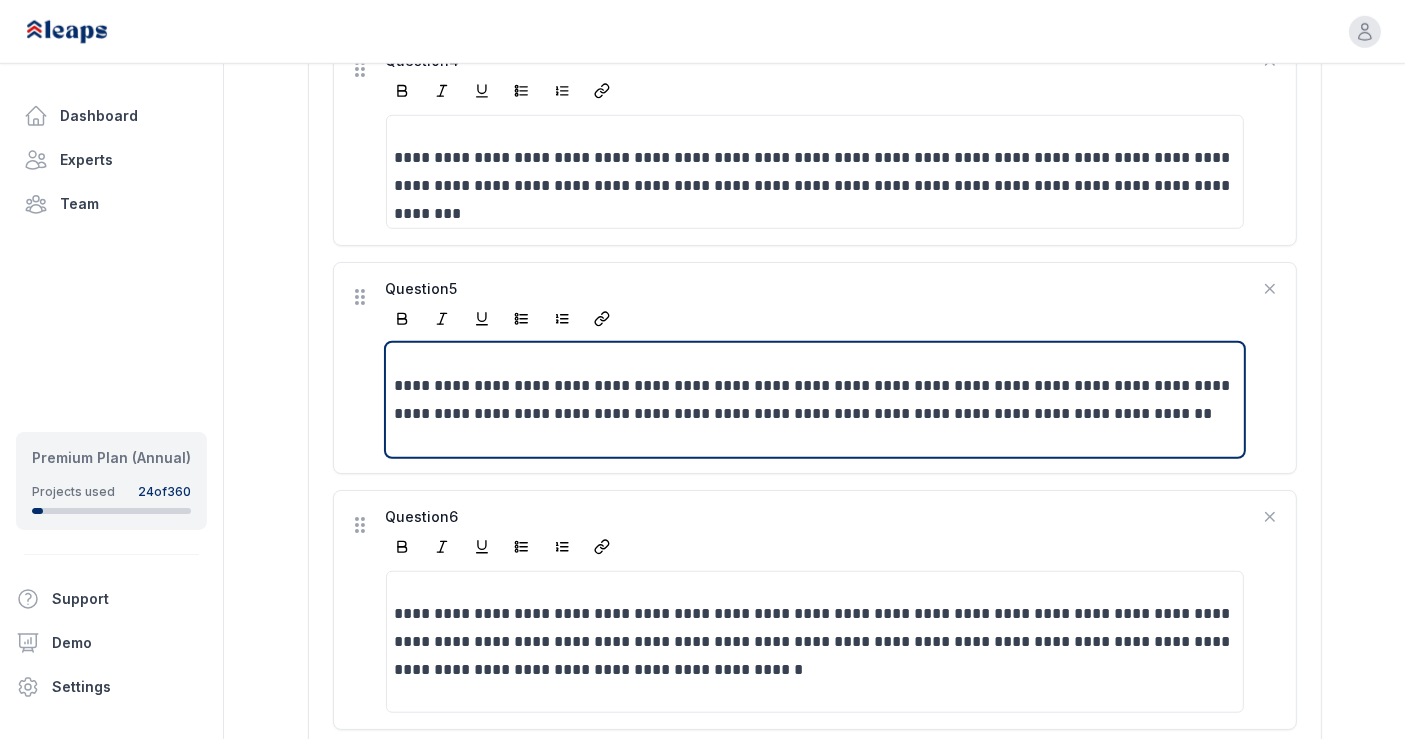 click on "**********" at bounding box center [816, 400] 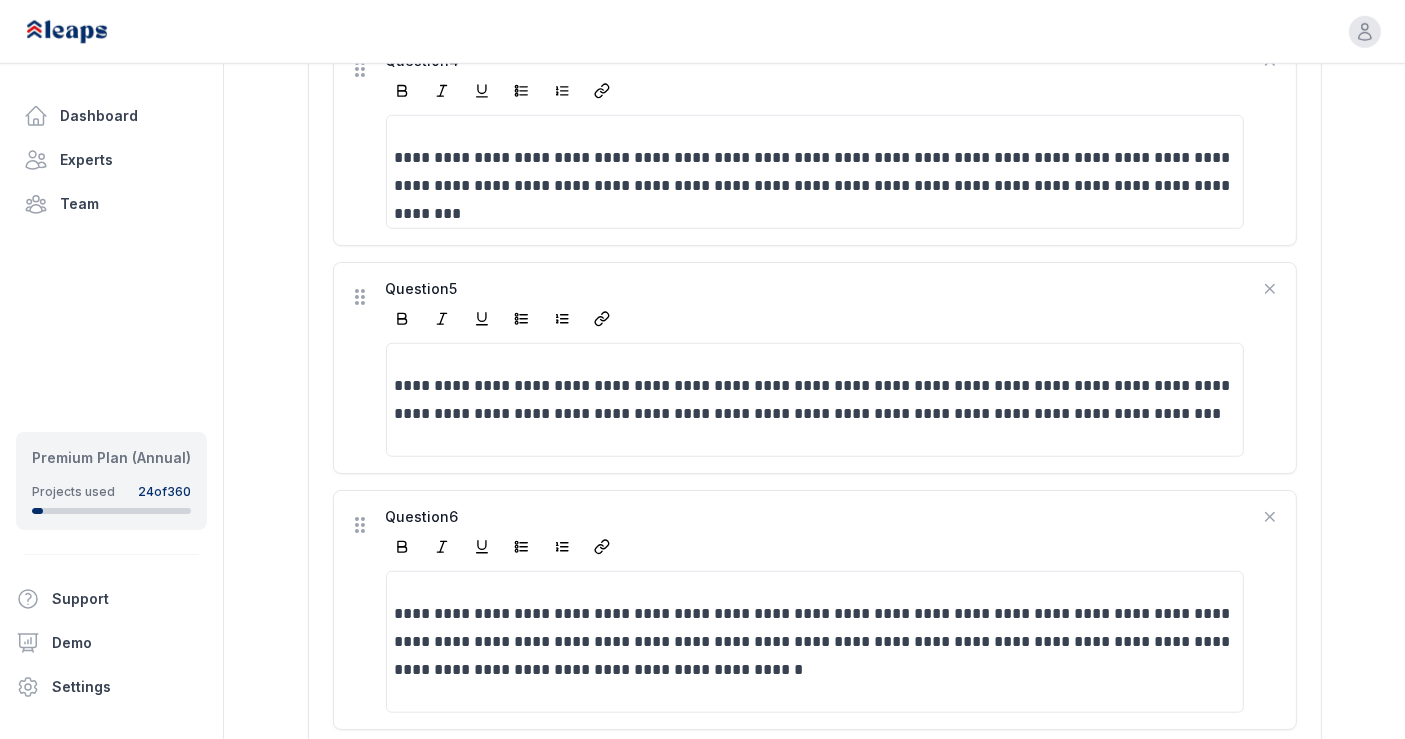 click on "**********" at bounding box center (814, -115) 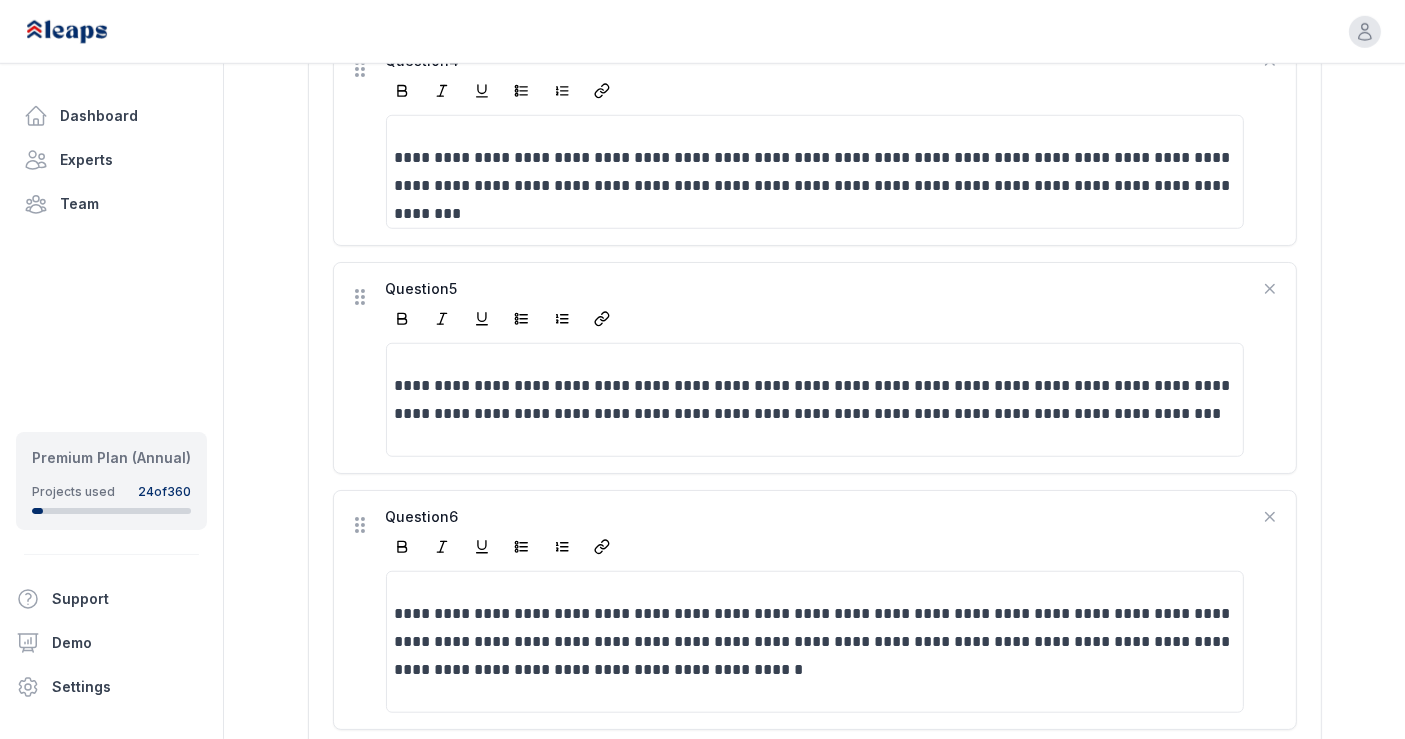 scroll, scrollTop: 1458, scrollLeft: 0, axis: vertical 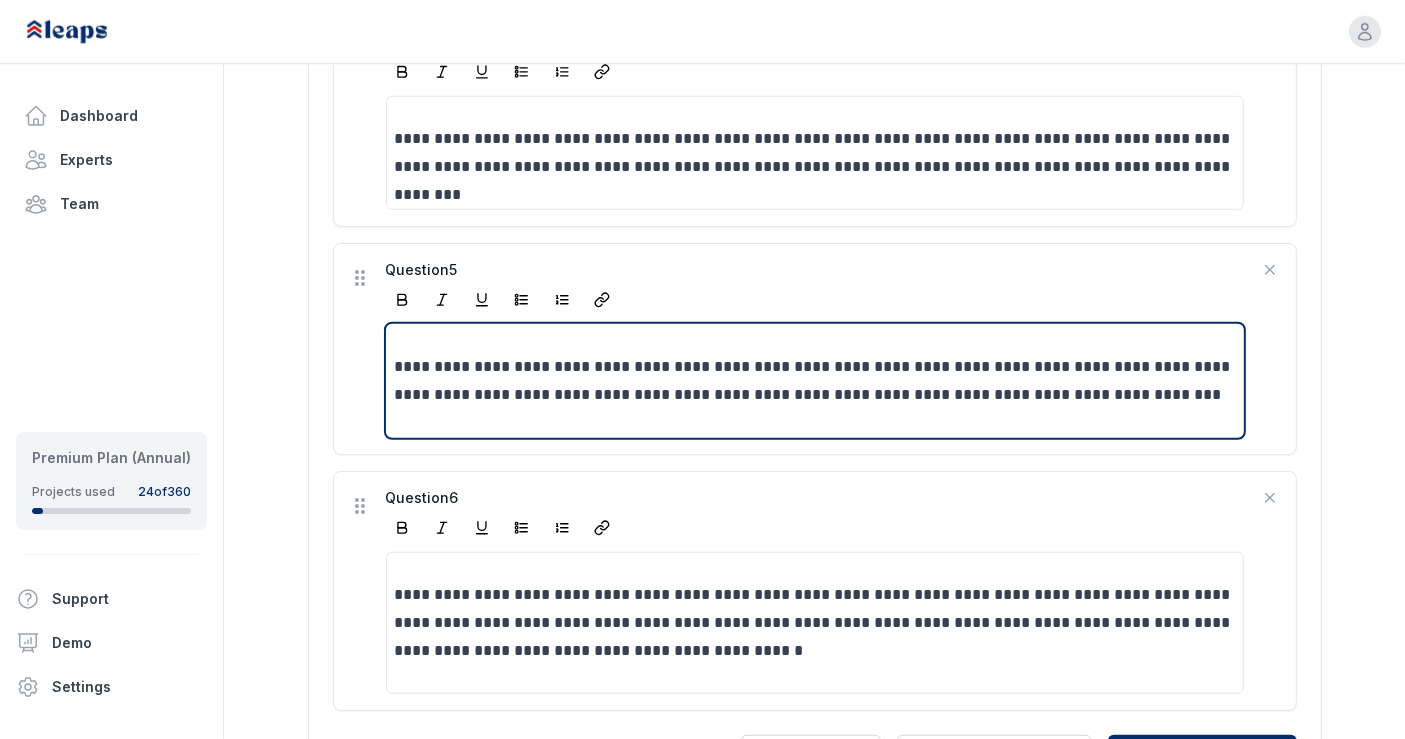 click on "**********" at bounding box center [816, 381] 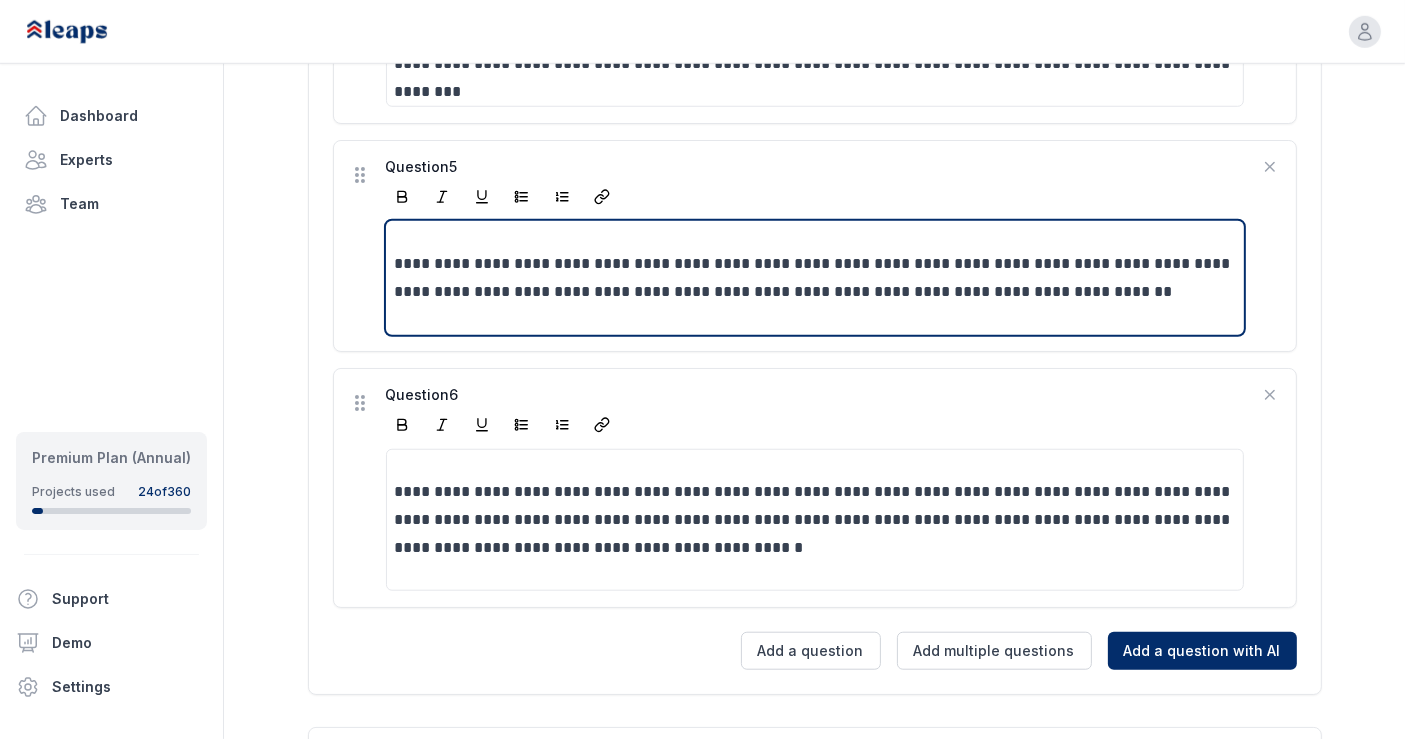 scroll, scrollTop: 1637, scrollLeft: 0, axis: vertical 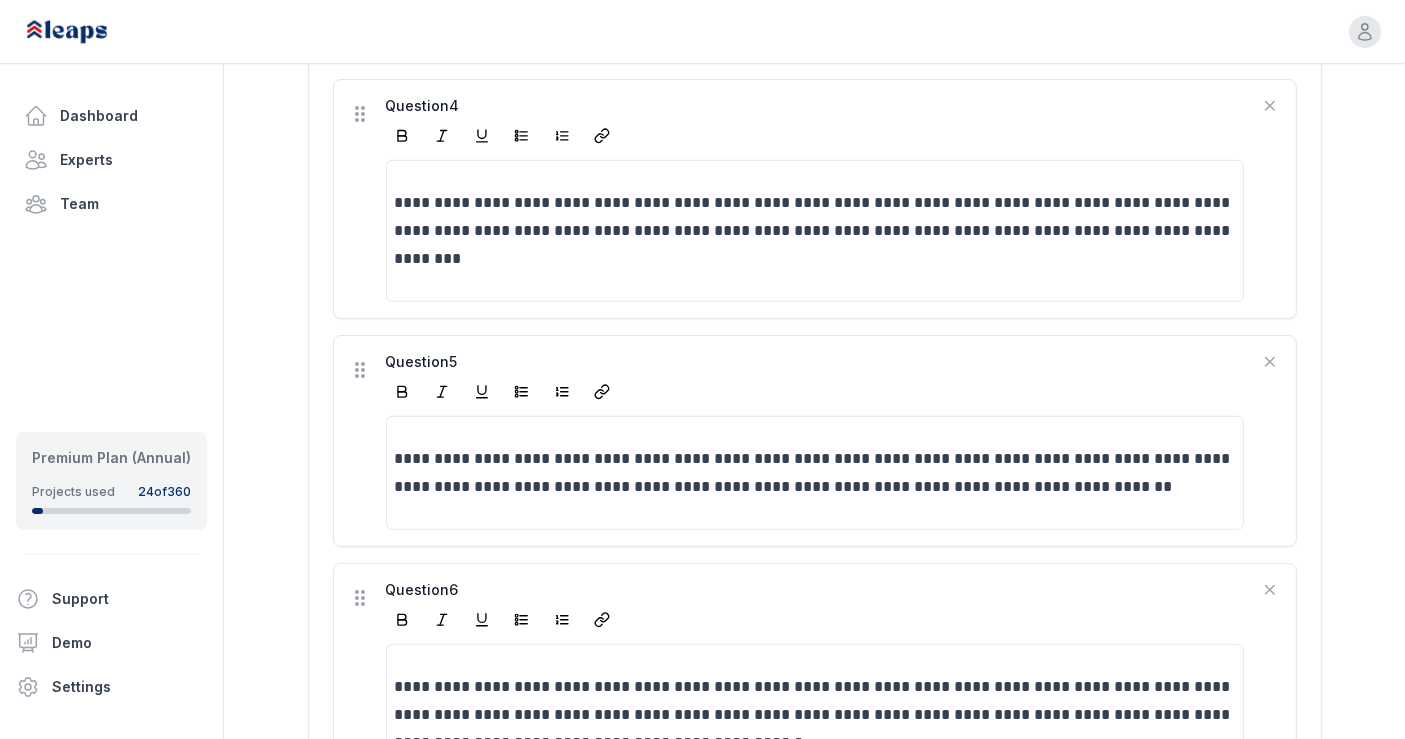 click on "**********" at bounding box center (814, -70) 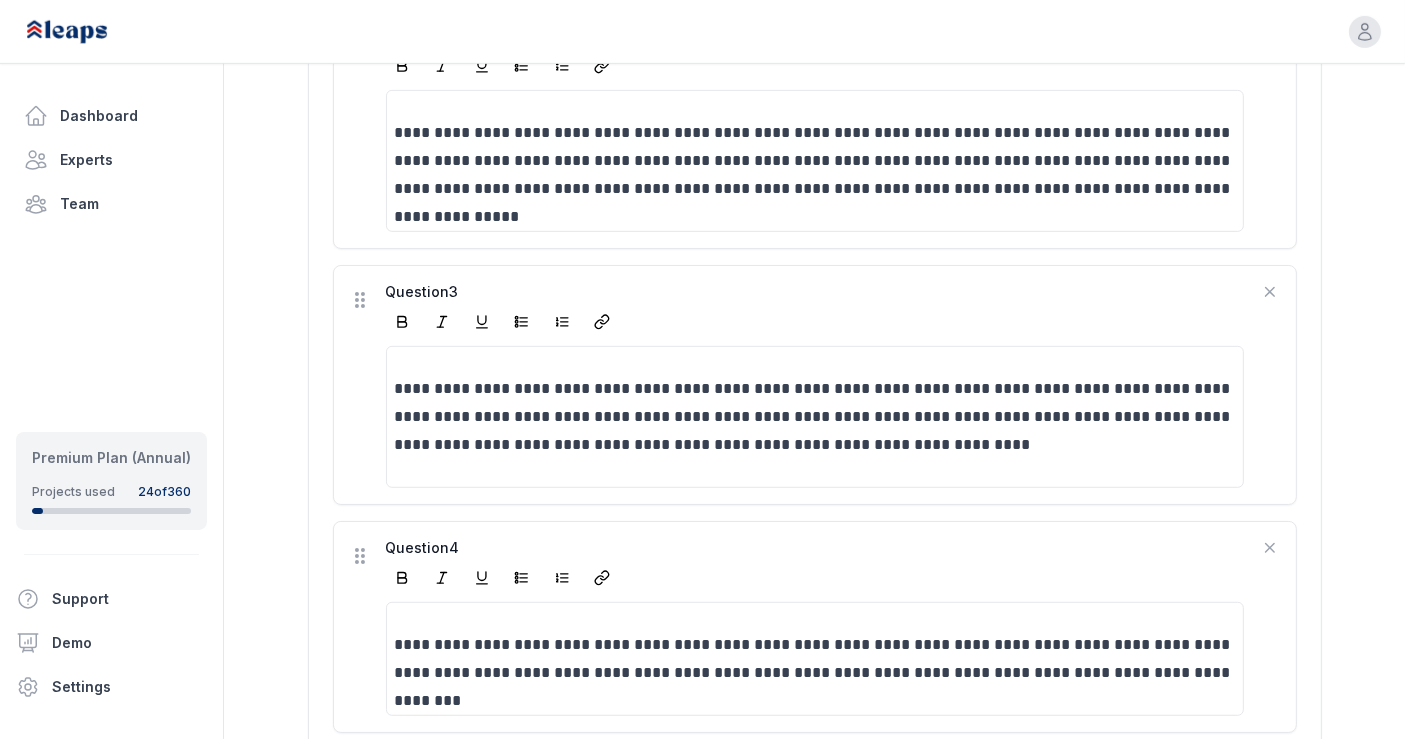 scroll, scrollTop: 954, scrollLeft: 0, axis: vertical 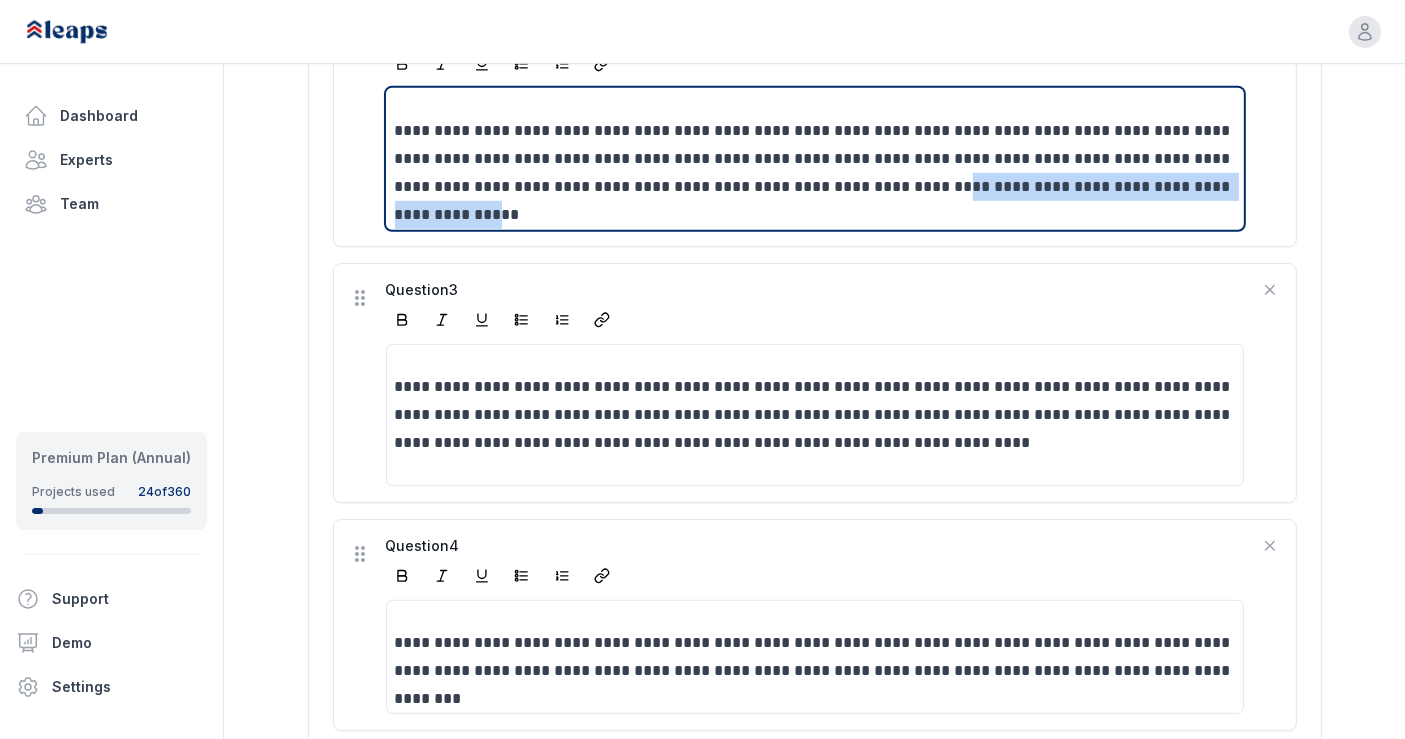 drag, startPoint x: 873, startPoint y: 184, endPoint x: 1214, endPoint y: 190, distance: 341.0528 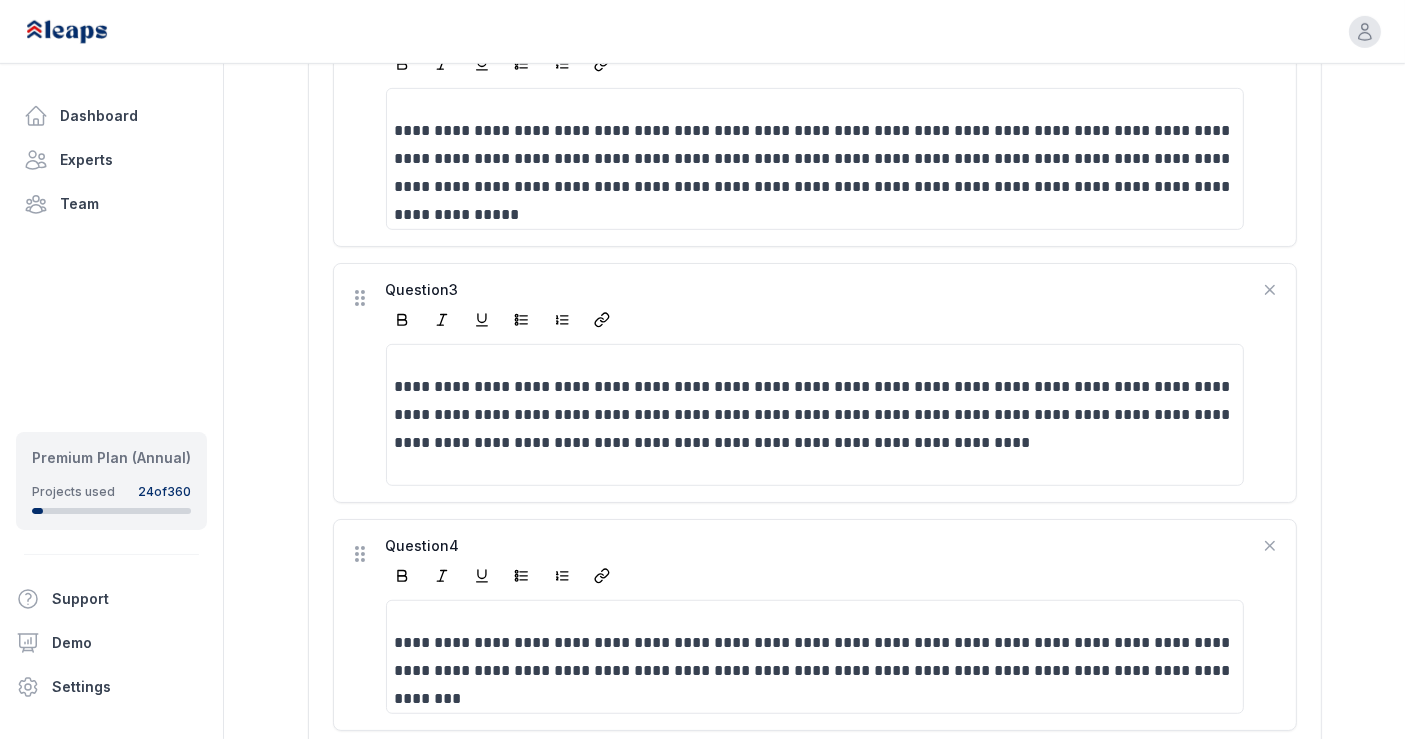click on "**********" at bounding box center [815, 483] 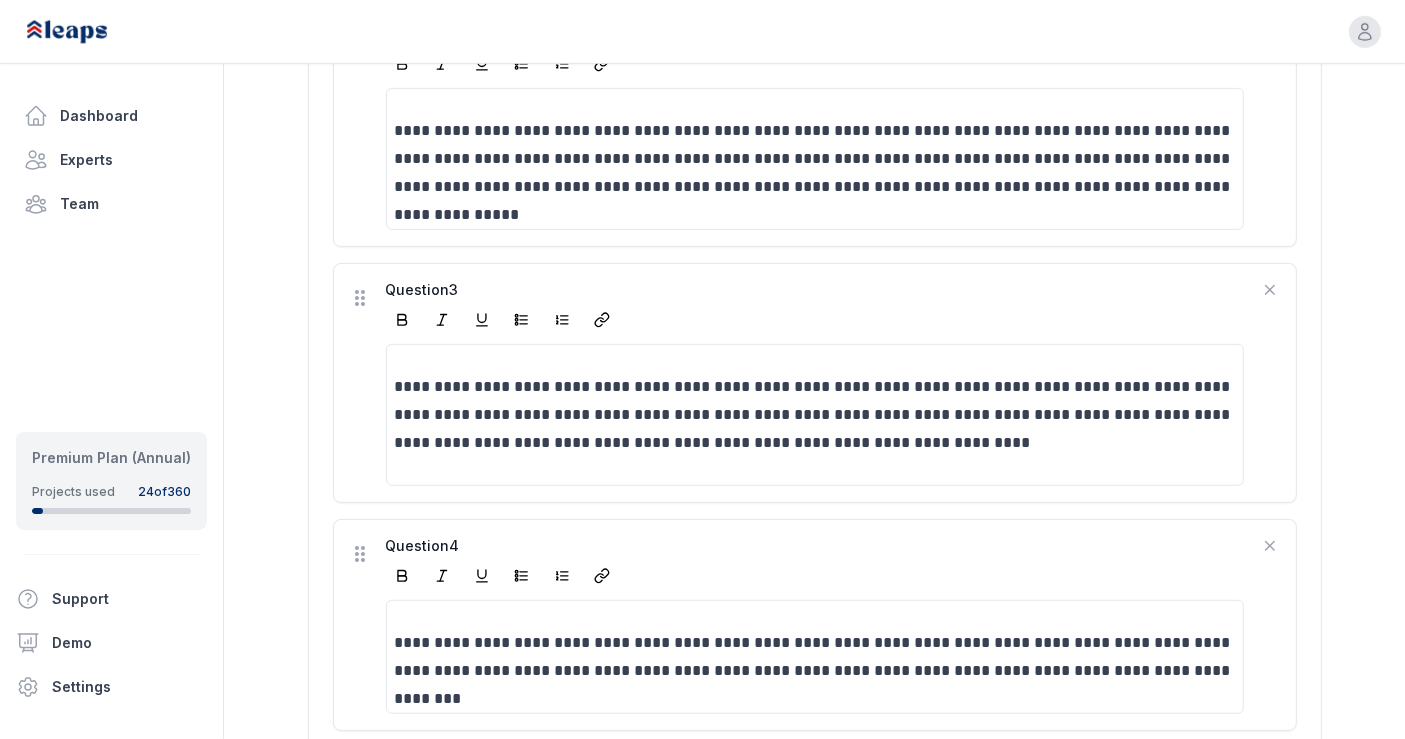 click on "**********" at bounding box center [814, 370] 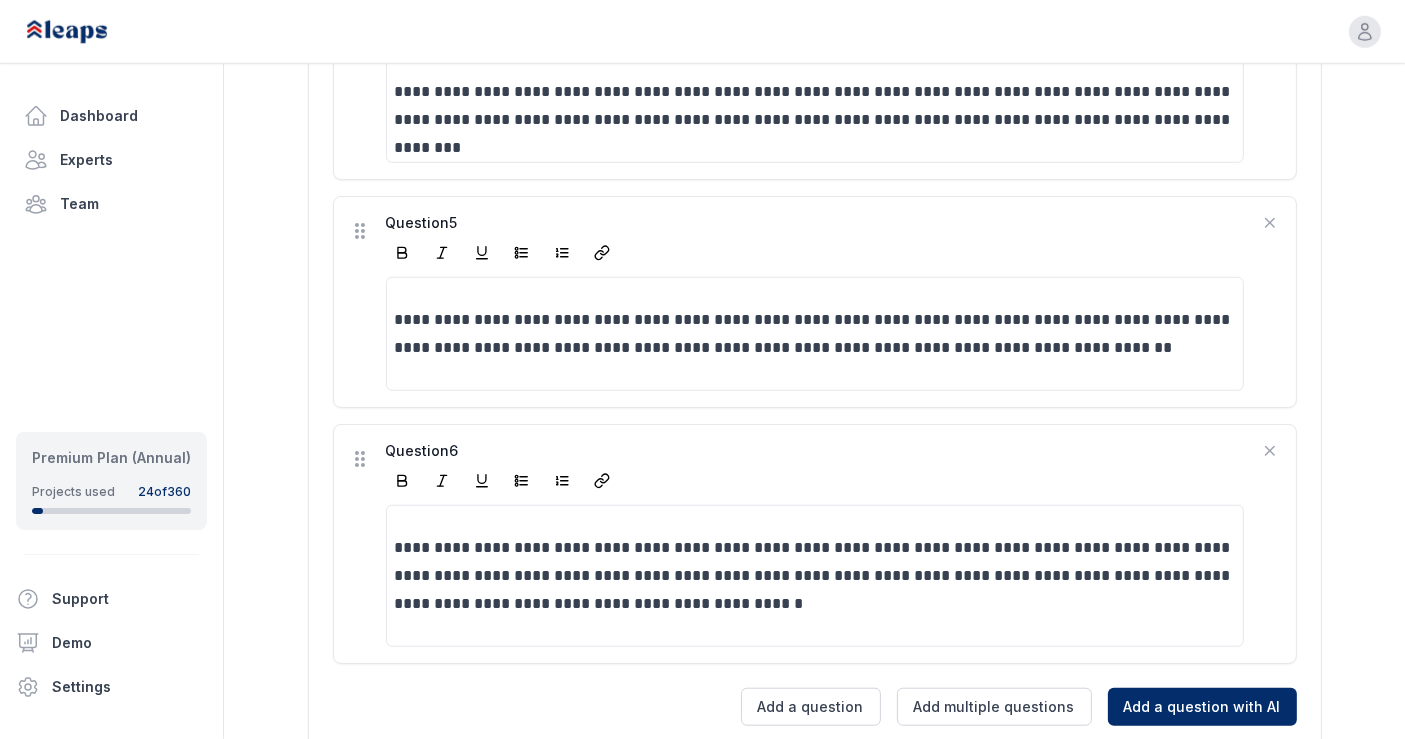 scroll, scrollTop: 1511, scrollLeft: 0, axis: vertical 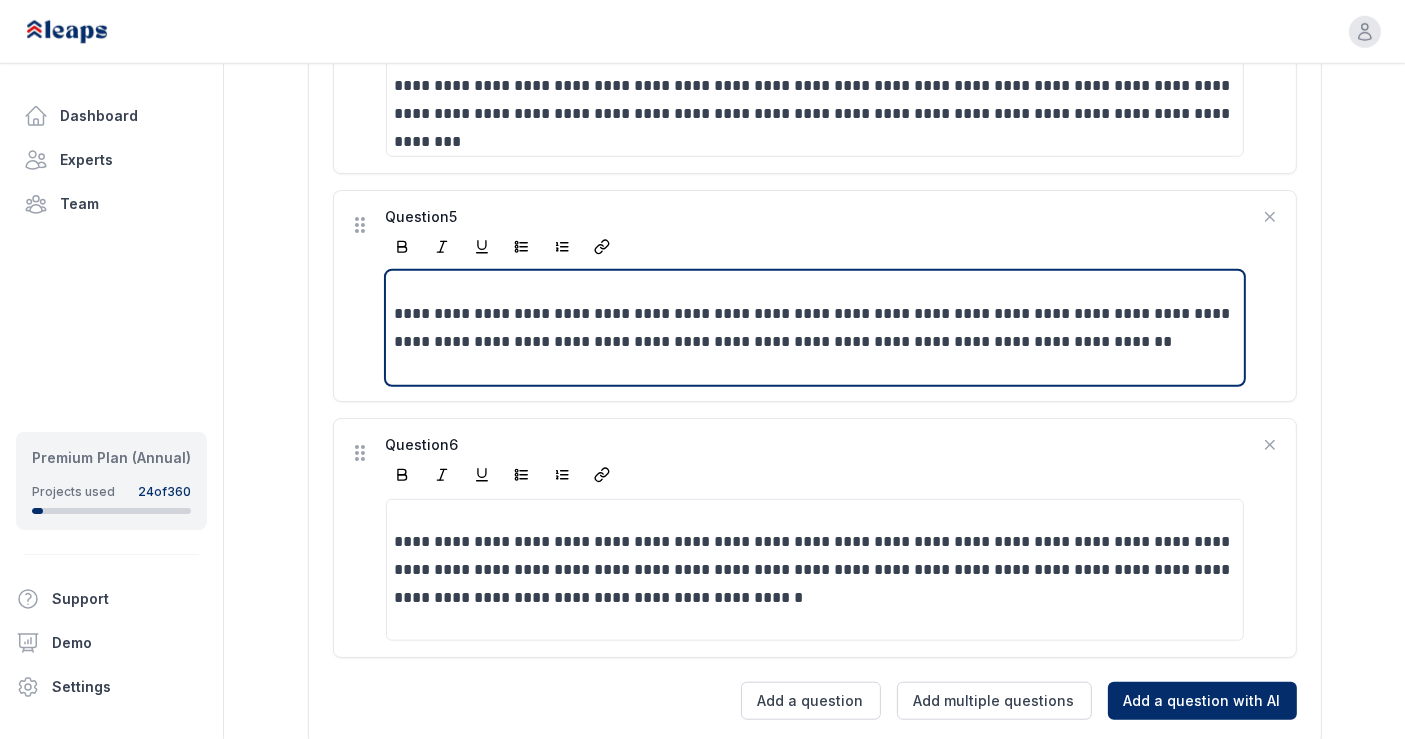 click on "**********" at bounding box center (816, 328) 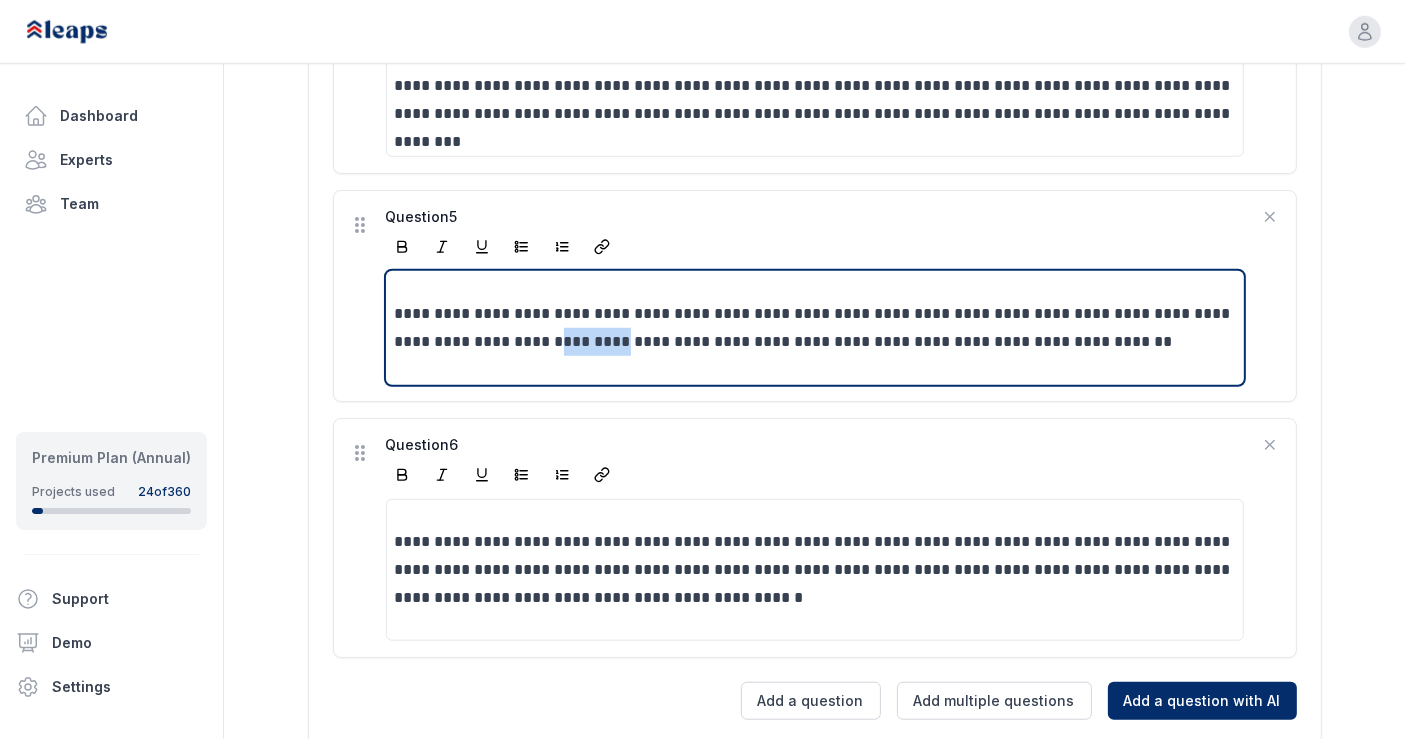 click on "**********" at bounding box center [816, 328] 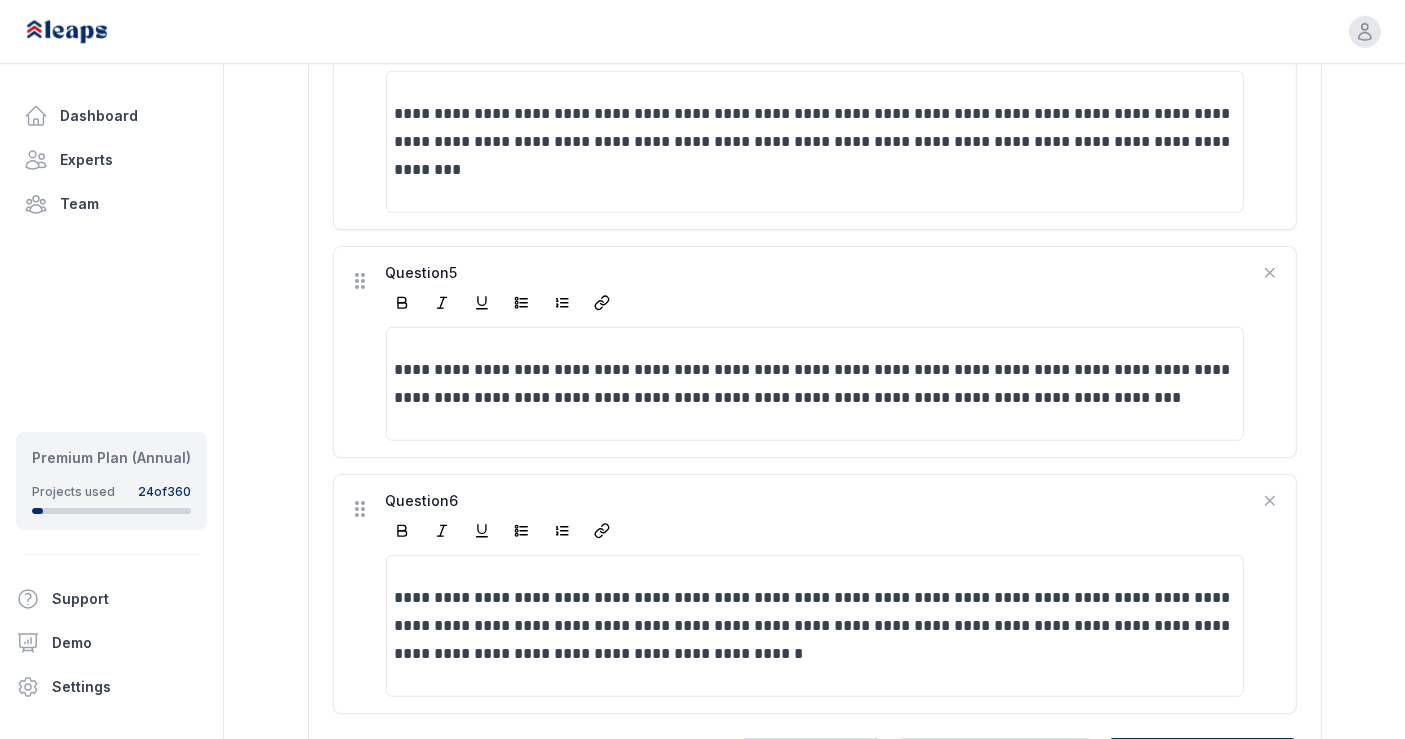 click on "**********" at bounding box center (814, -159) 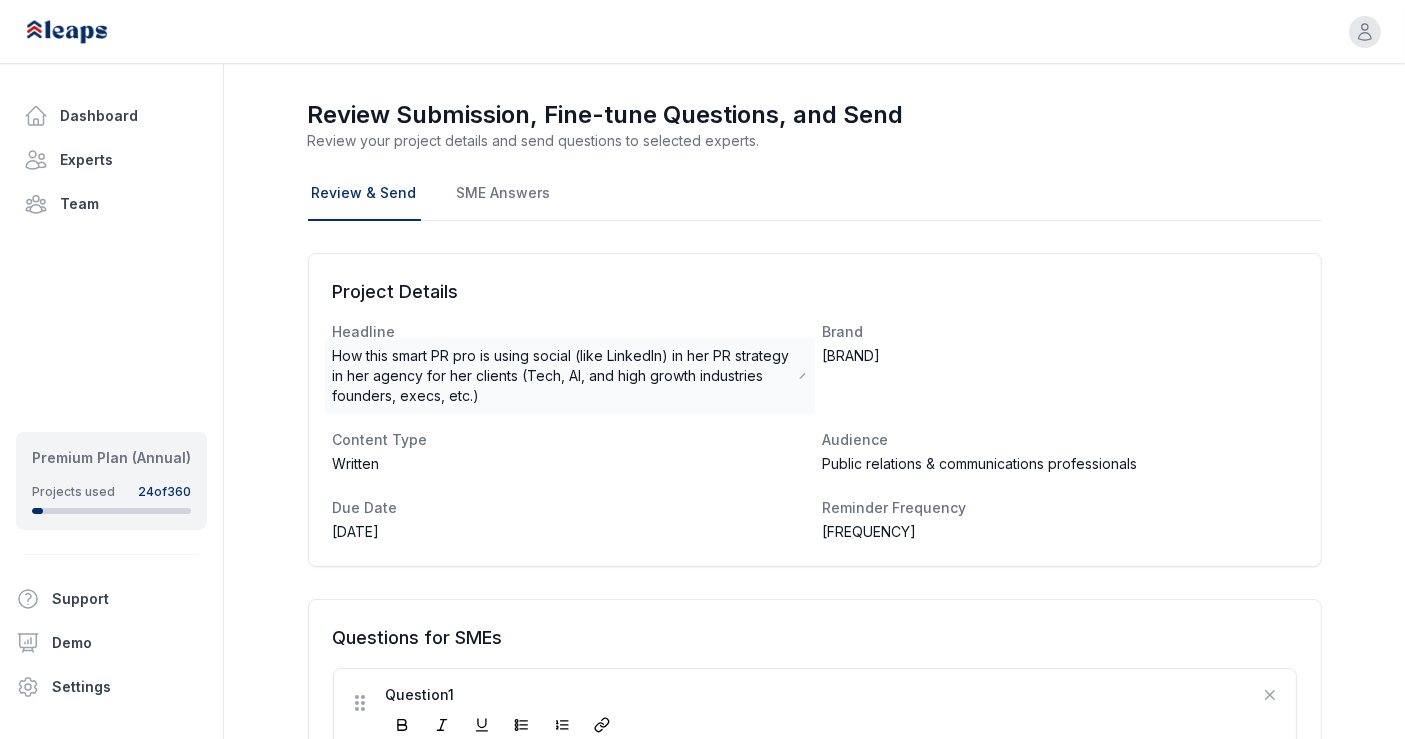 scroll, scrollTop: 29, scrollLeft: 0, axis: vertical 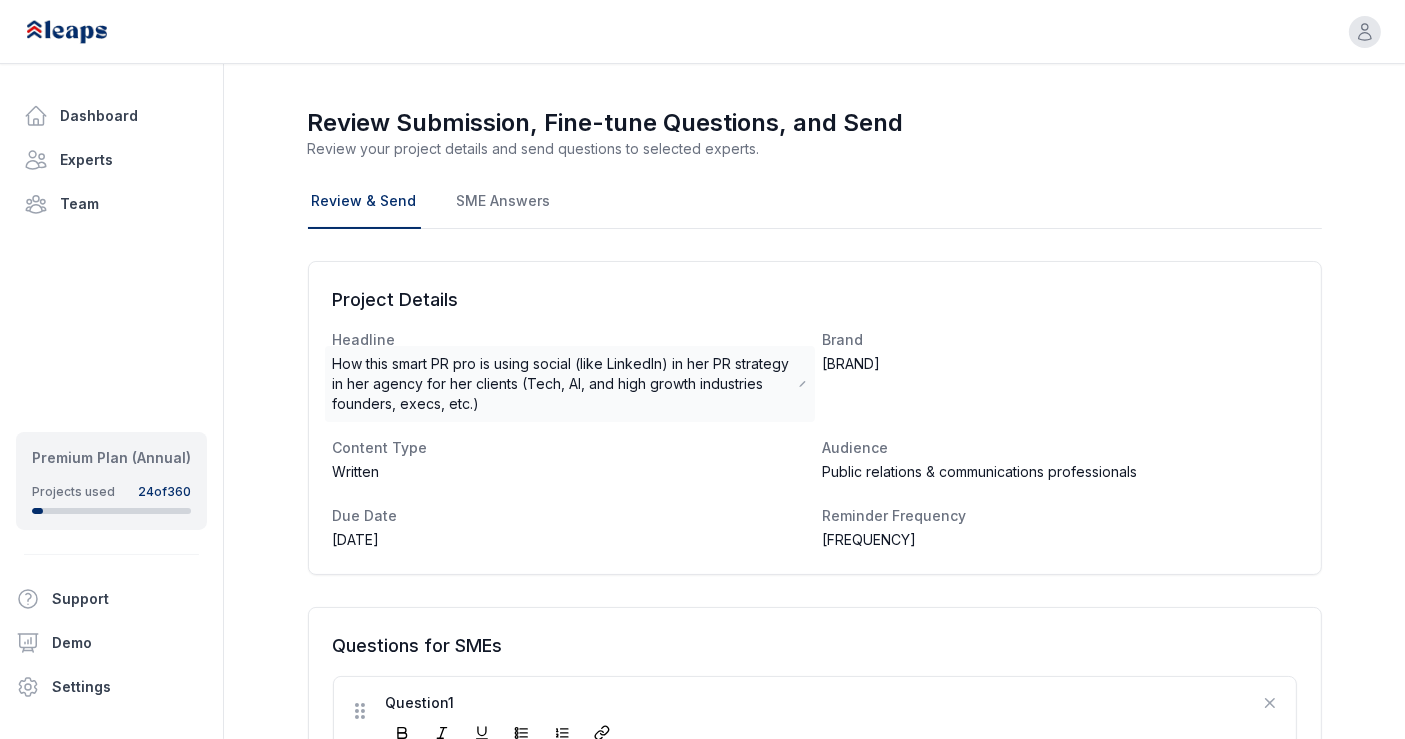 click on "How this smart PR pro is using social (like LinkedIn) in her PR strategy in her agency for her clients (Tech, AI, and high growth industries founders, execs, etc.)" at bounding box center (566, 384) 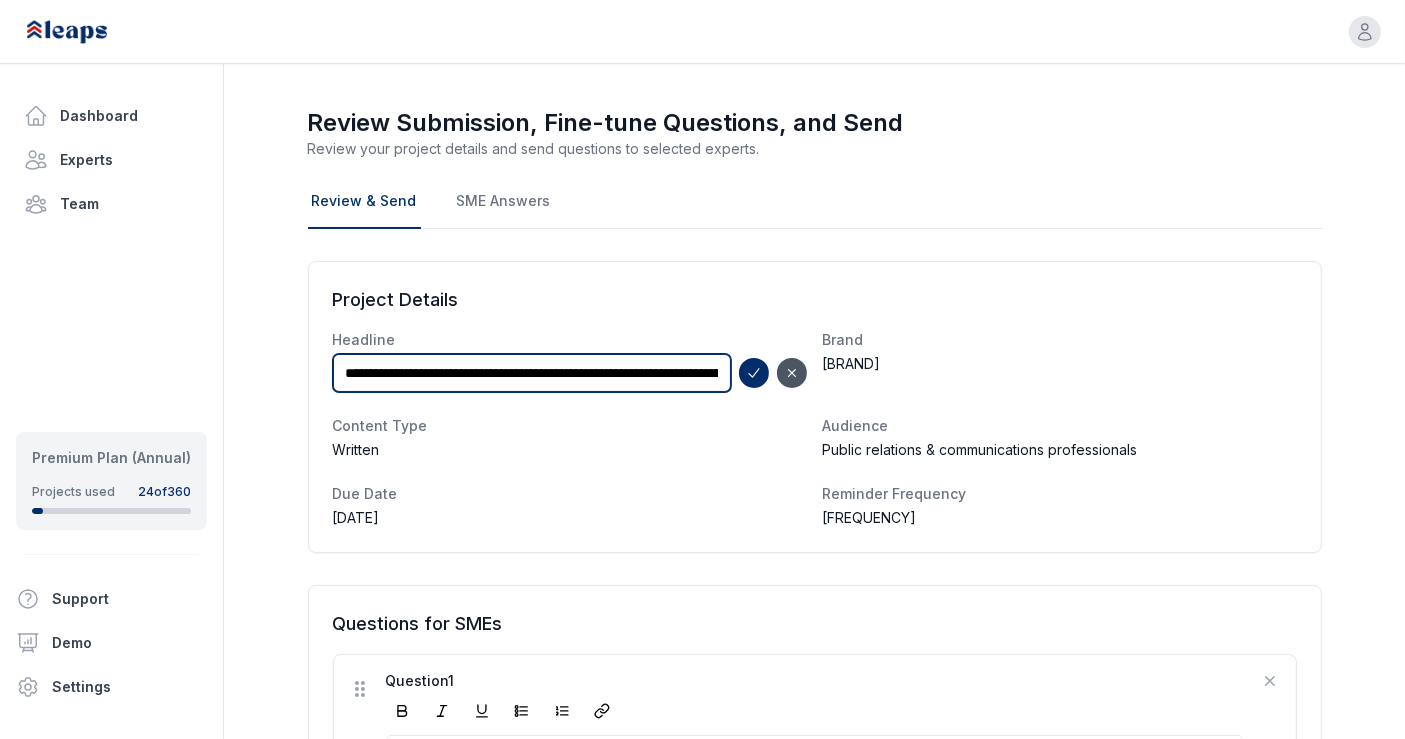 drag, startPoint x: 591, startPoint y: 372, endPoint x: 688, endPoint y: 370, distance: 97.020615 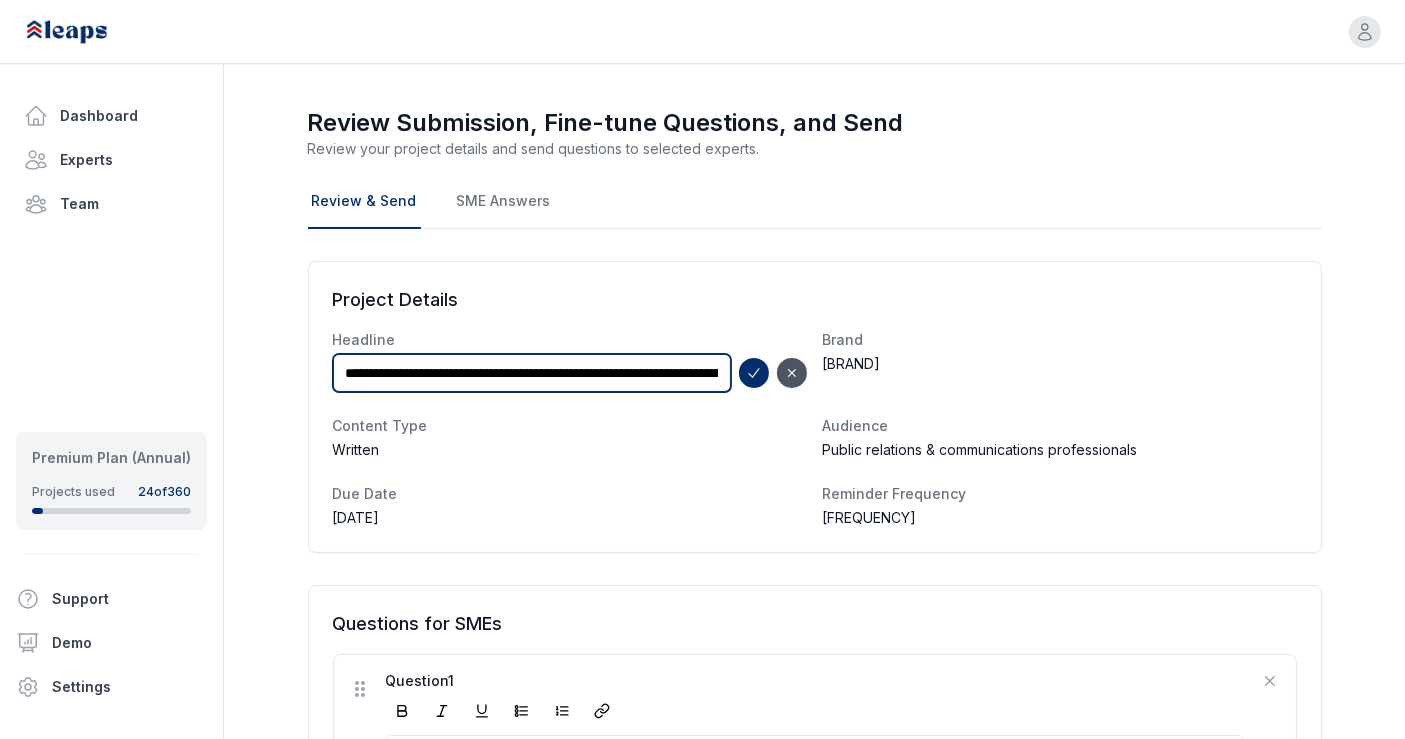 click on "**********" at bounding box center [532, 373] 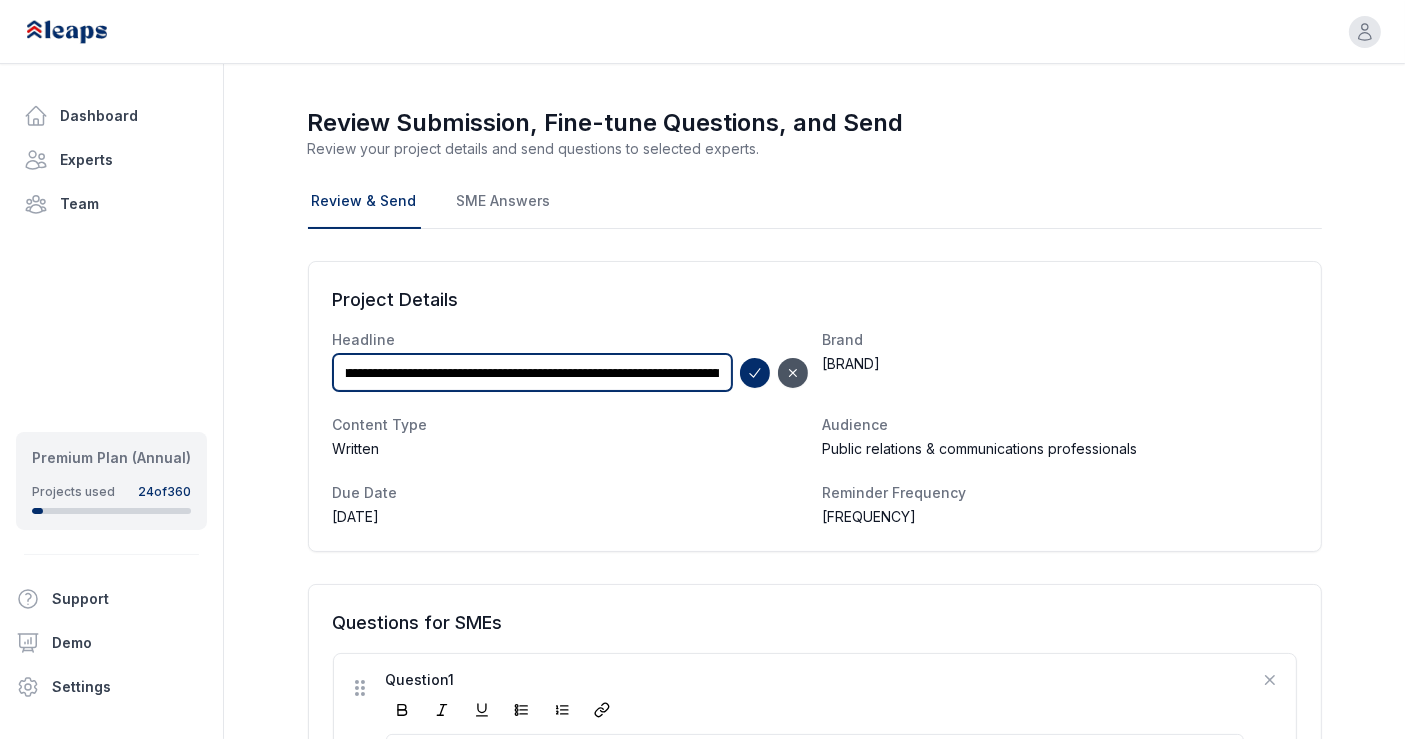 scroll, scrollTop: 0, scrollLeft: 69, axis: horizontal 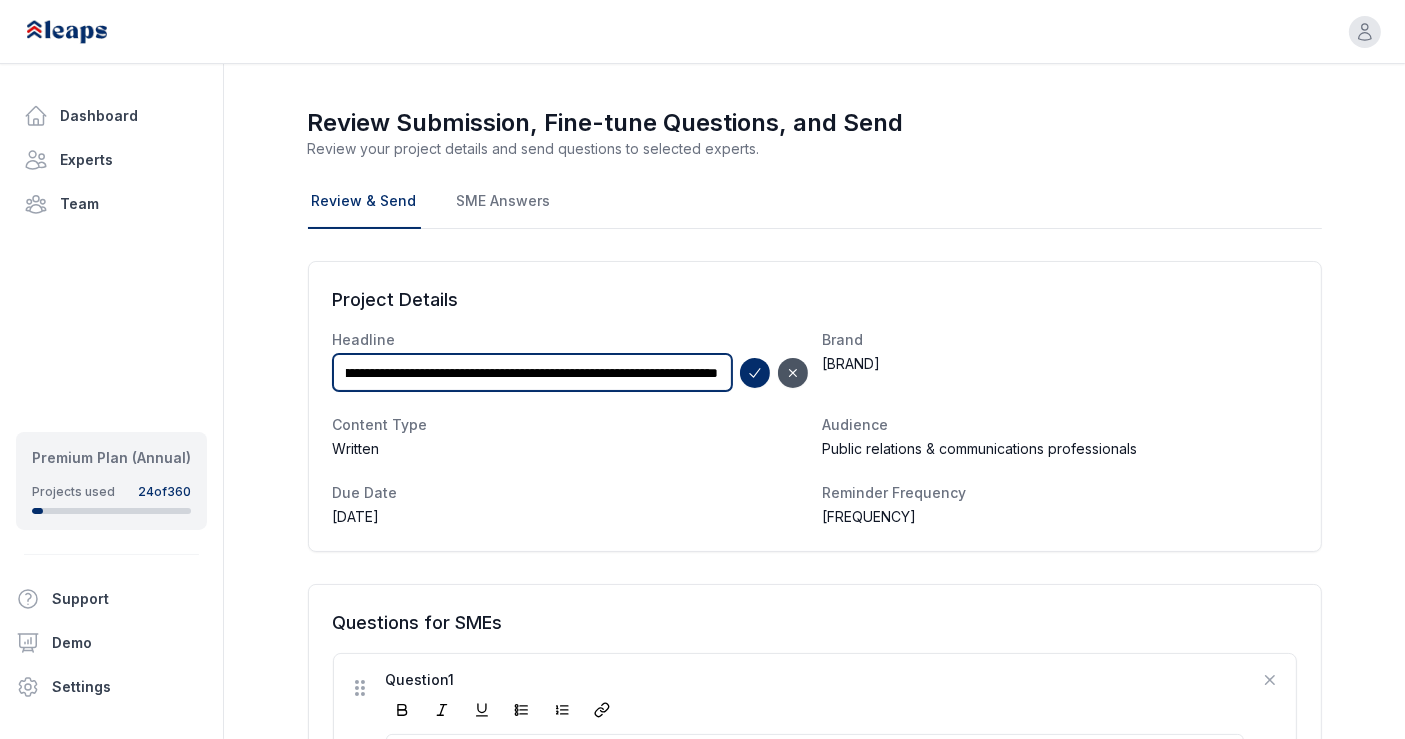 drag, startPoint x: 640, startPoint y: 372, endPoint x: 742, endPoint y: 381, distance: 102.396286 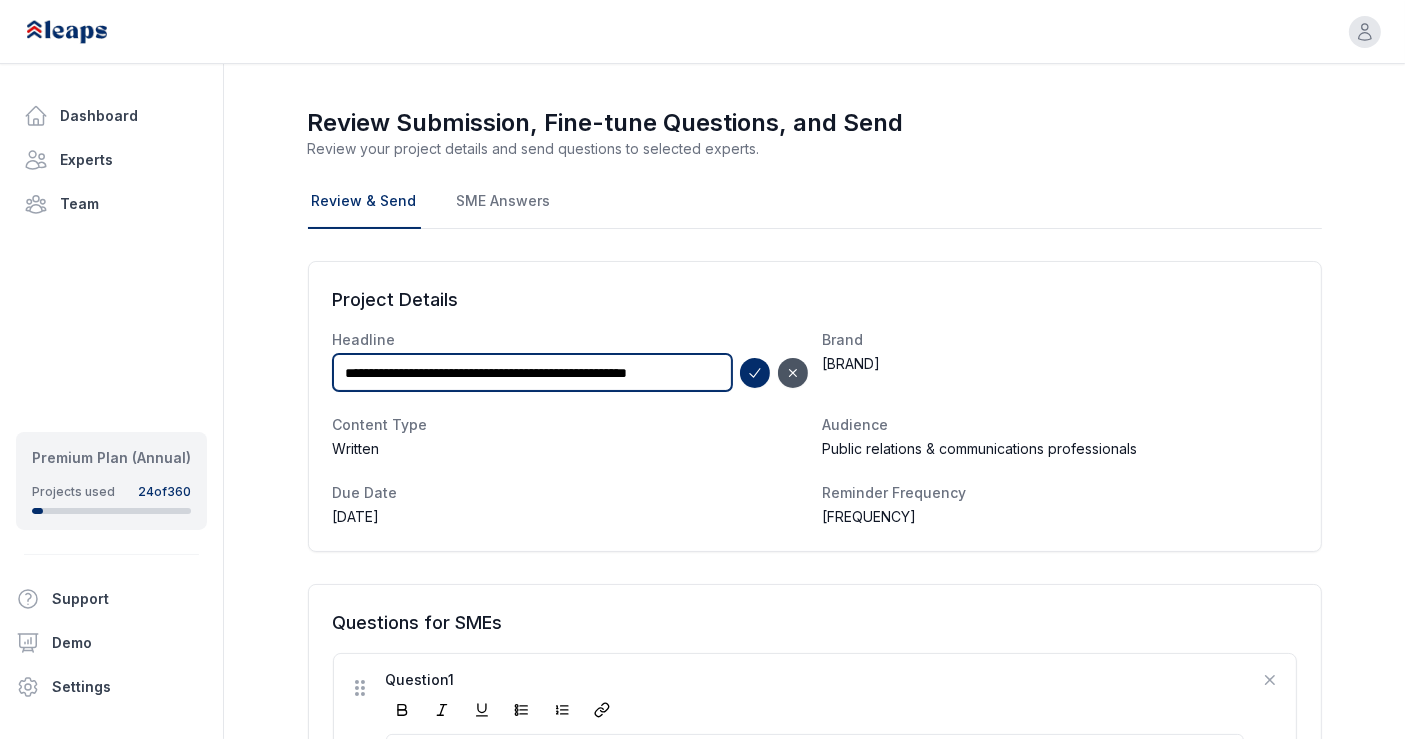 scroll, scrollTop: 0, scrollLeft: 0, axis: both 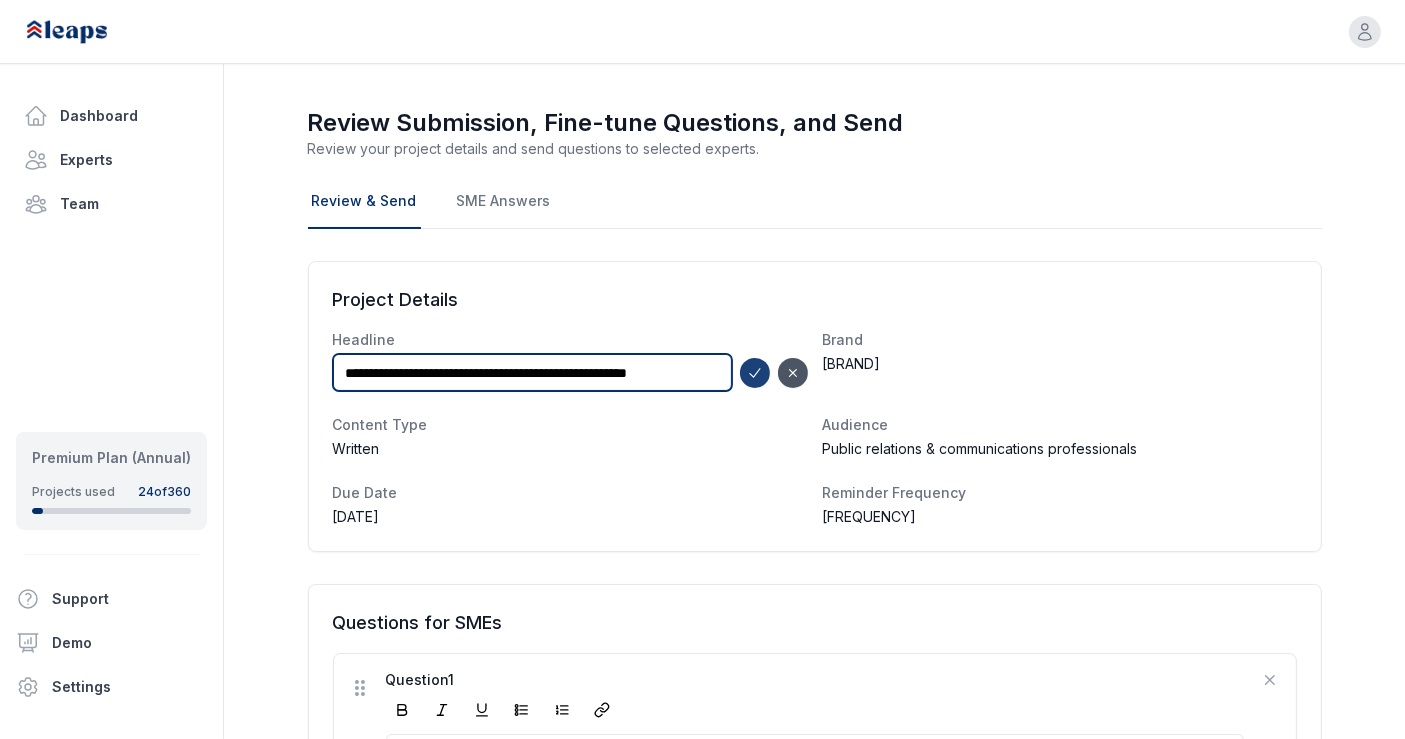 type on "**********" 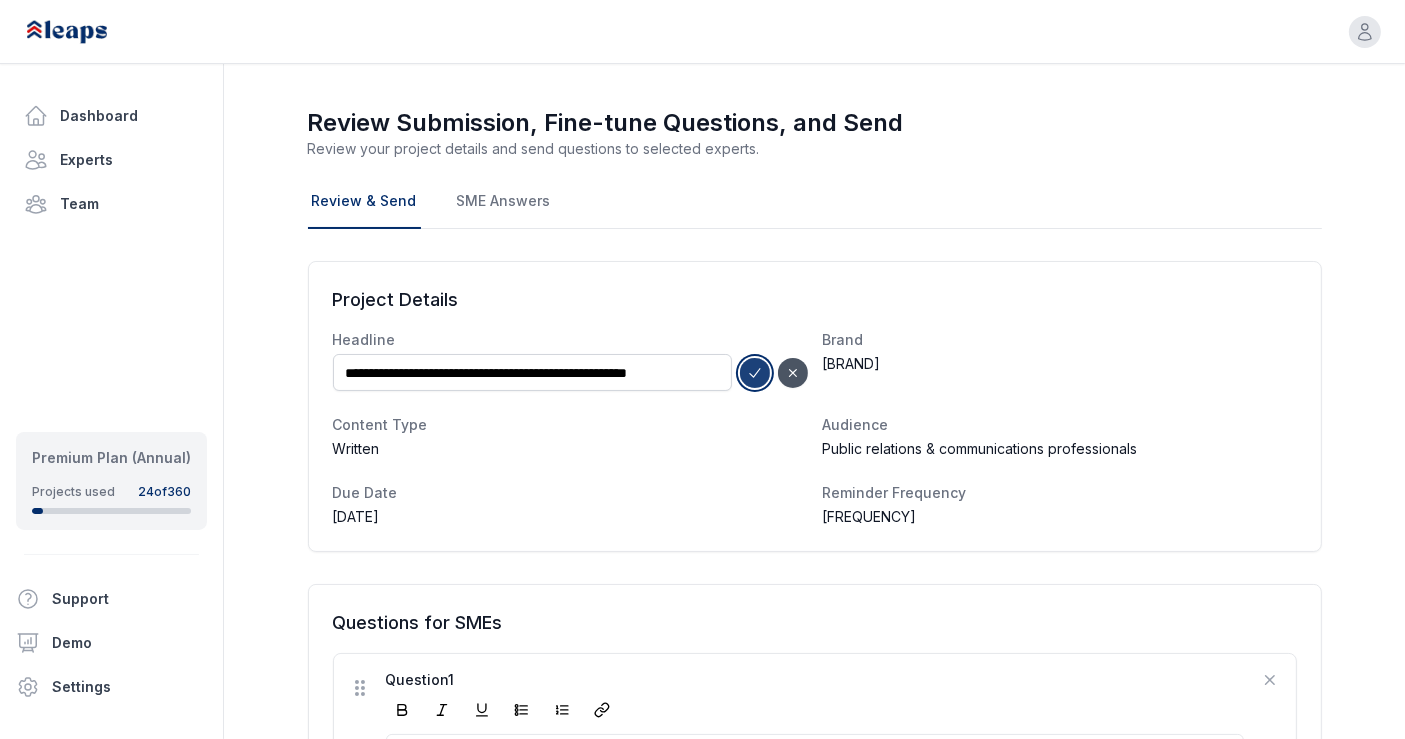 click at bounding box center [755, 373] 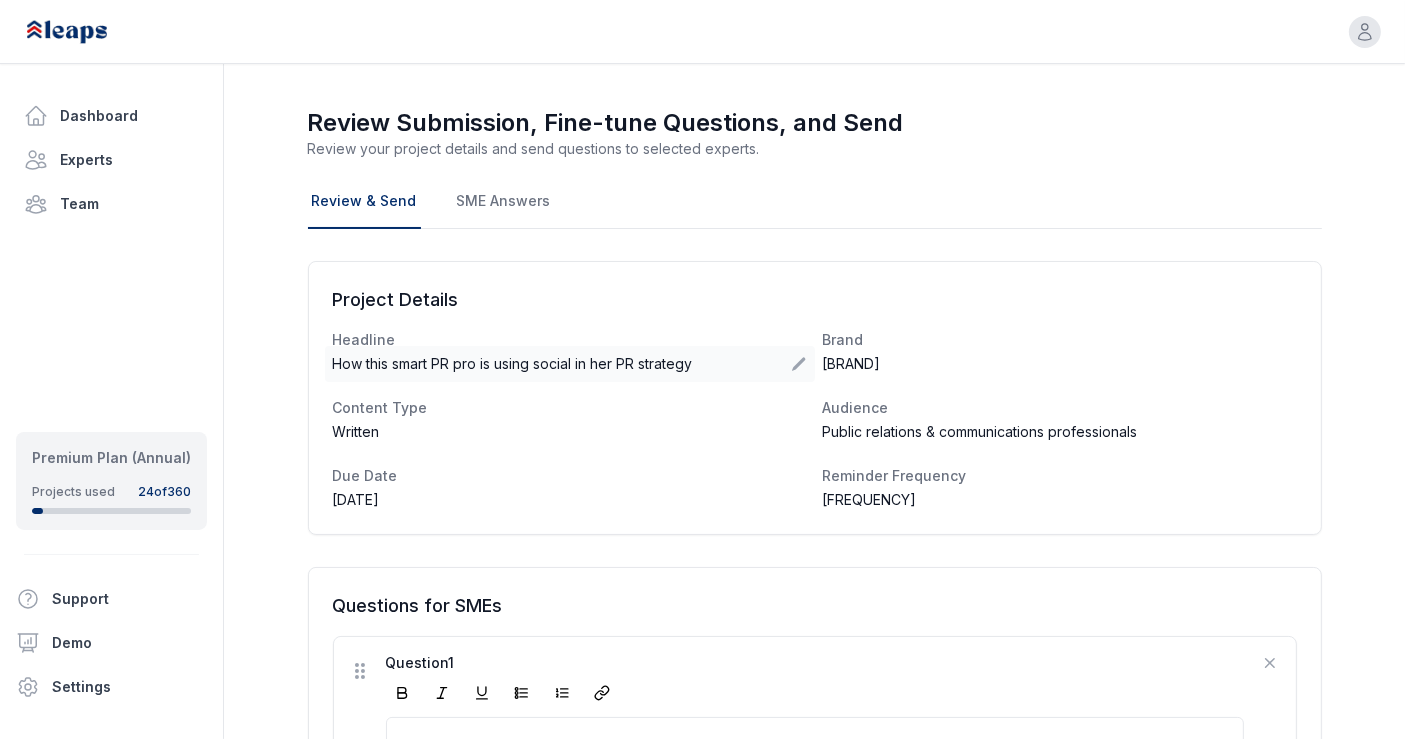 scroll, scrollTop: 1794, scrollLeft: 0, axis: vertical 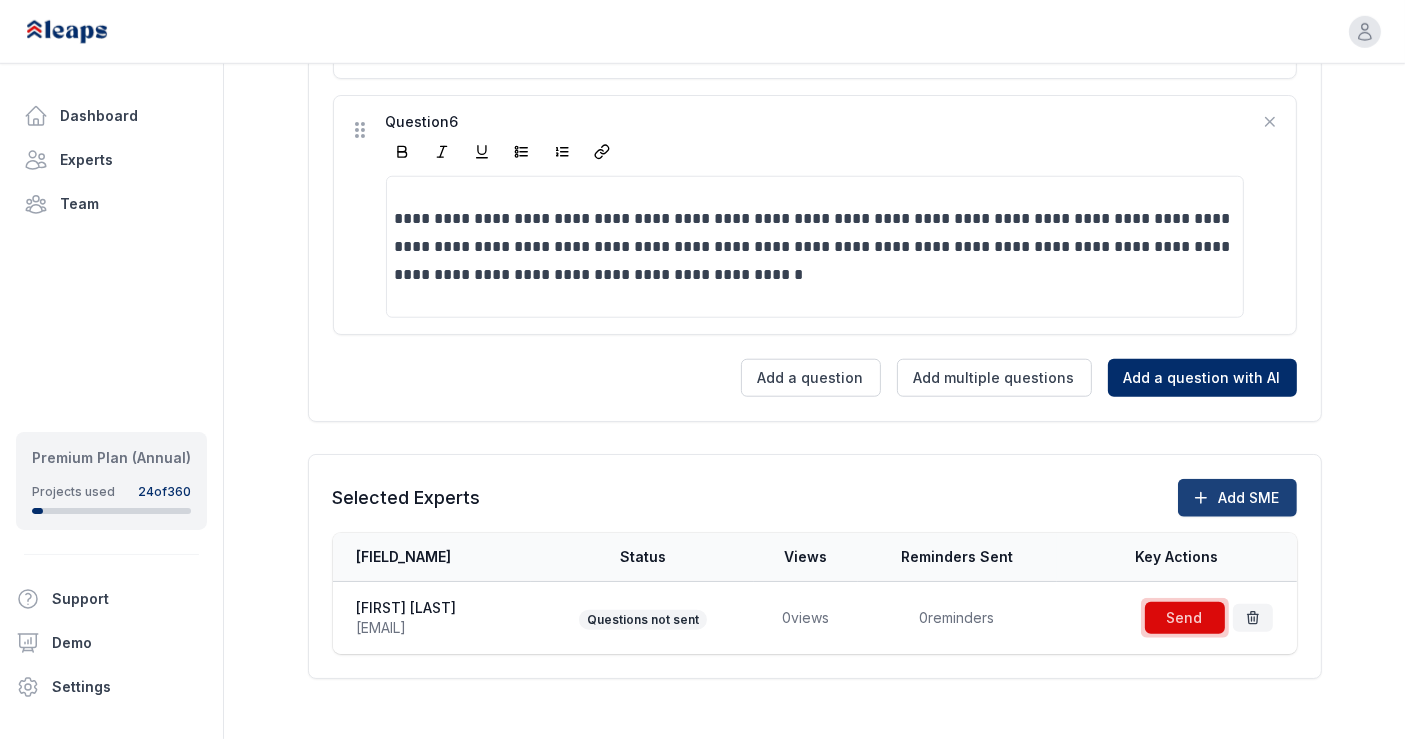 click on "Add SME" at bounding box center [1237, 498] 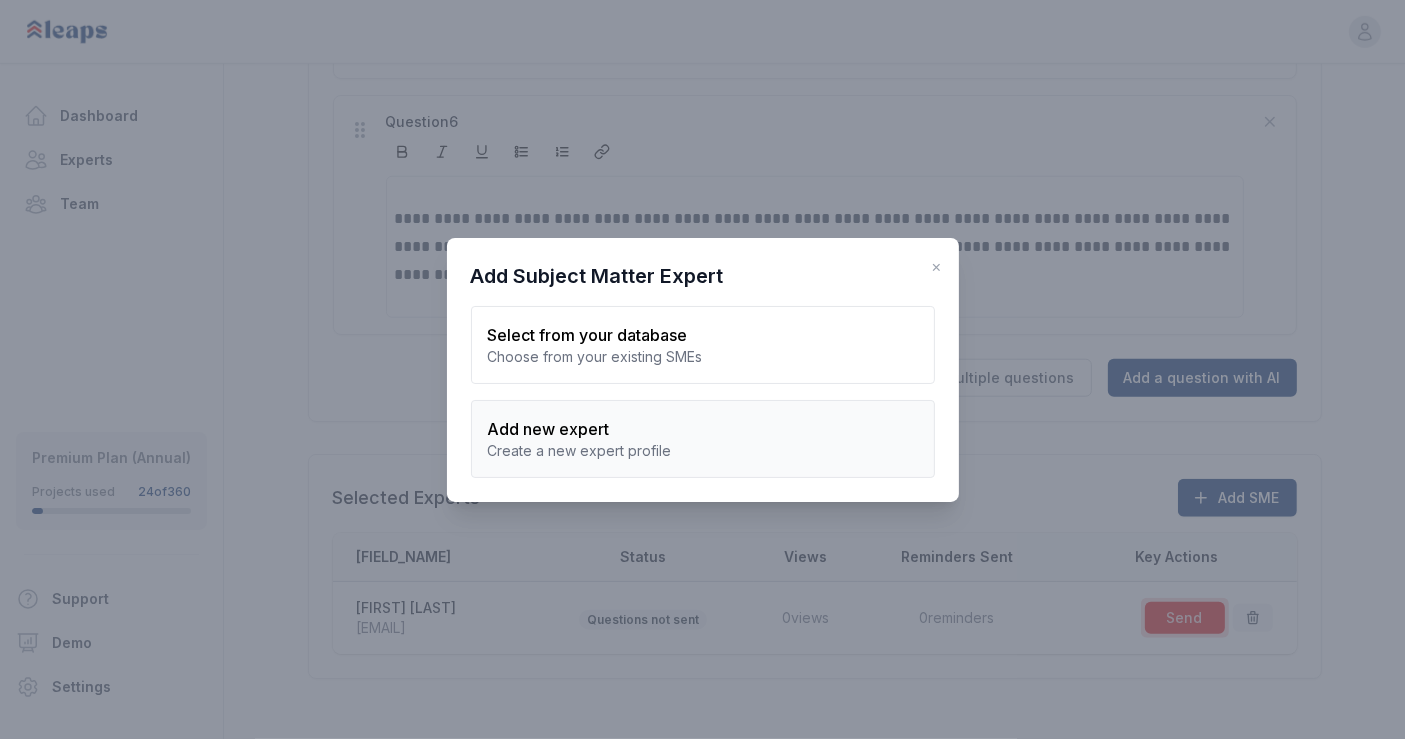 click on "Add new expert" at bounding box center [703, 429] 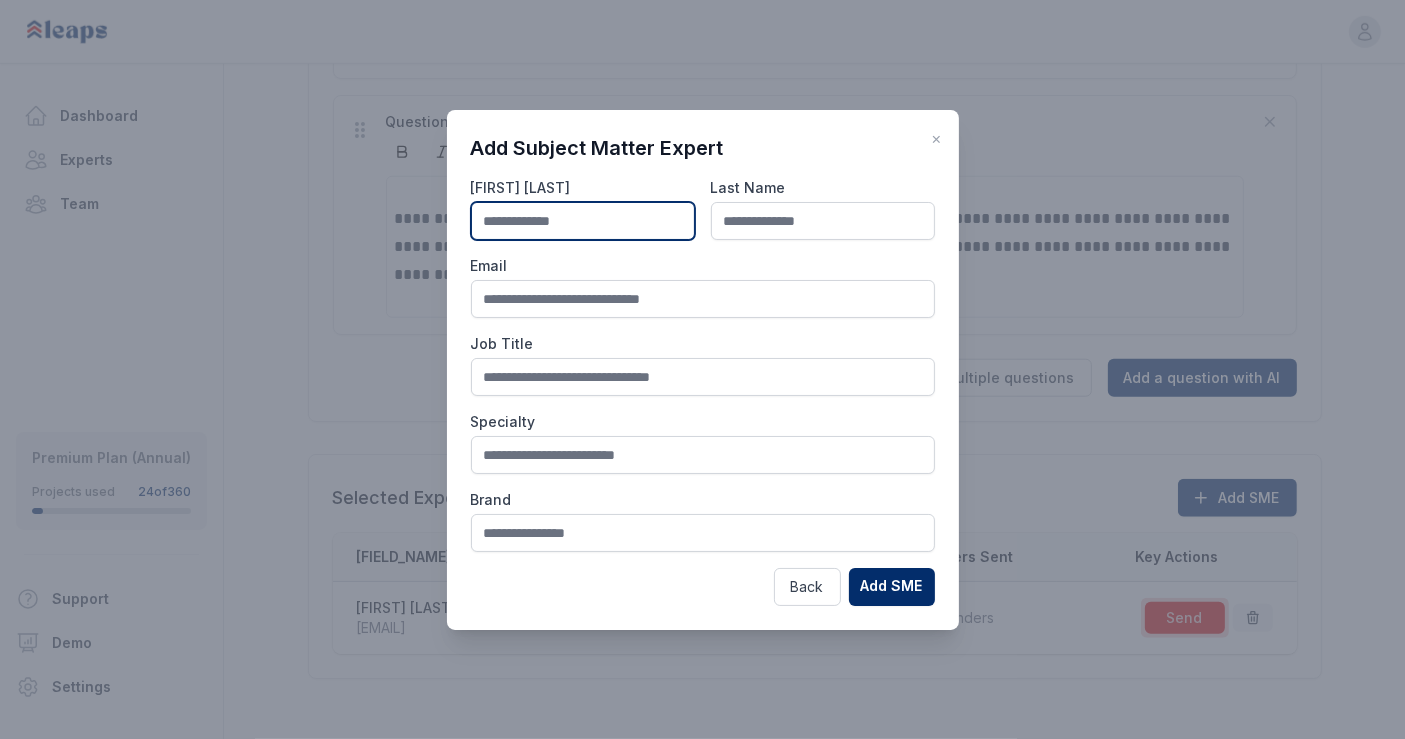 click at bounding box center [583, 221] 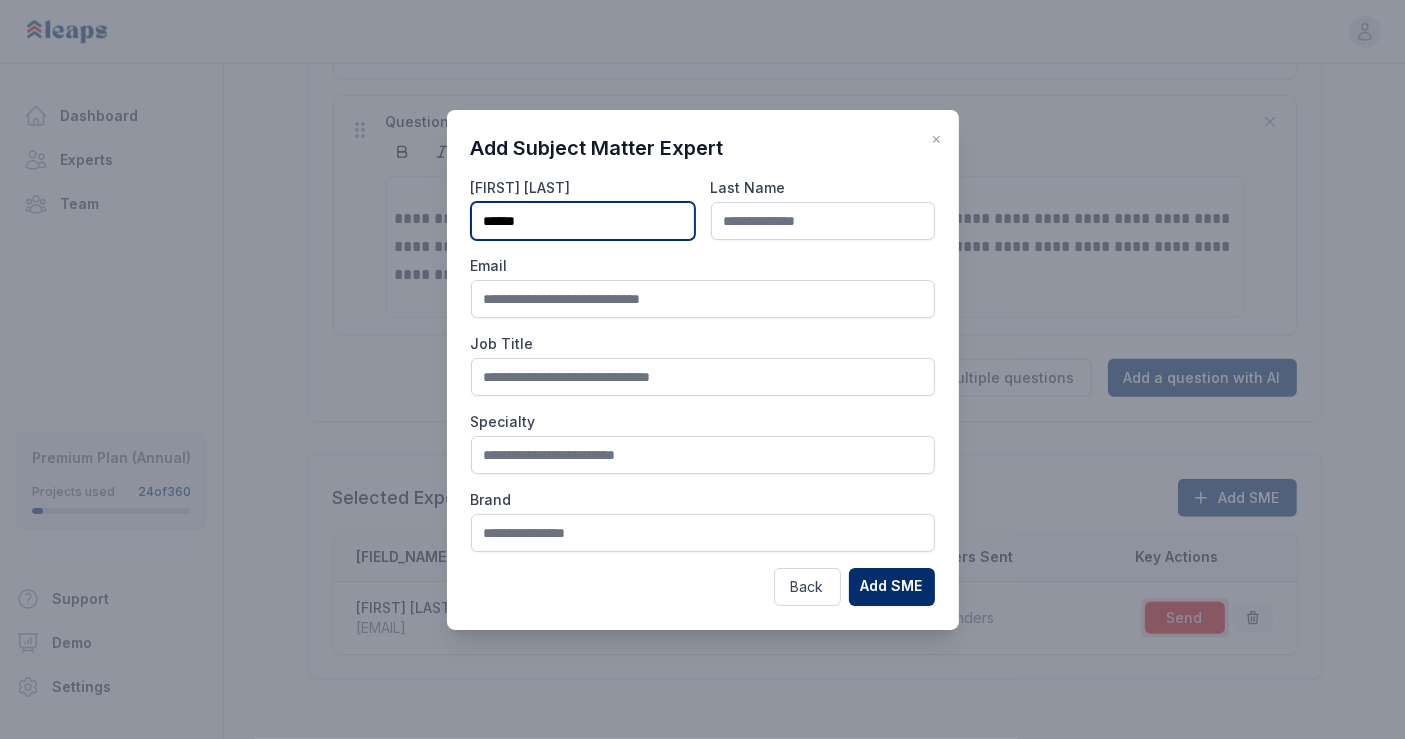 type on "******" 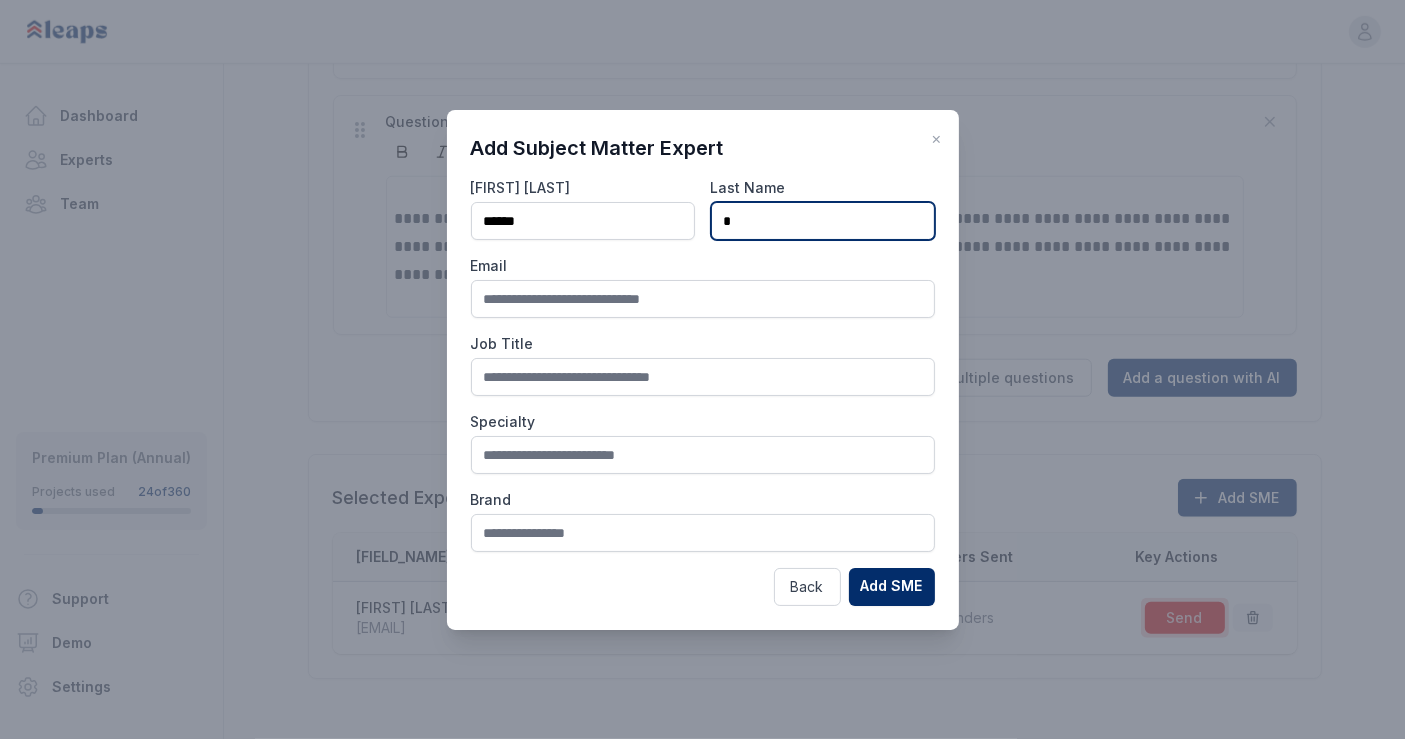 click on "*" at bounding box center (823, 221) 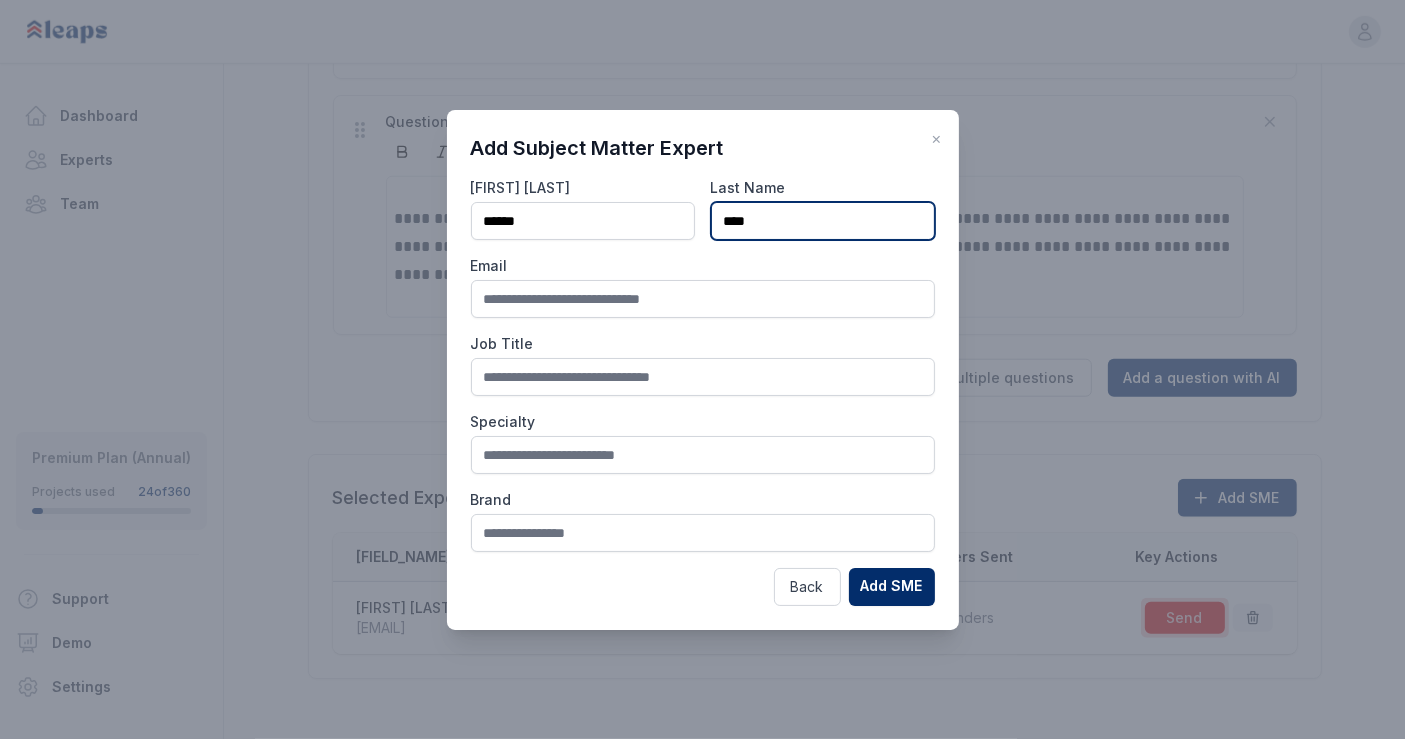 type on "****" 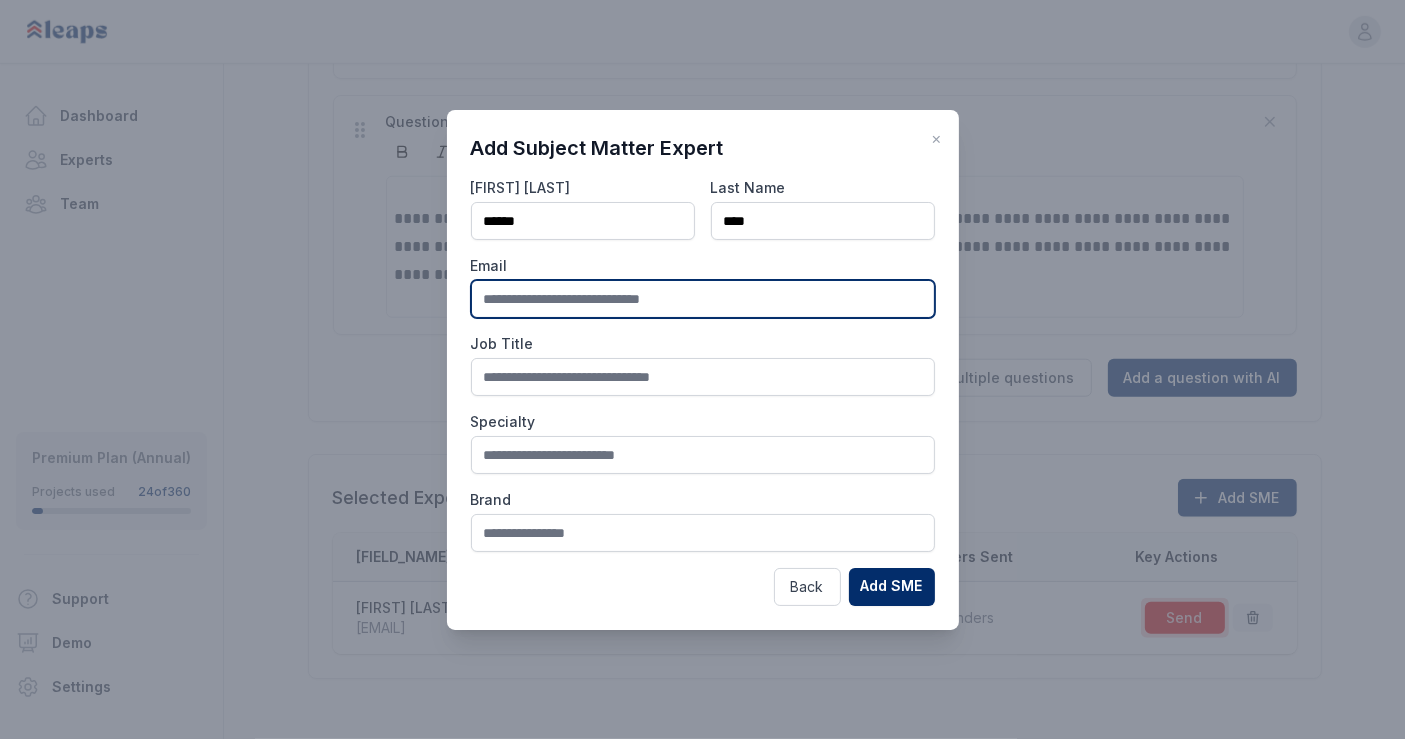 click at bounding box center [703, 299] 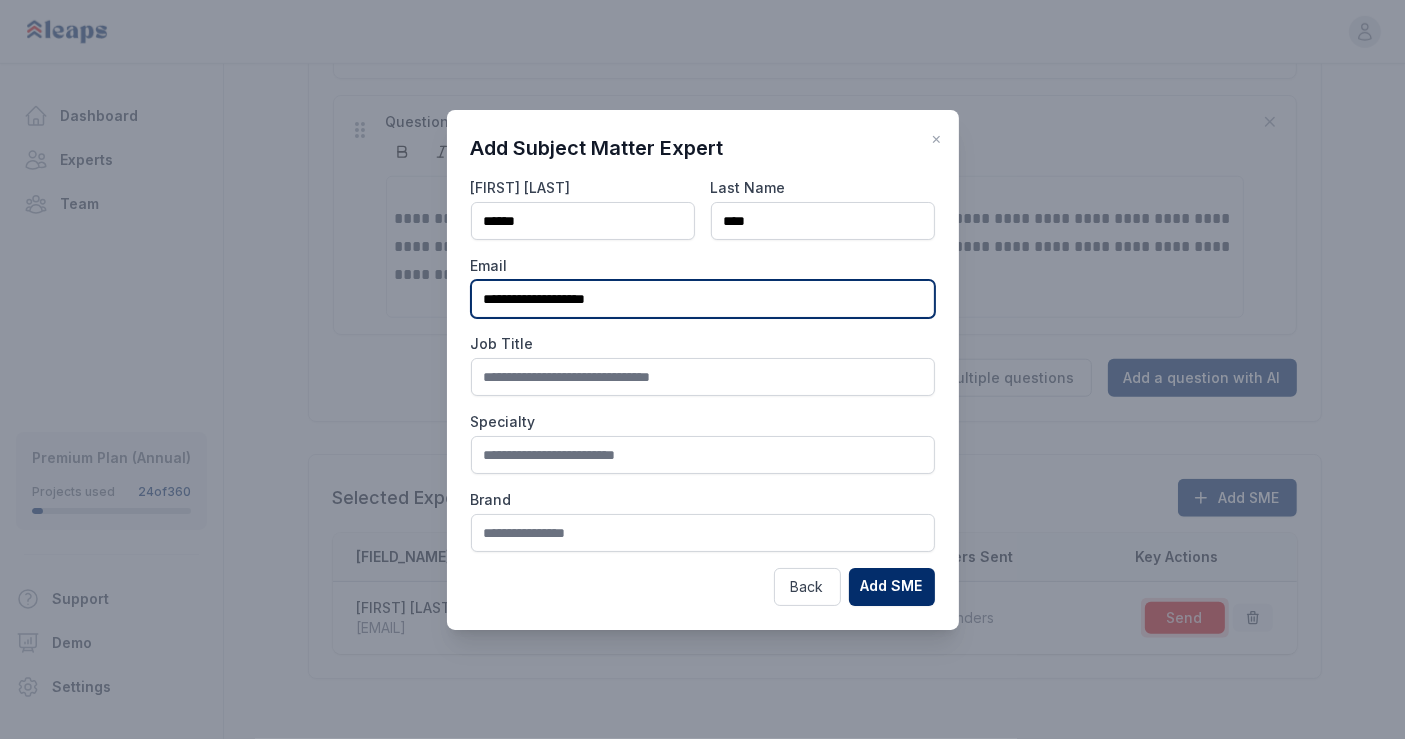 type on "**********" 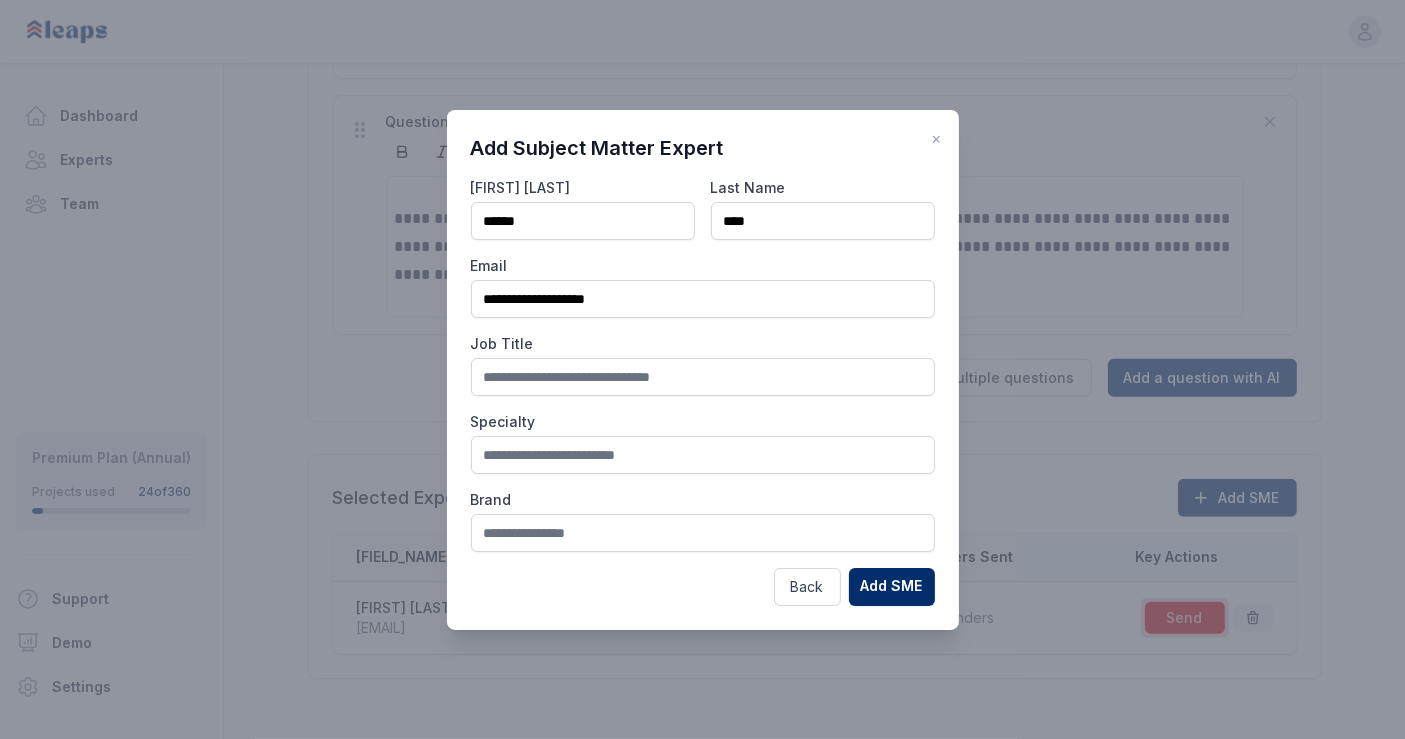 click on "Email" at bounding box center (703, 266) 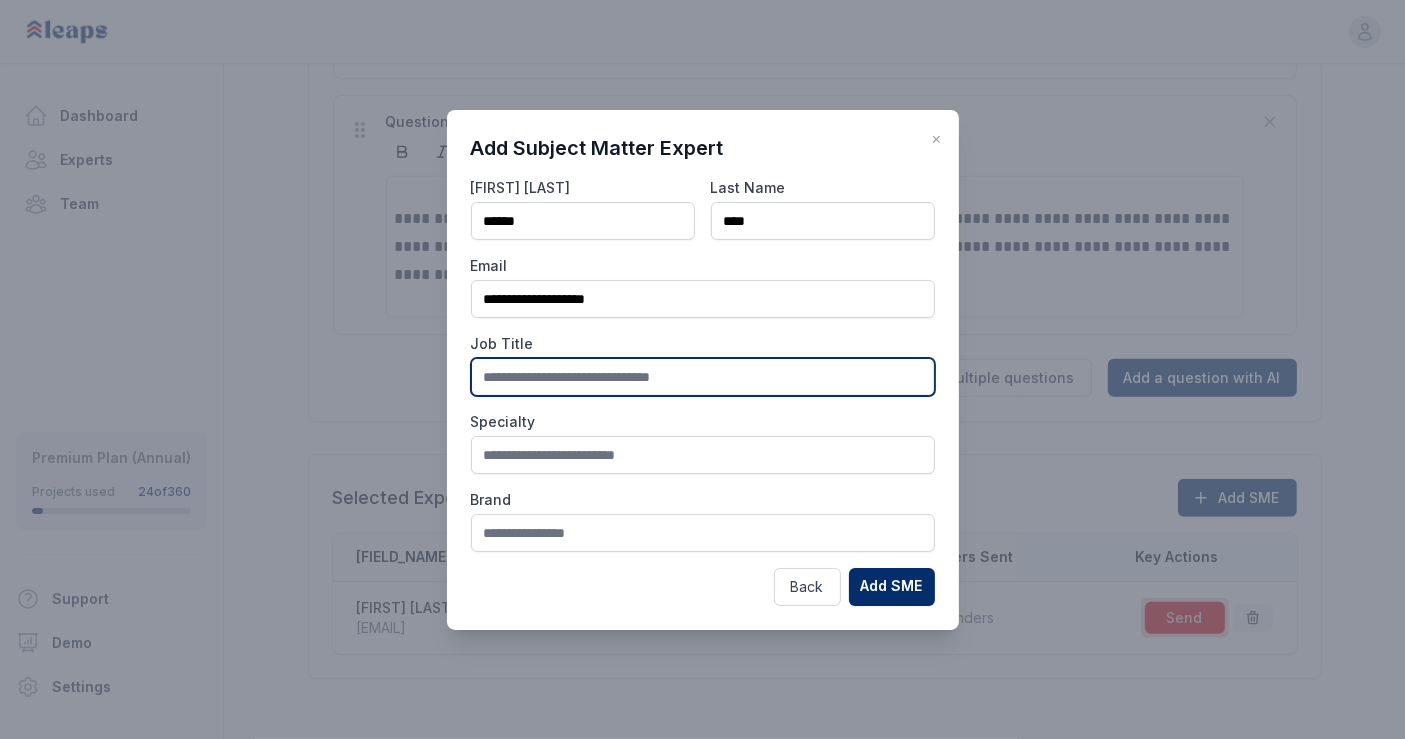 click at bounding box center [703, 377] 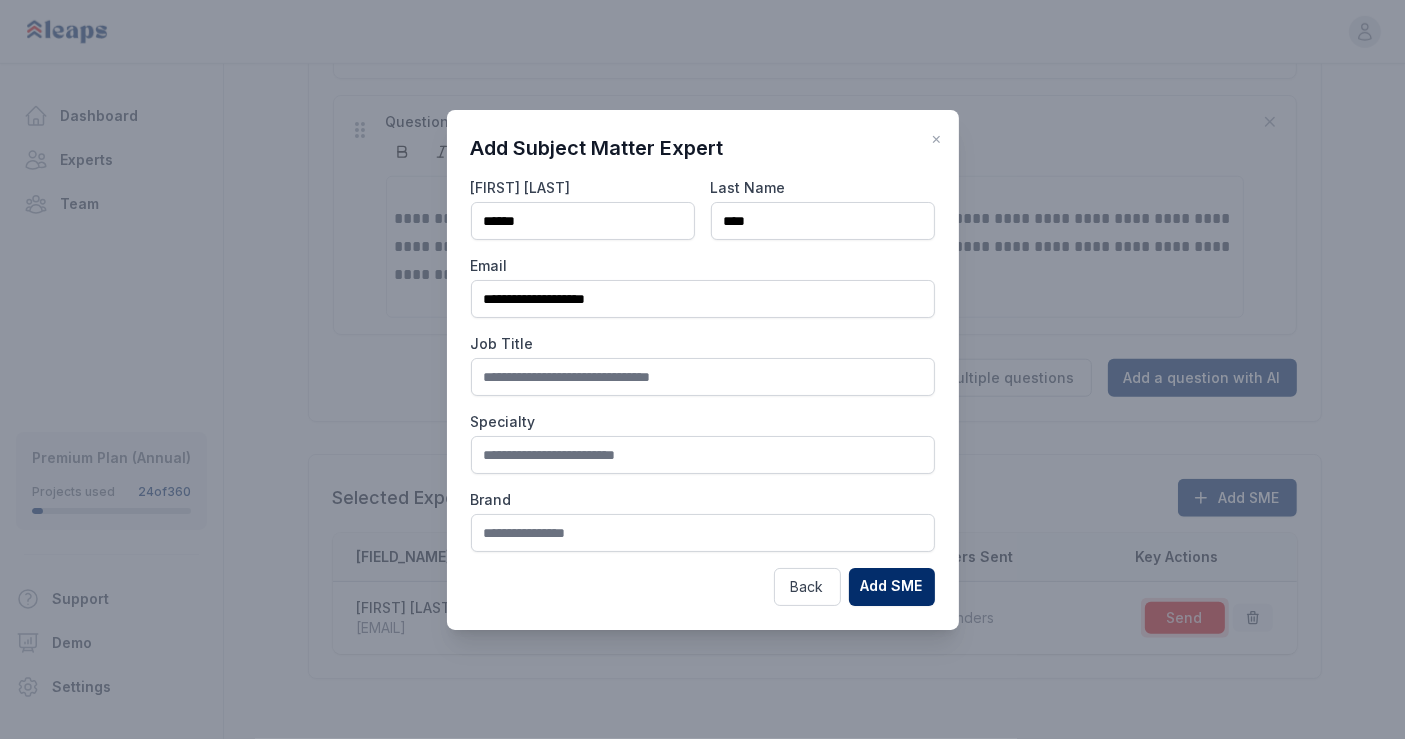 click on "Specialty" at bounding box center [703, 422] 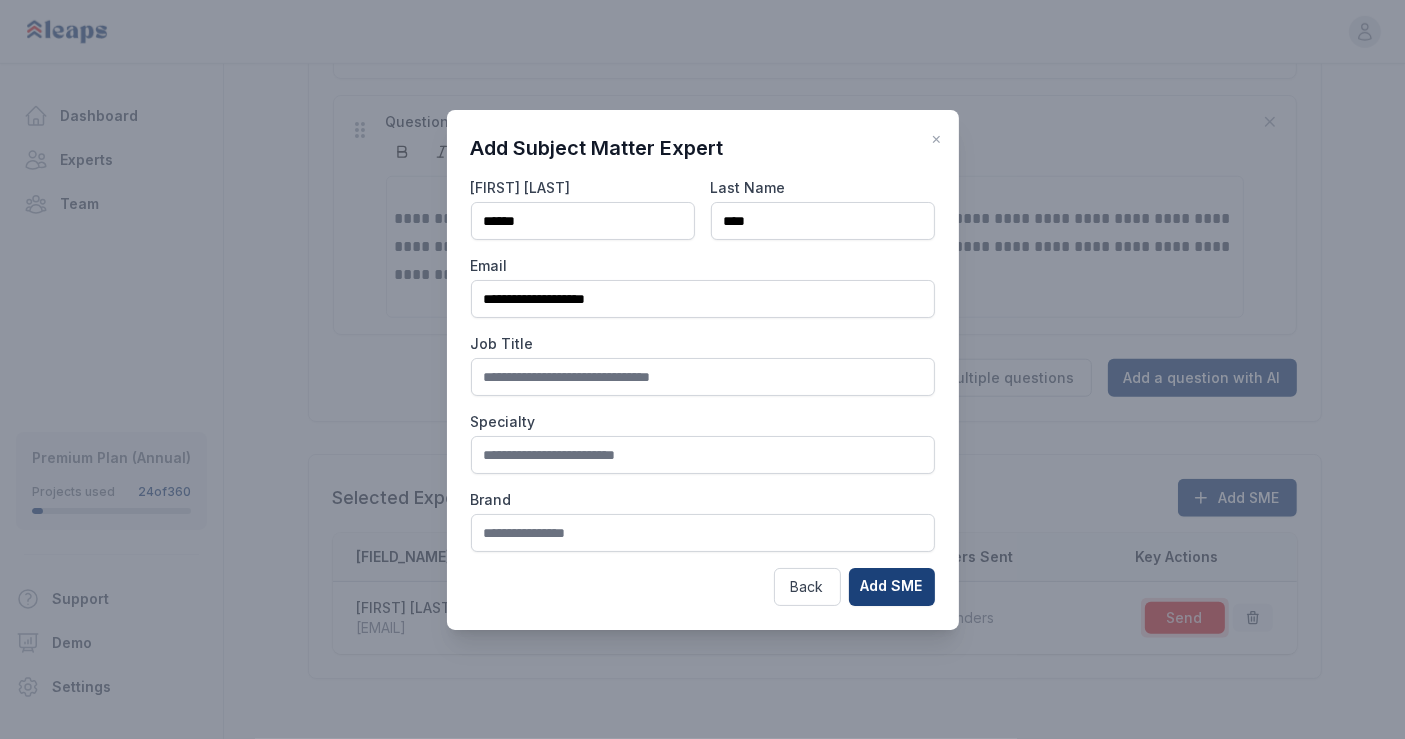 click on "Add SME" at bounding box center (892, 587) 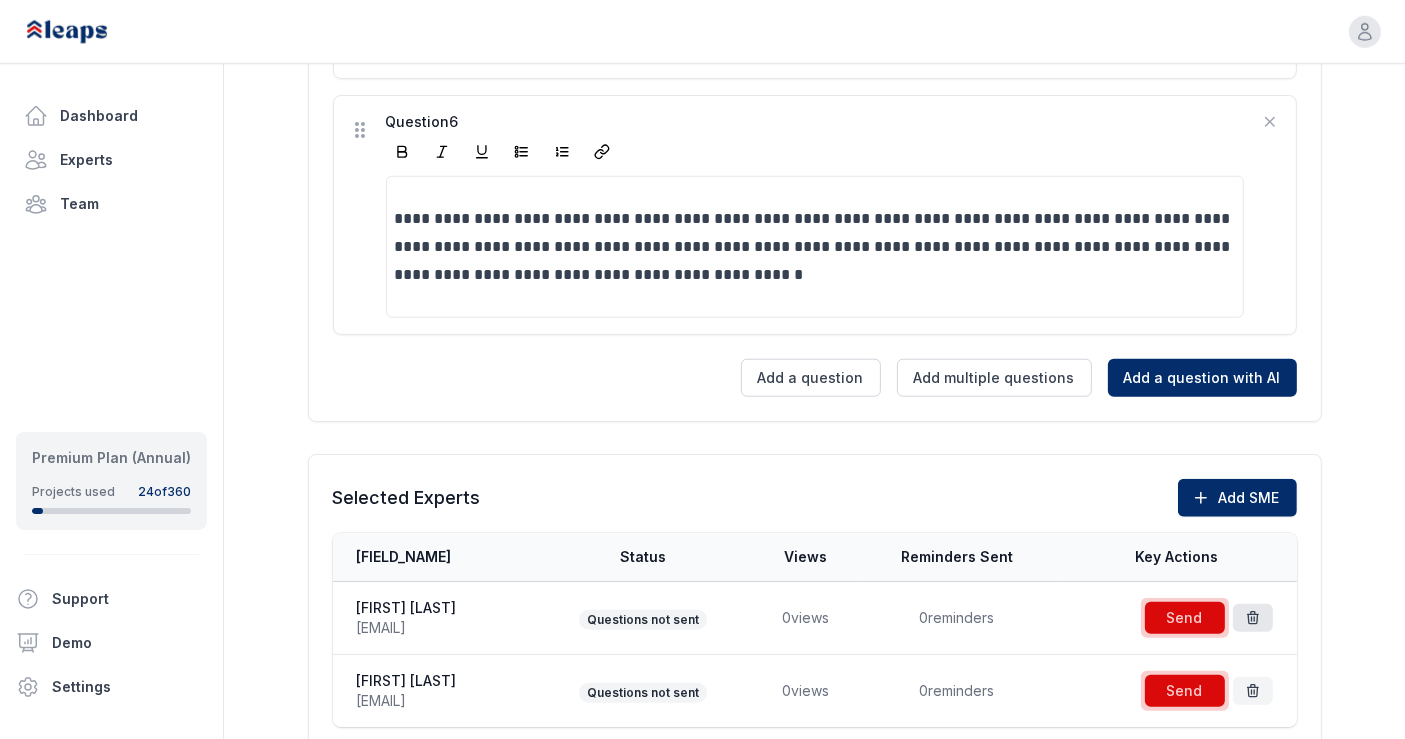 click at bounding box center [1253, 618] 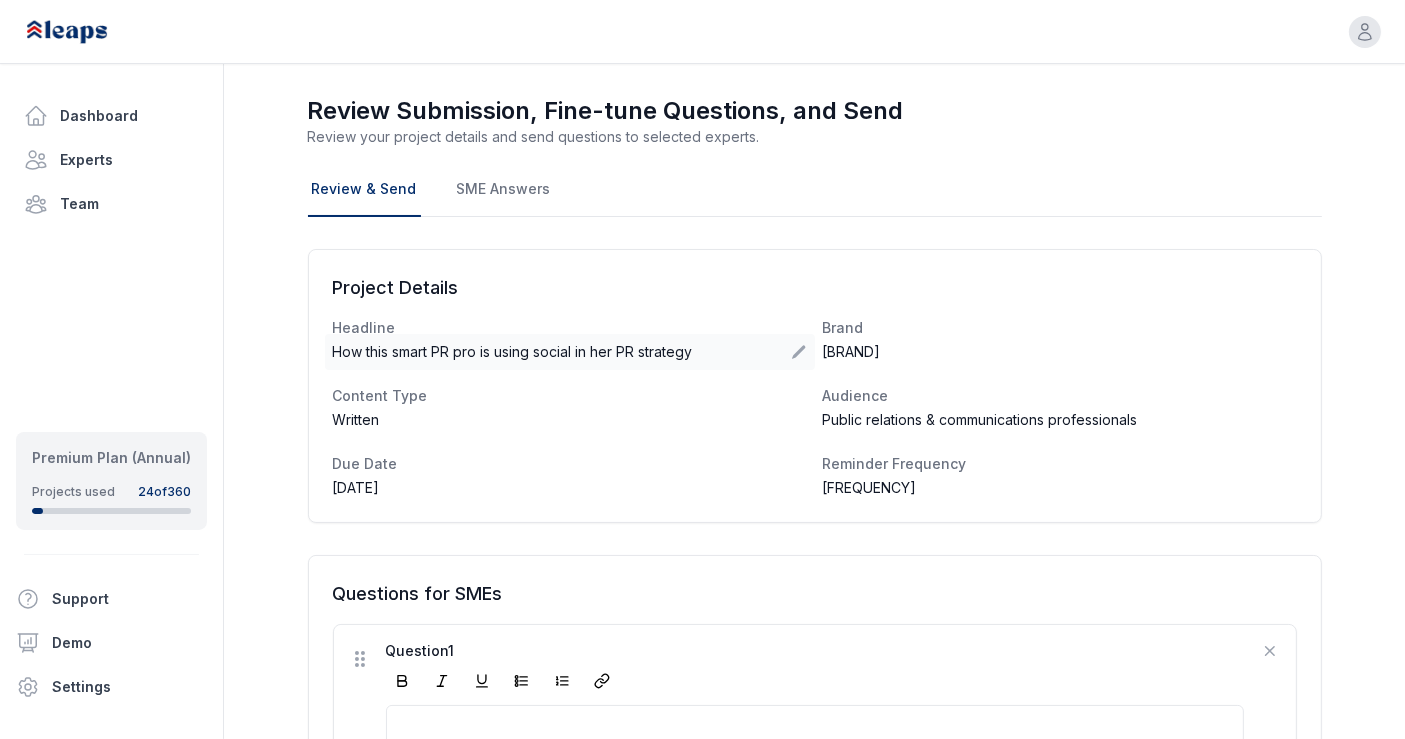 scroll, scrollTop: 43, scrollLeft: 0, axis: vertical 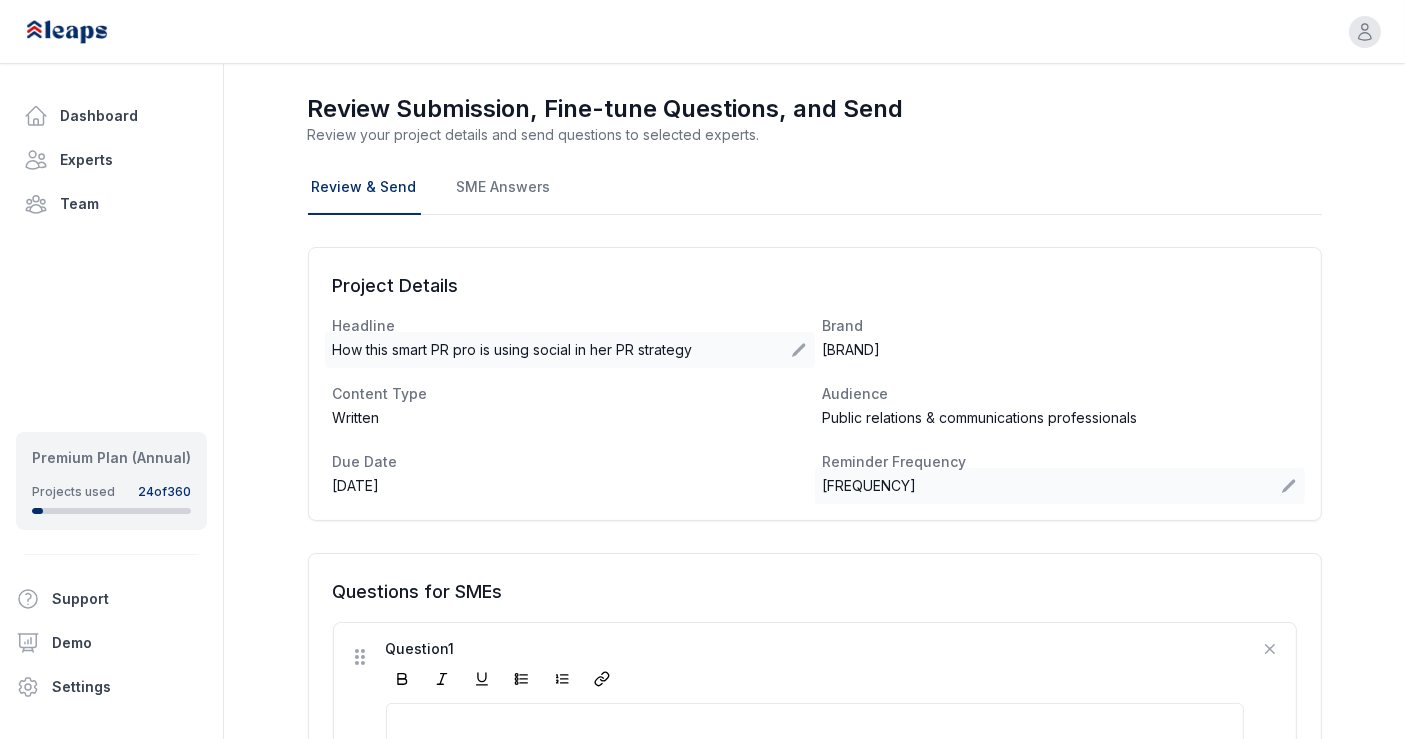 click on "[FREQUENCY]" at bounding box center (1060, 486) 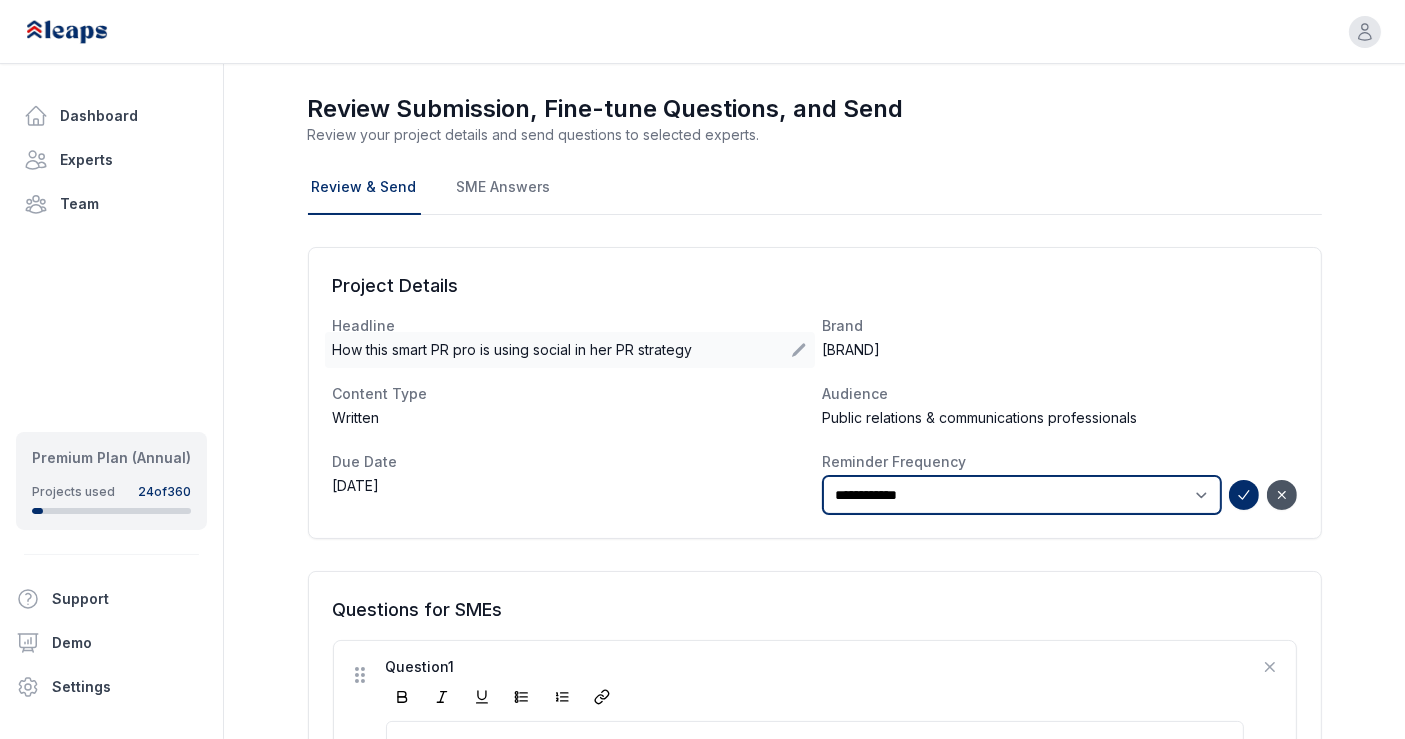 click on "***** * **** ***** * **** ***** * **** ***** ** ****" at bounding box center (1022, 495) 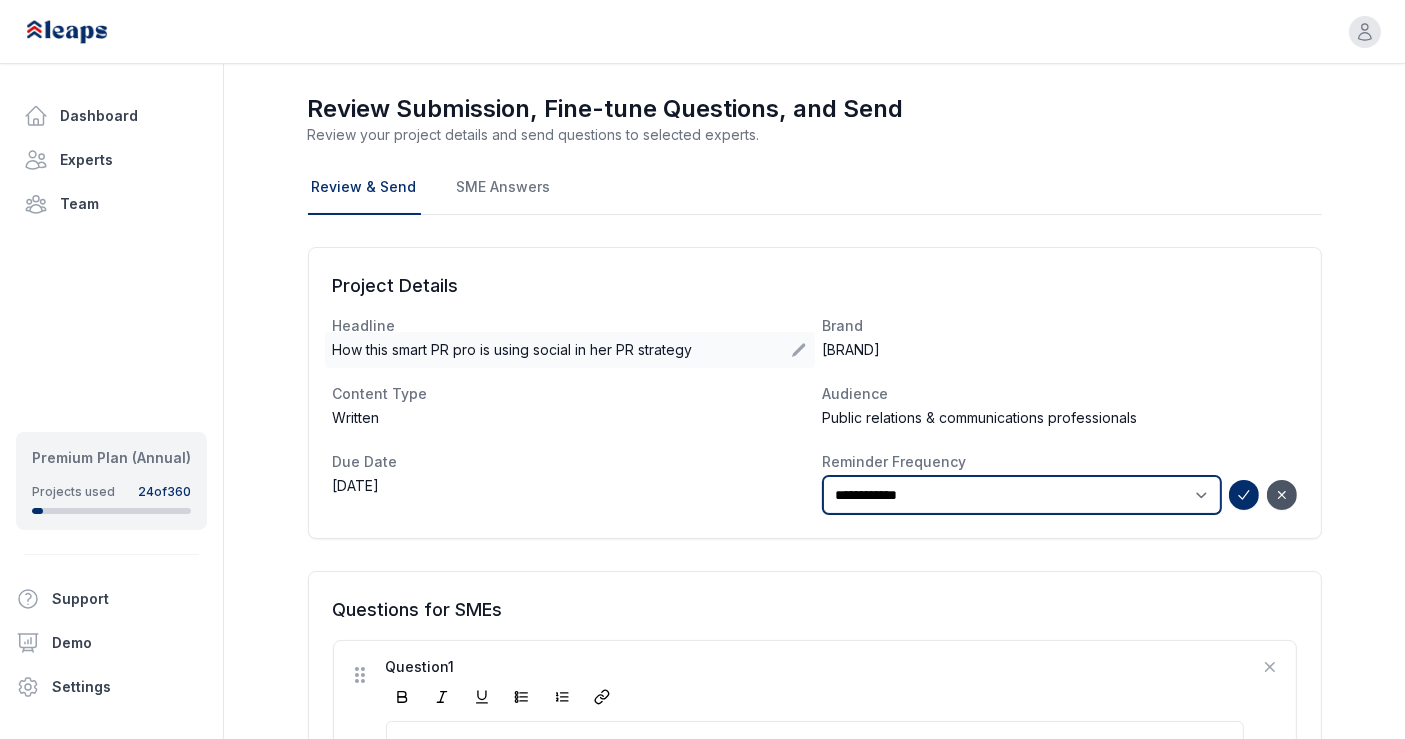 select on "*" 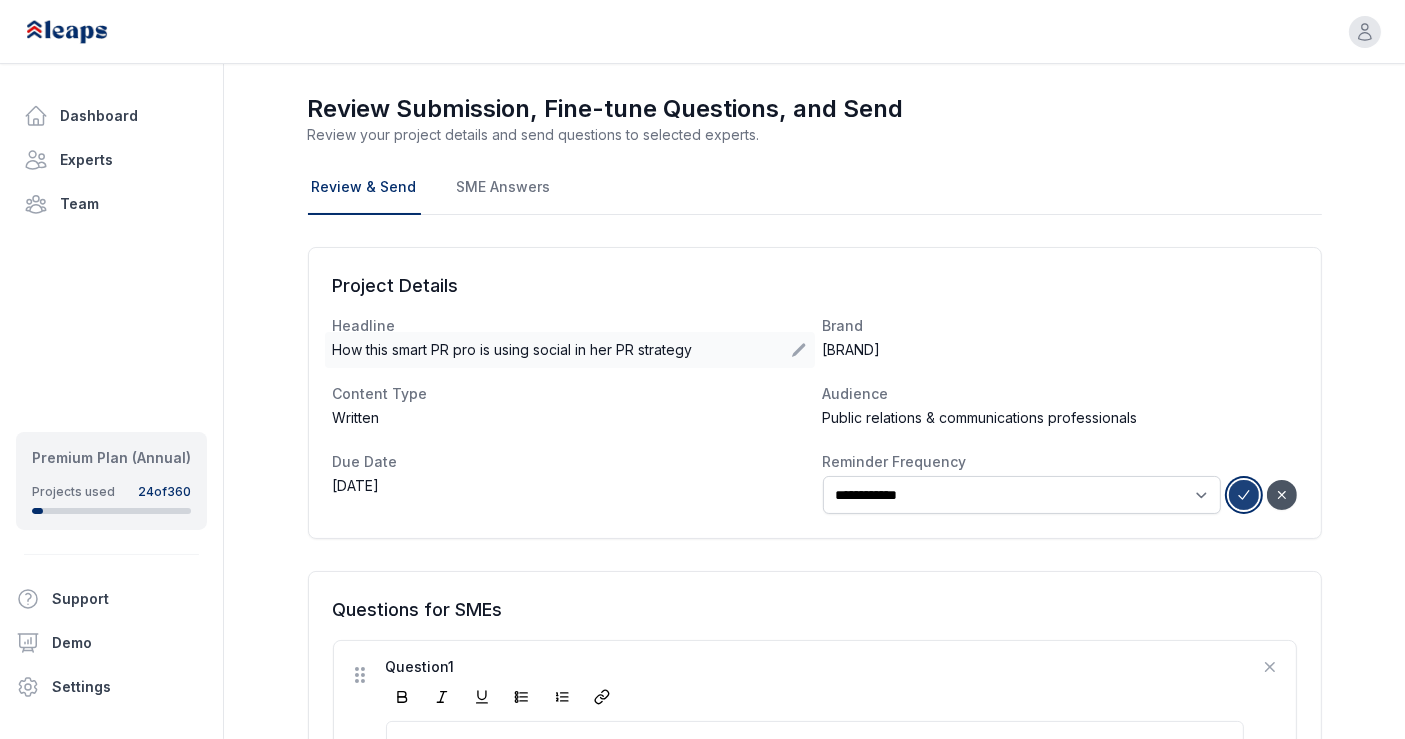 click at bounding box center [1244, 495] 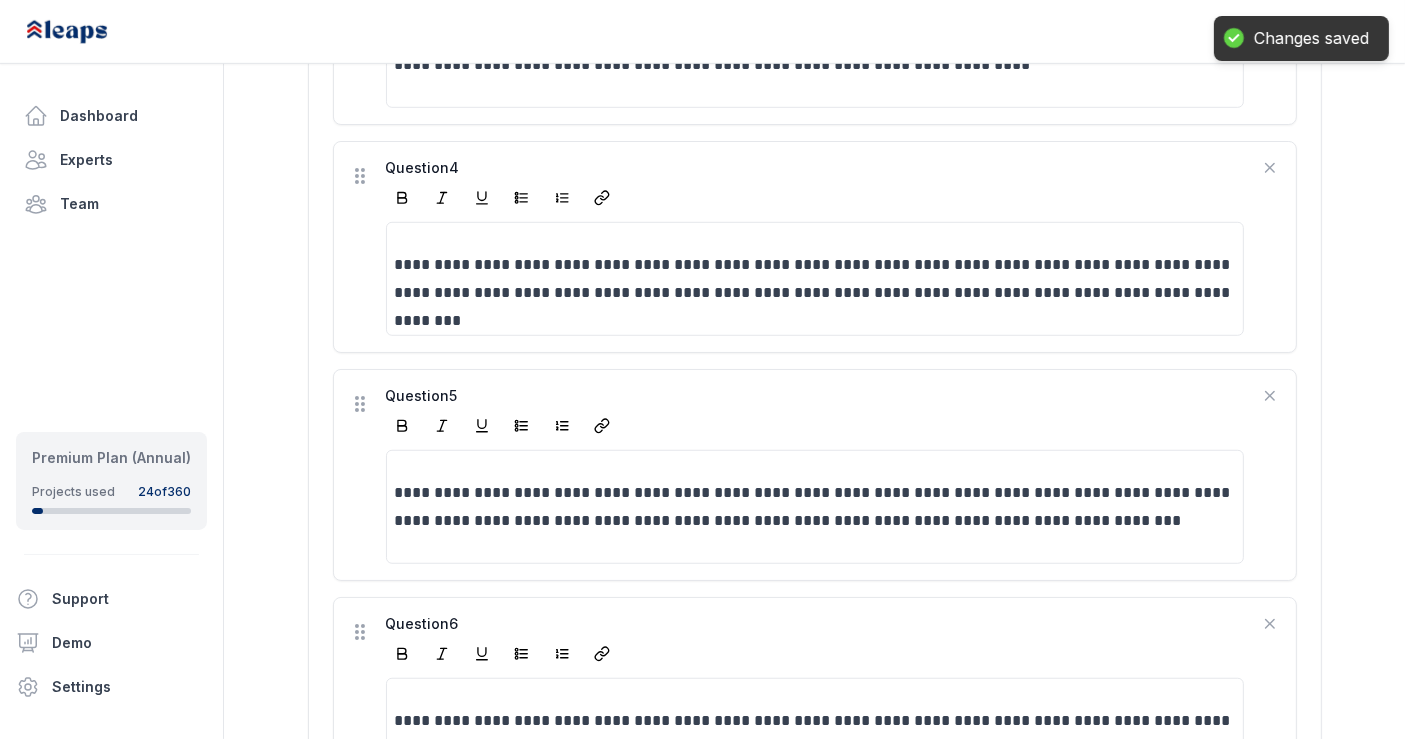 scroll, scrollTop: 1794, scrollLeft: 0, axis: vertical 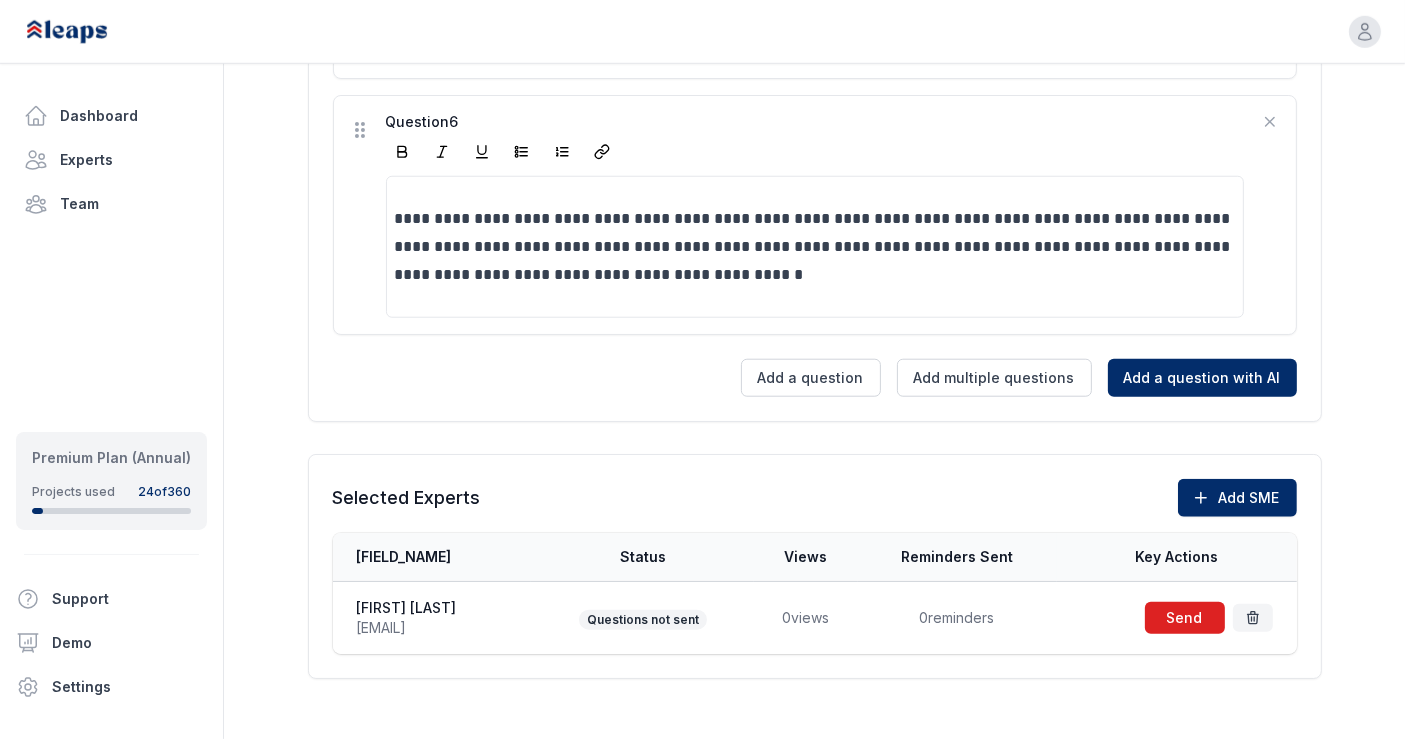 click at bounding box center (1185, 618) 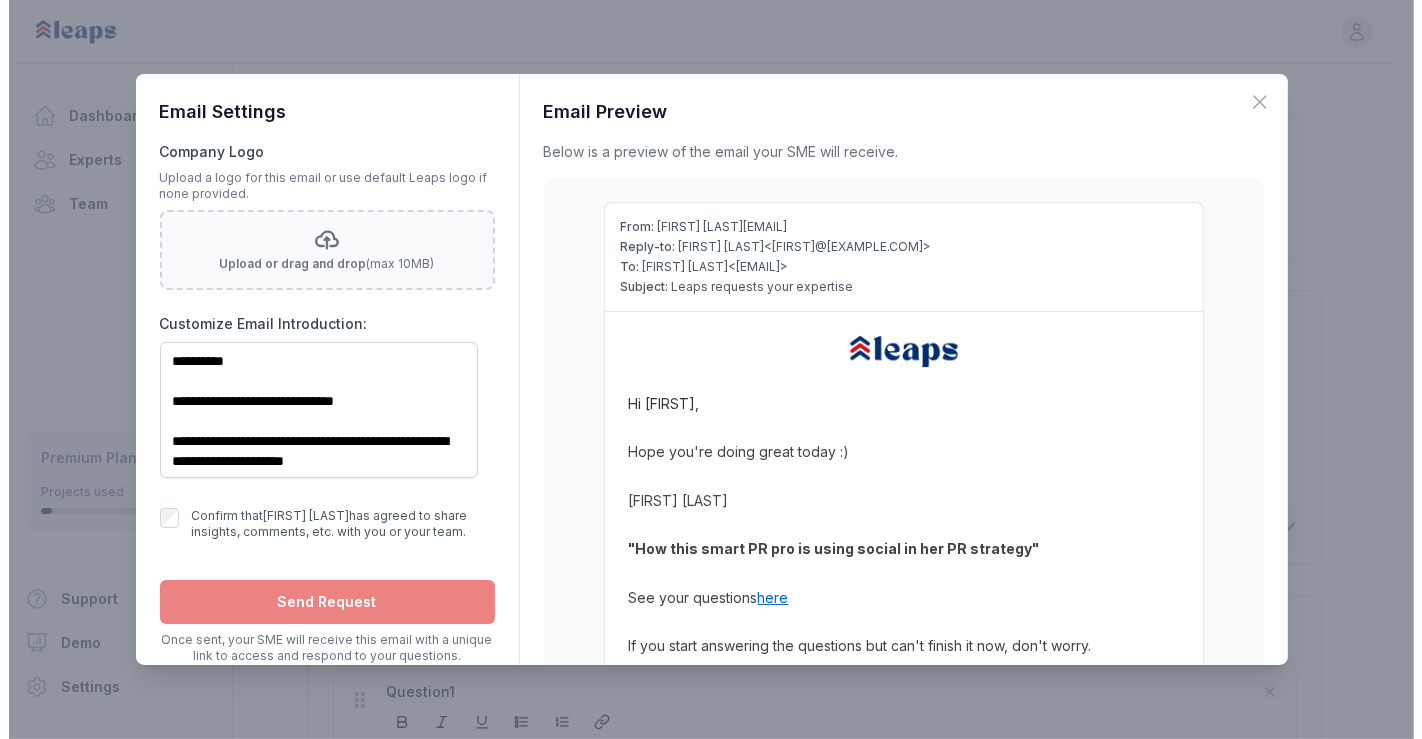 scroll, scrollTop: 0, scrollLeft: 0, axis: both 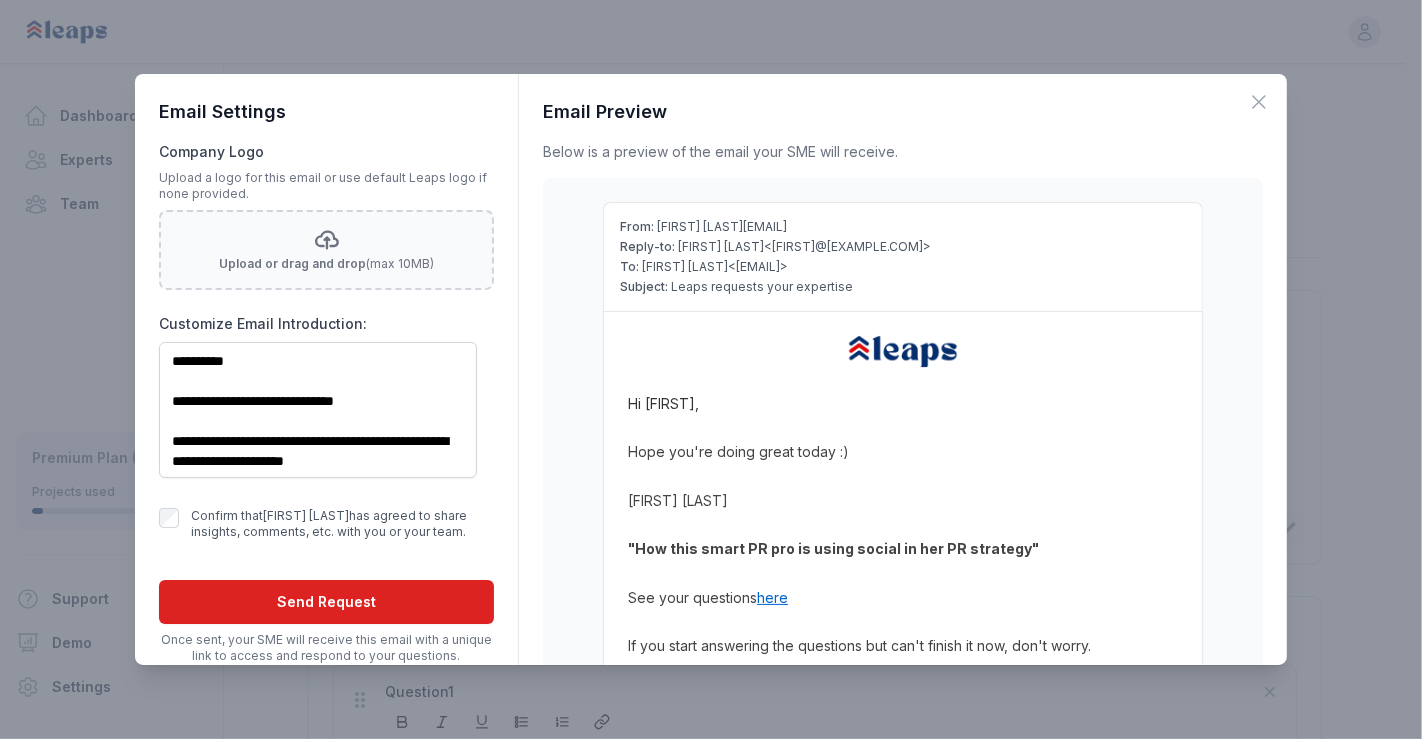 click on "Send Request" at bounding box center (326, 602) 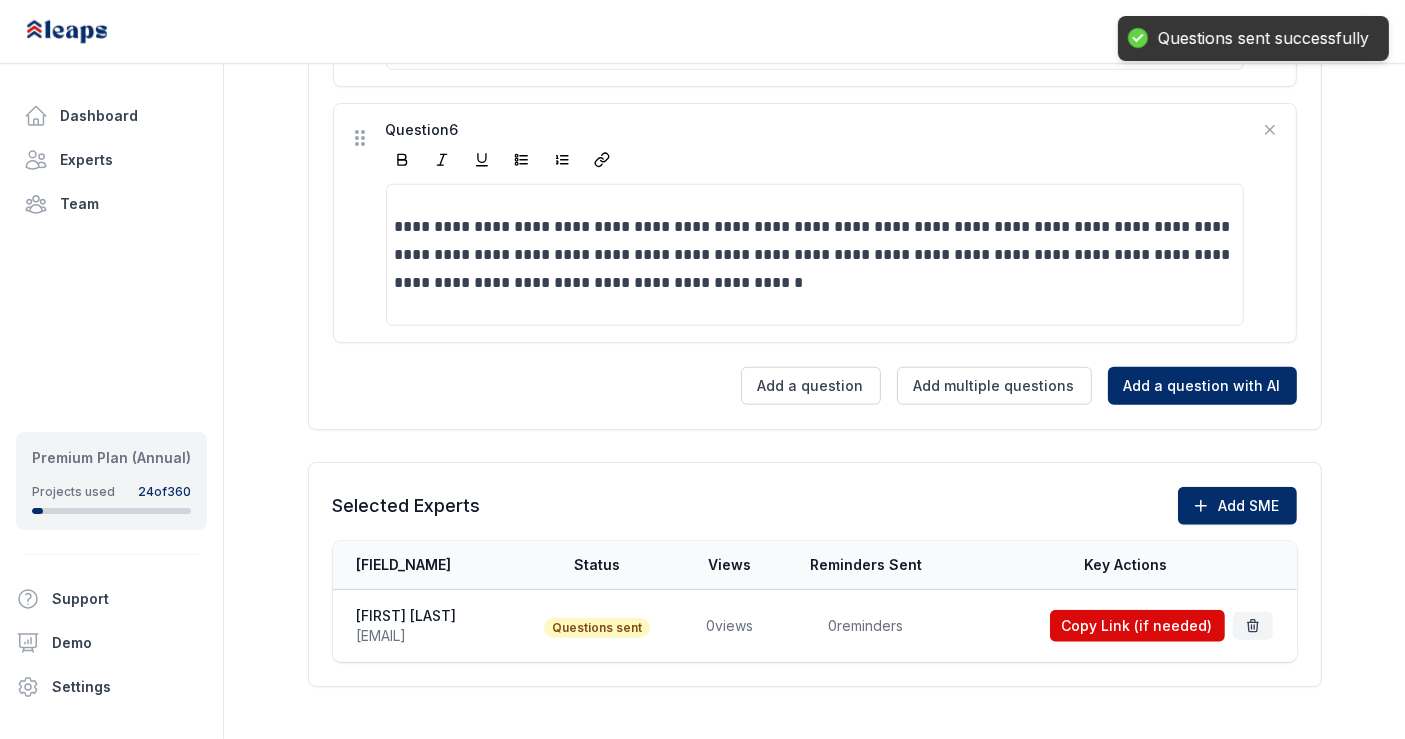 scroll, scrollTop: 1794, scrollLeft: 0, axis: vertical 